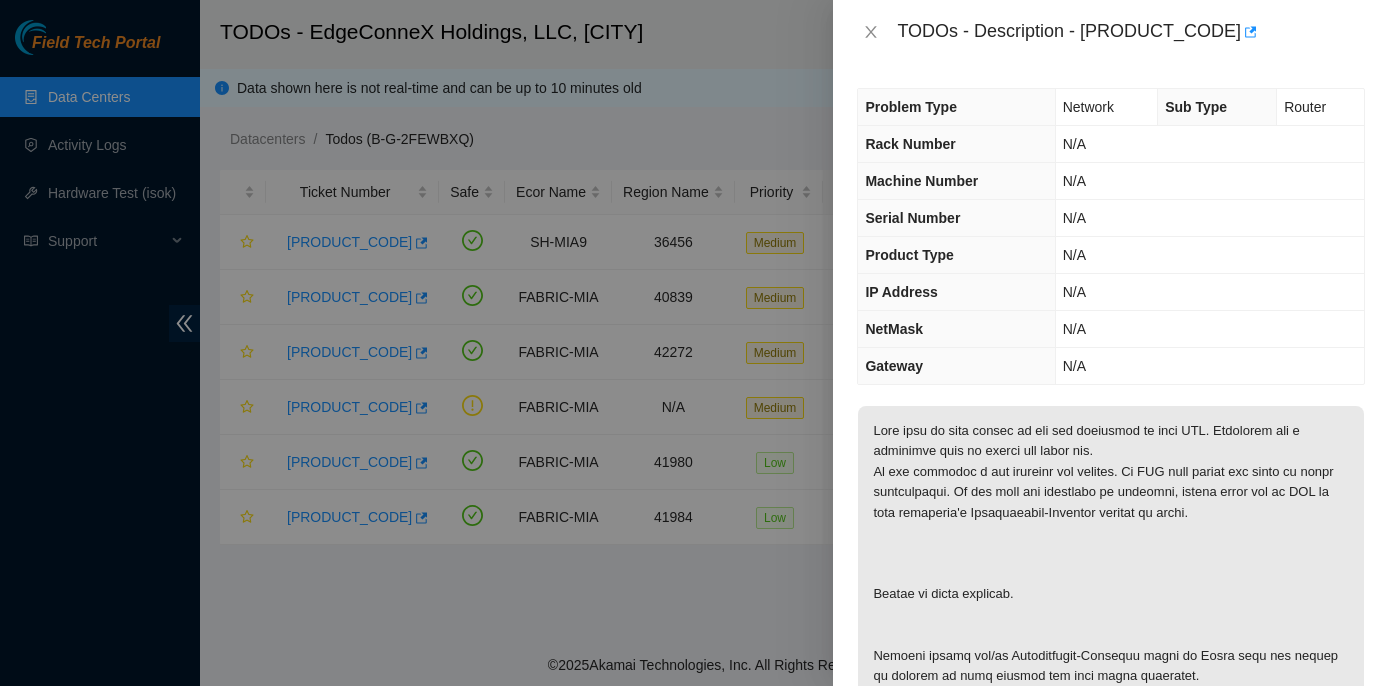 scroll, scrollTop: 0, scrollLeft: 0, axis: both 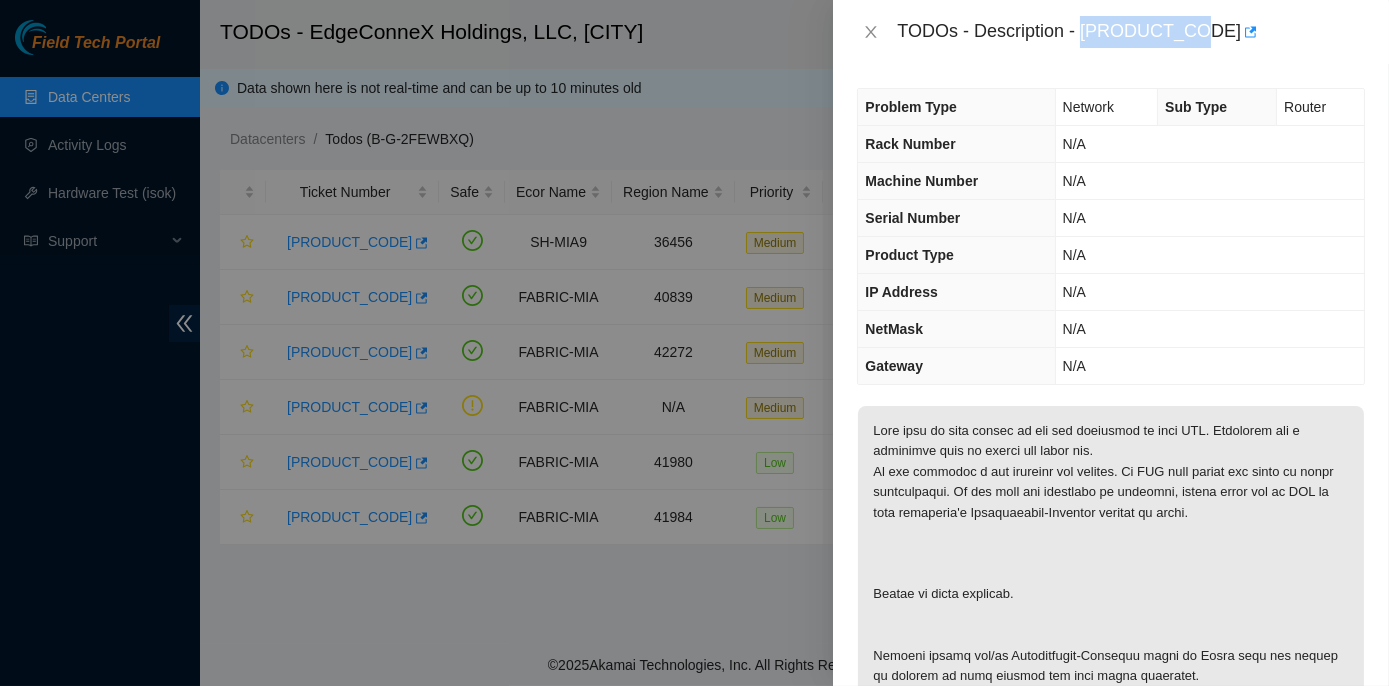 drag, startPoint x: 1082, startPoint y: 28, endPoint x: 1205, endPoint y: 34, distance: 123.146255 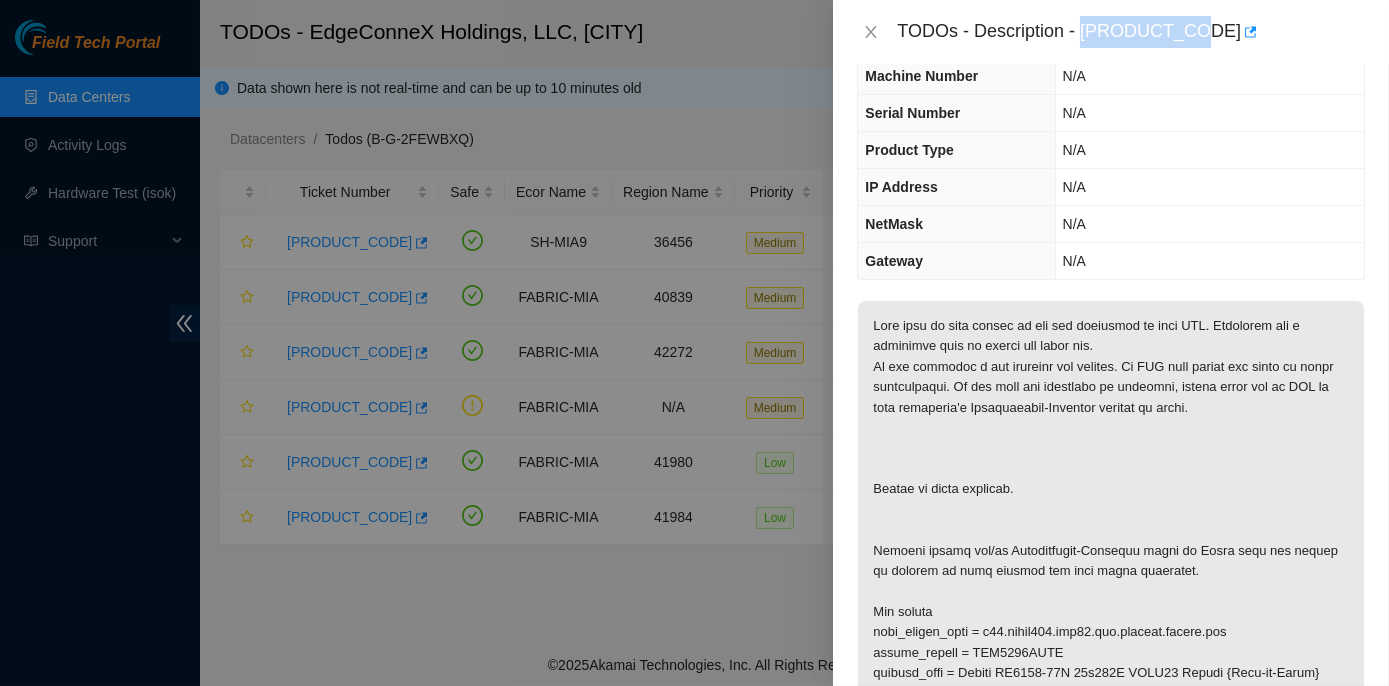 scroll, scrollTop: 181, scrollLeft: 0, axis: vertical 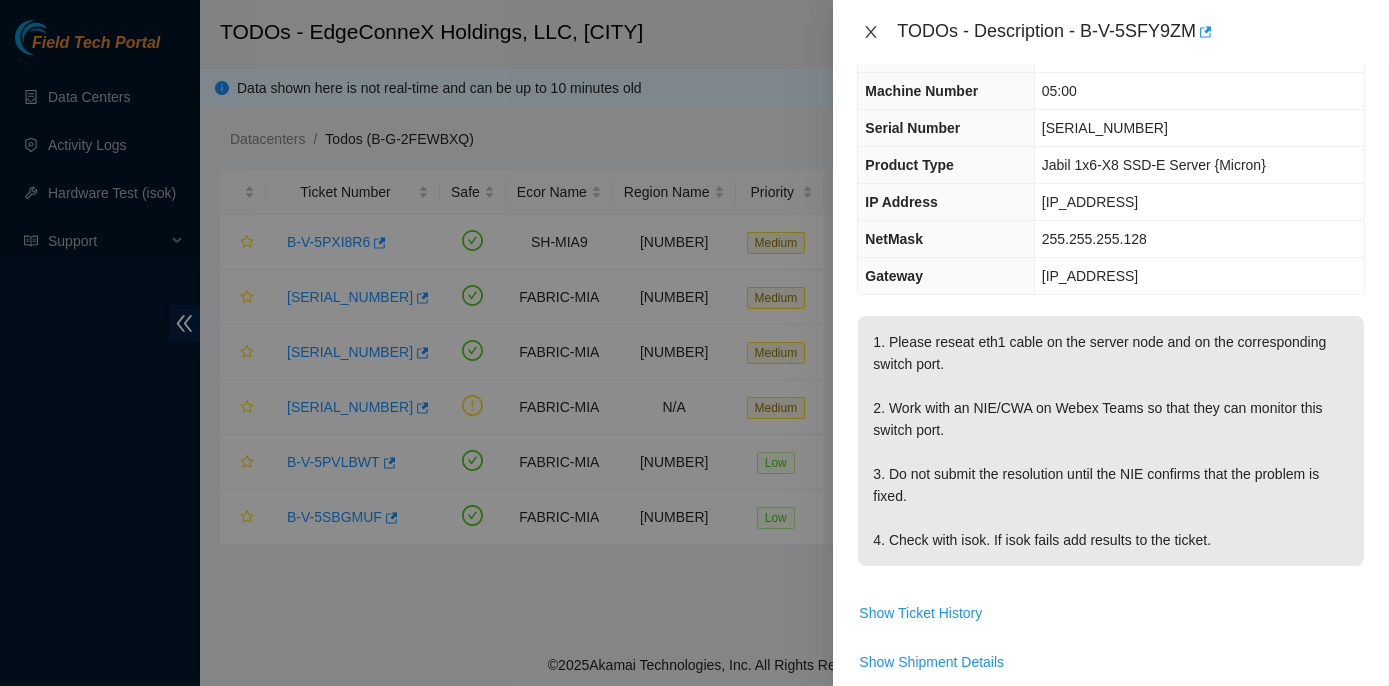 click 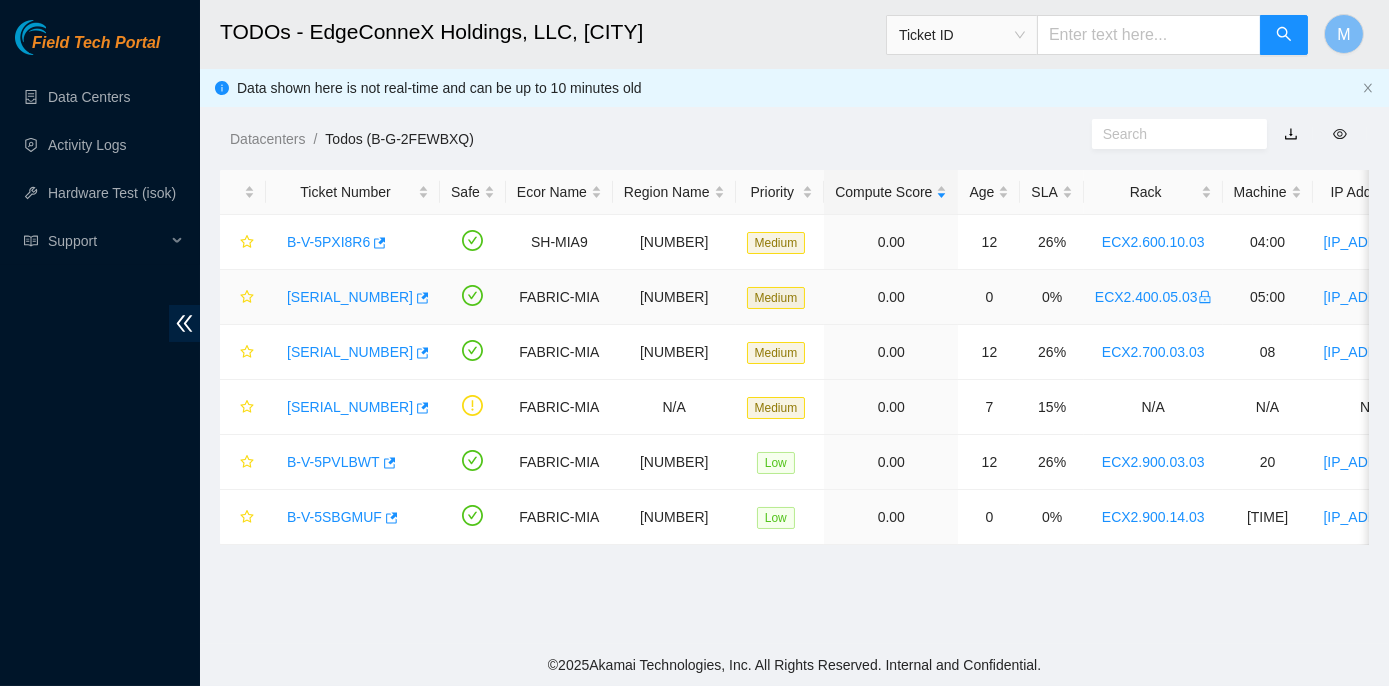 scroll, scrollTop: 112, scrollLeft: 0, axis: vertical 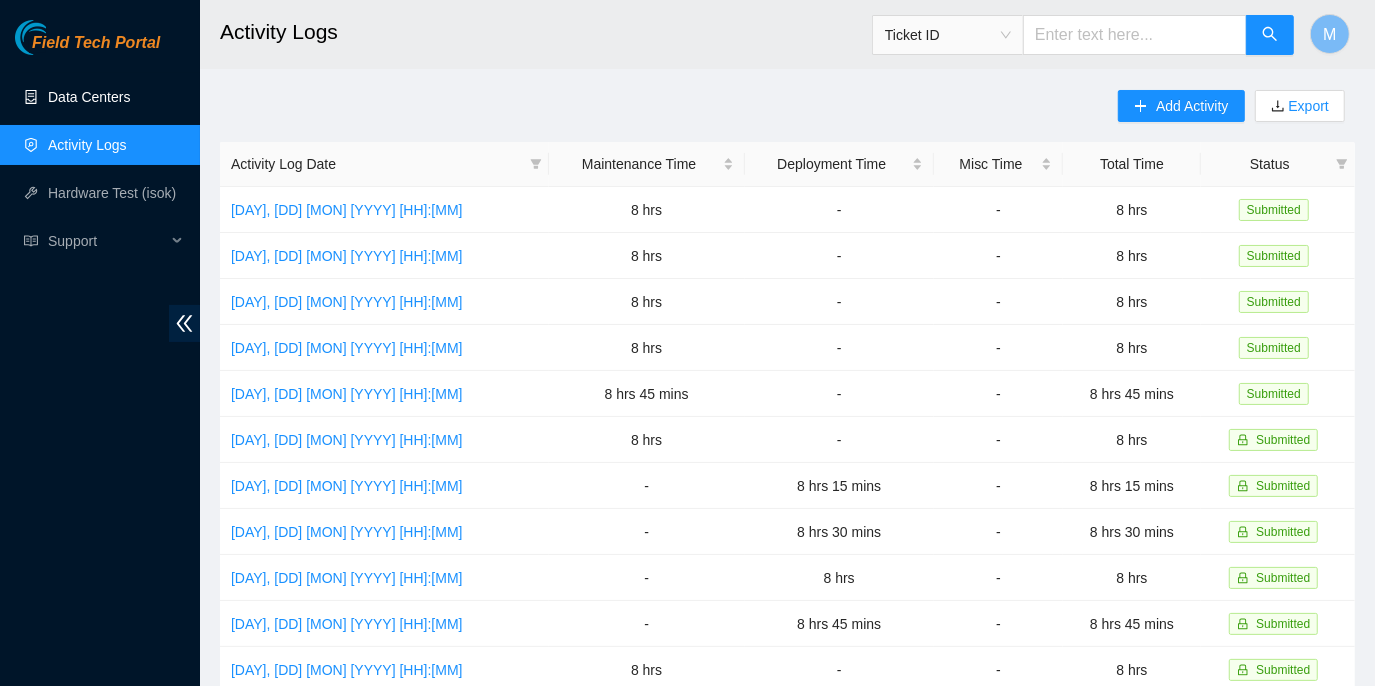 click on "Data Centers" at bounding box center (89, 97) 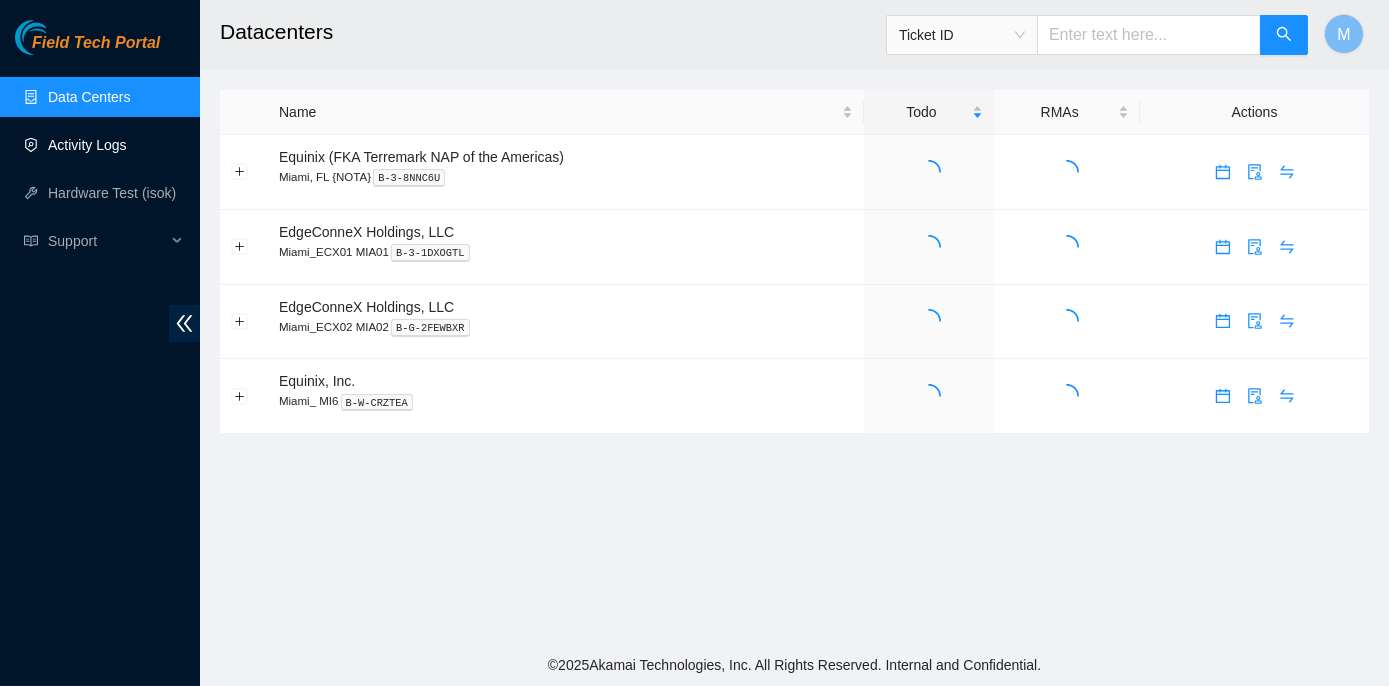 click on "Activity Logs" at bounding box center [87, 145] 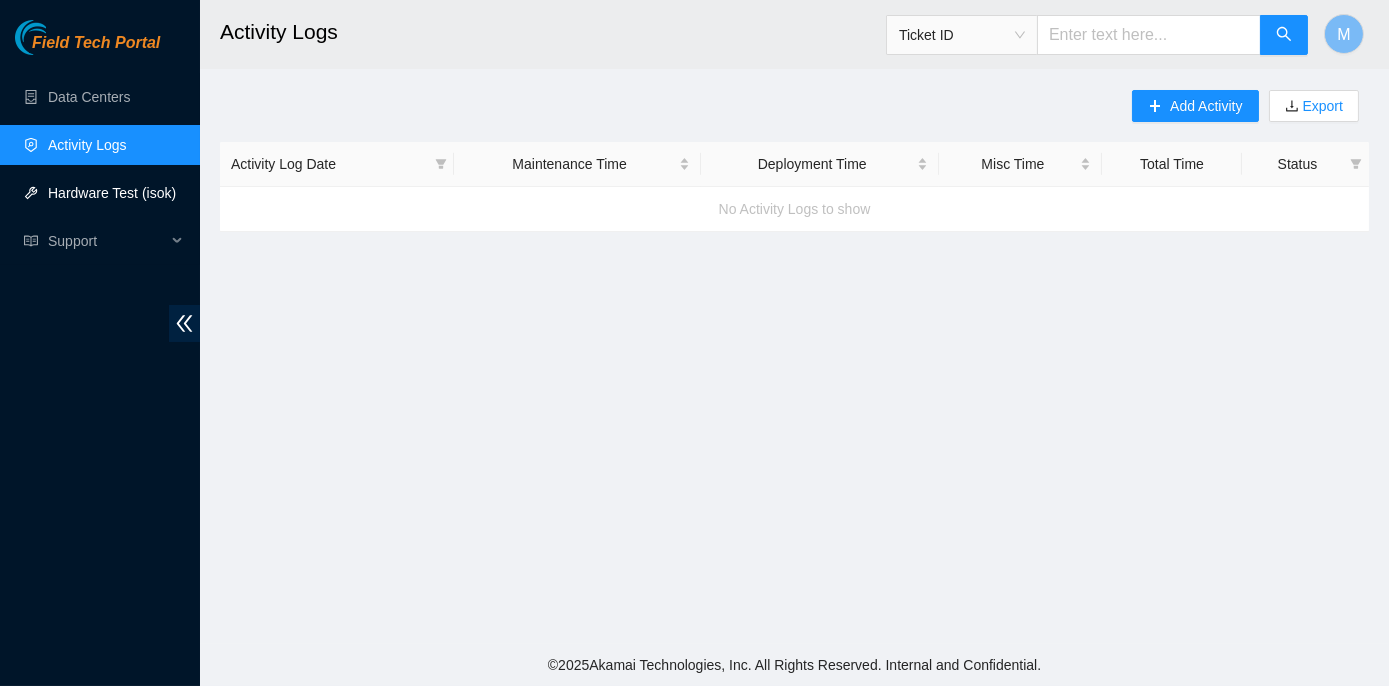 click on "Hardware Test (isok)" at bounding box center [112, 193] 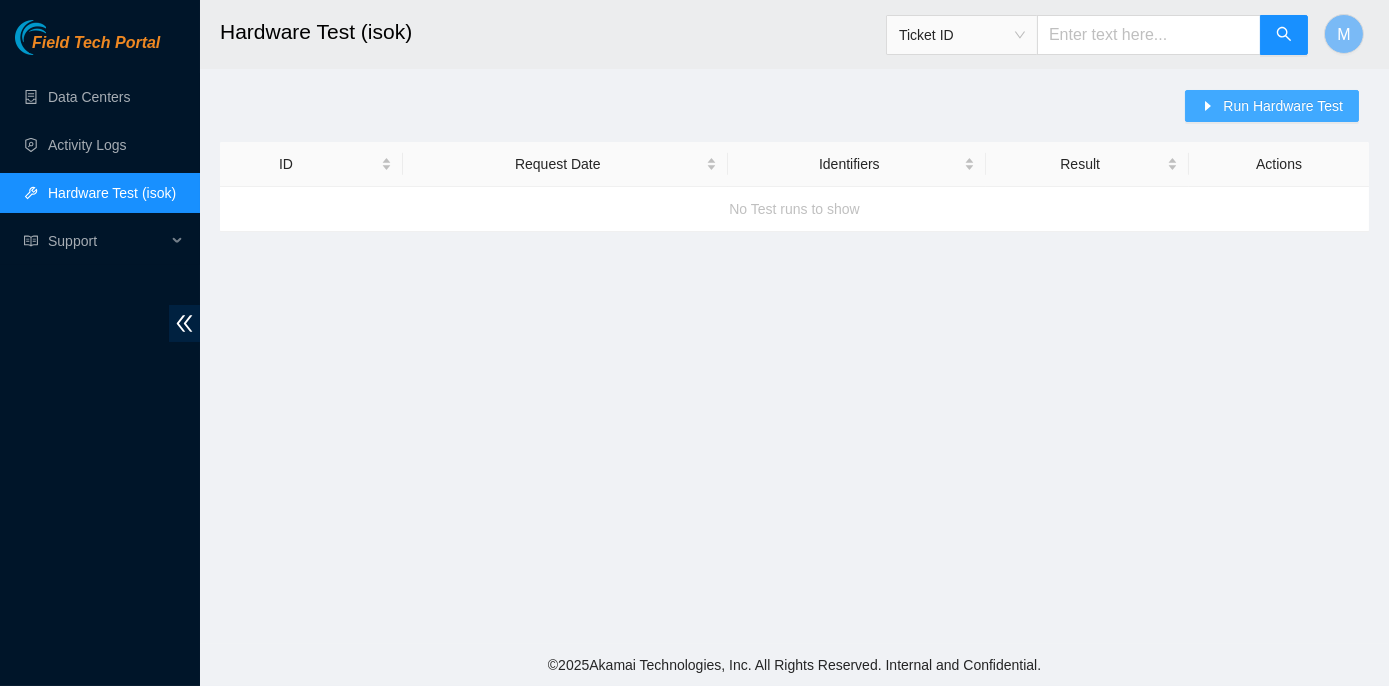 click on "Run Hardware Test" at bounding box center (1283, 106) 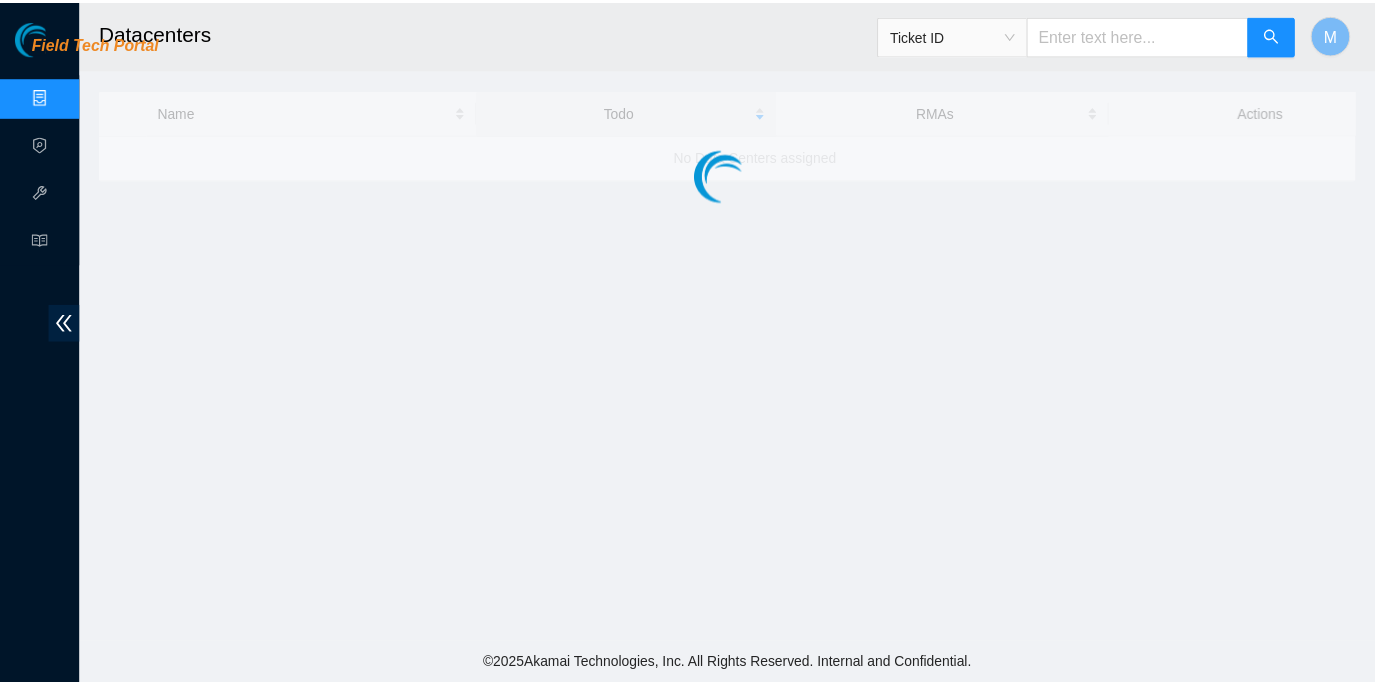 scroll, scrollTop: 0, scrollLeft: 0, axis: both 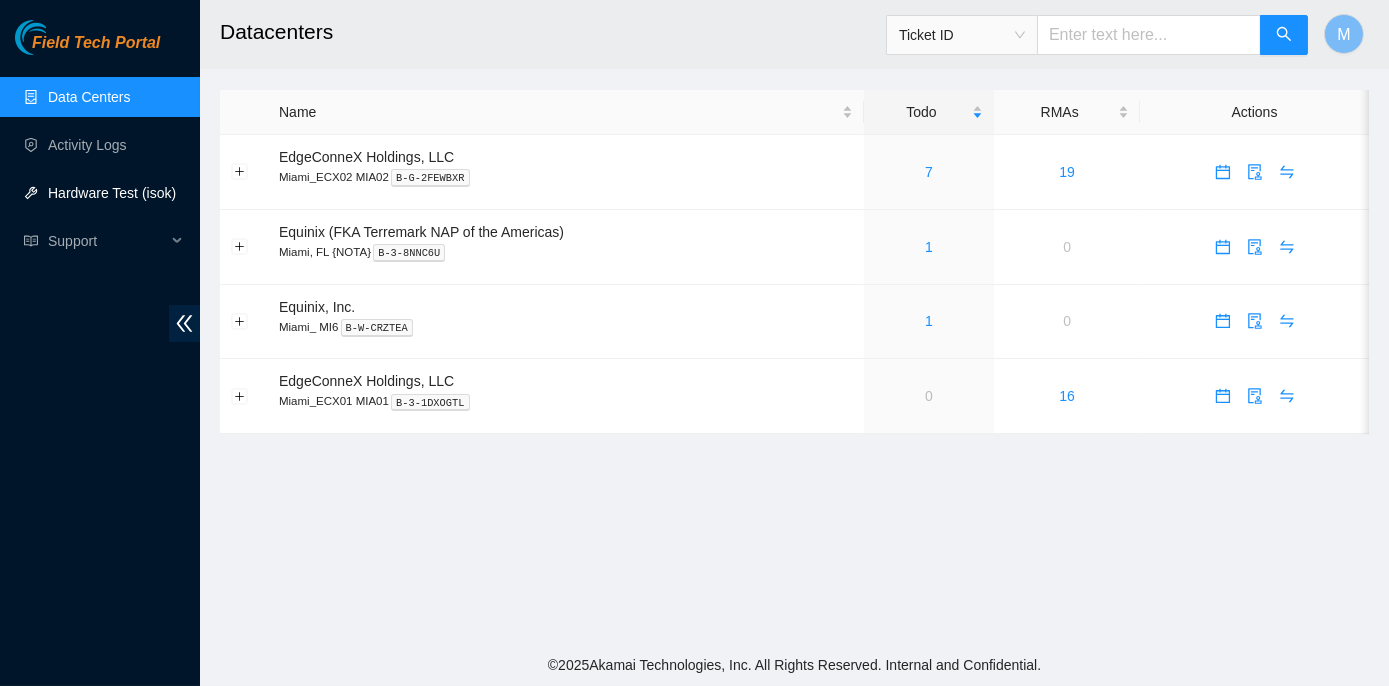 click on "Hardware Test (isok)" at bounding box center [112, 193] 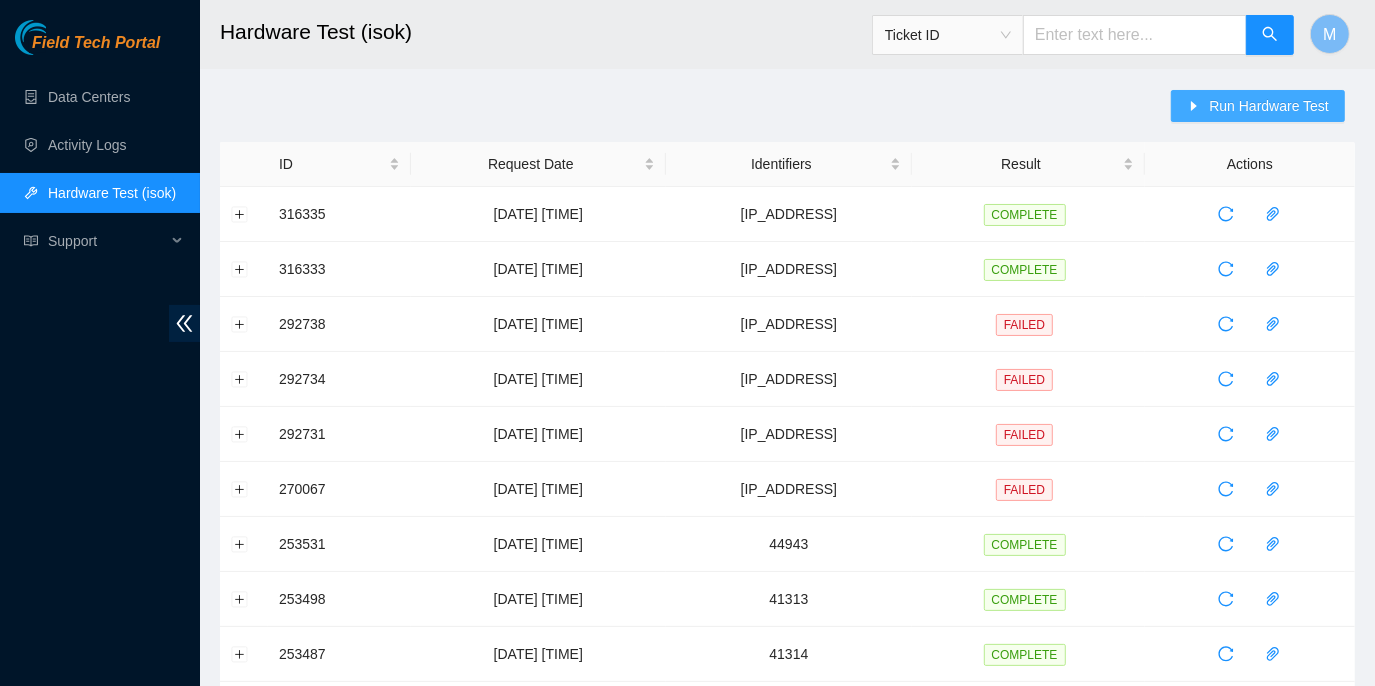 click 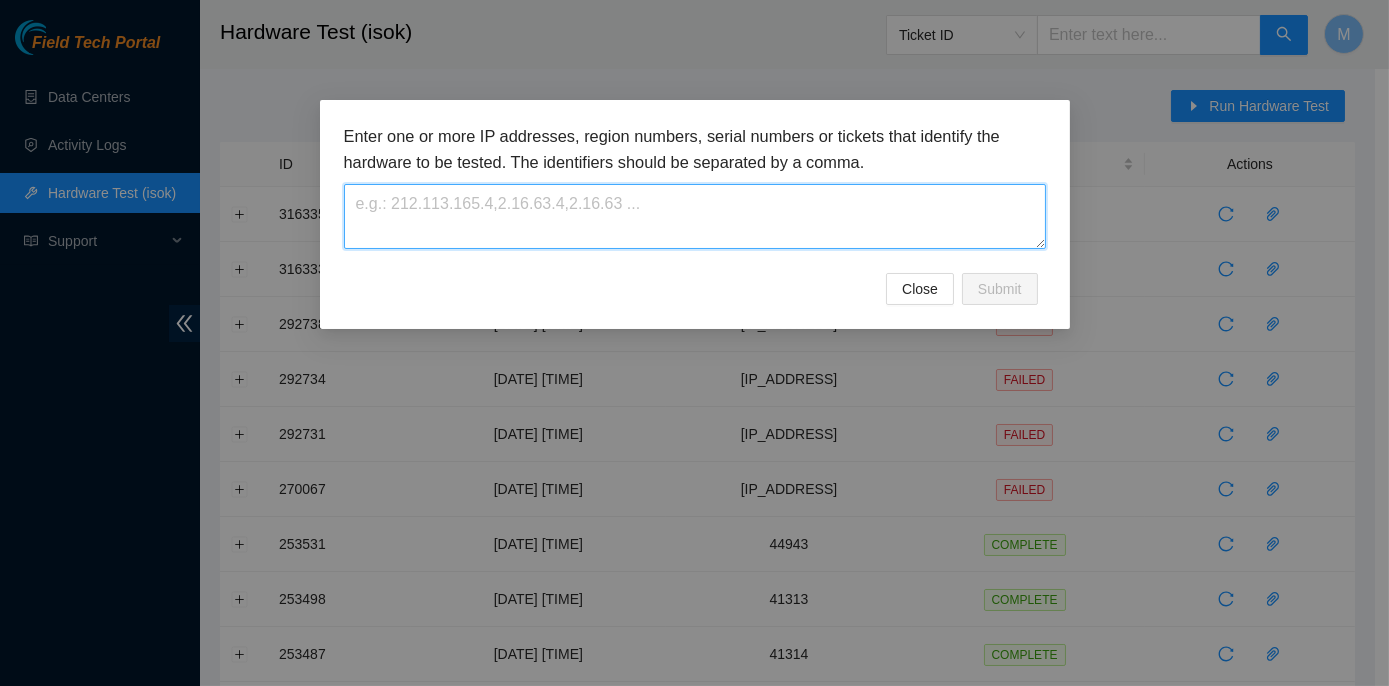 paste on "[IP_ADDRESS]" 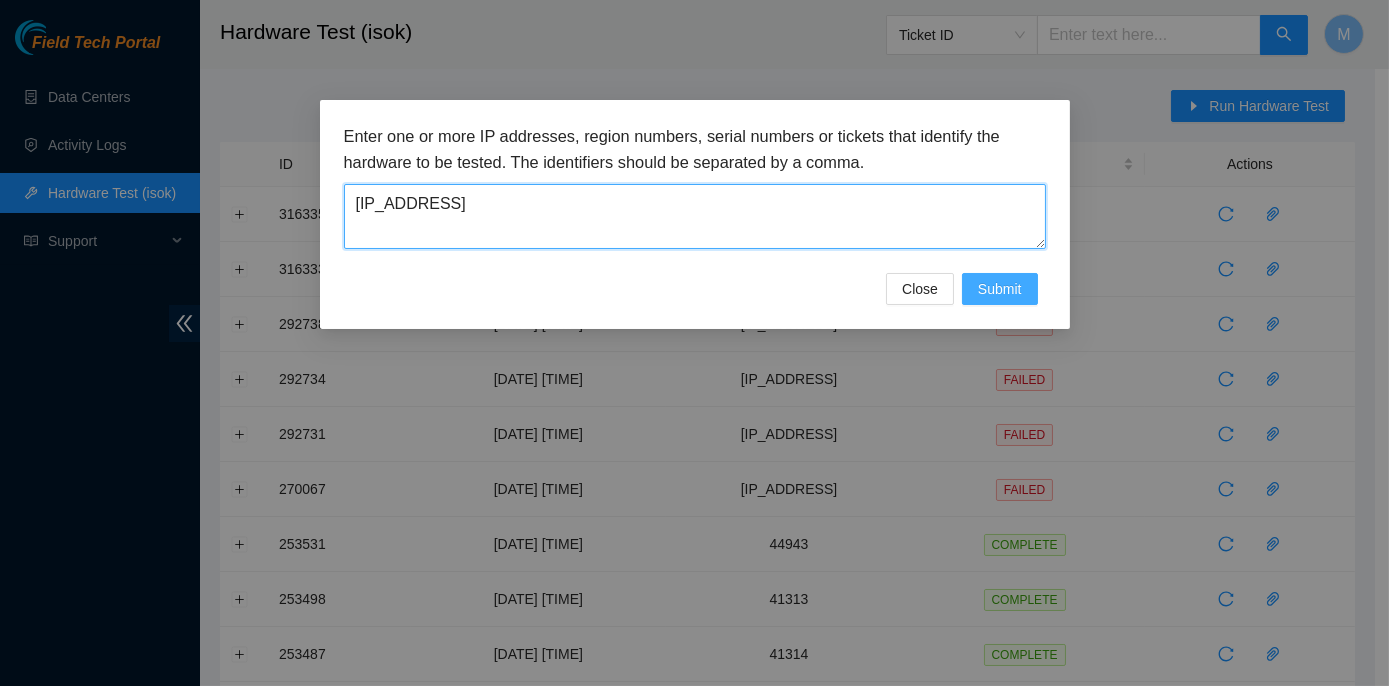 type on "[IP_ADDRESS]" 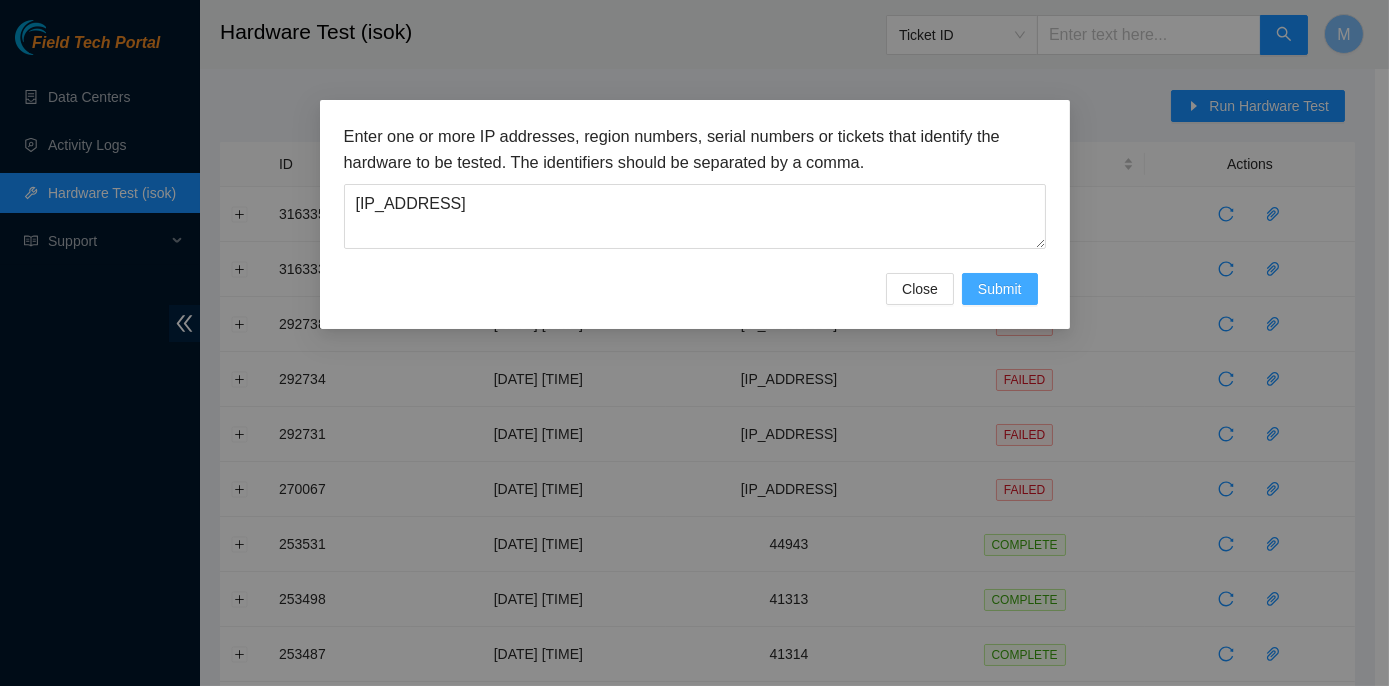 click on "Submit" at bounding box center (1000, 289) 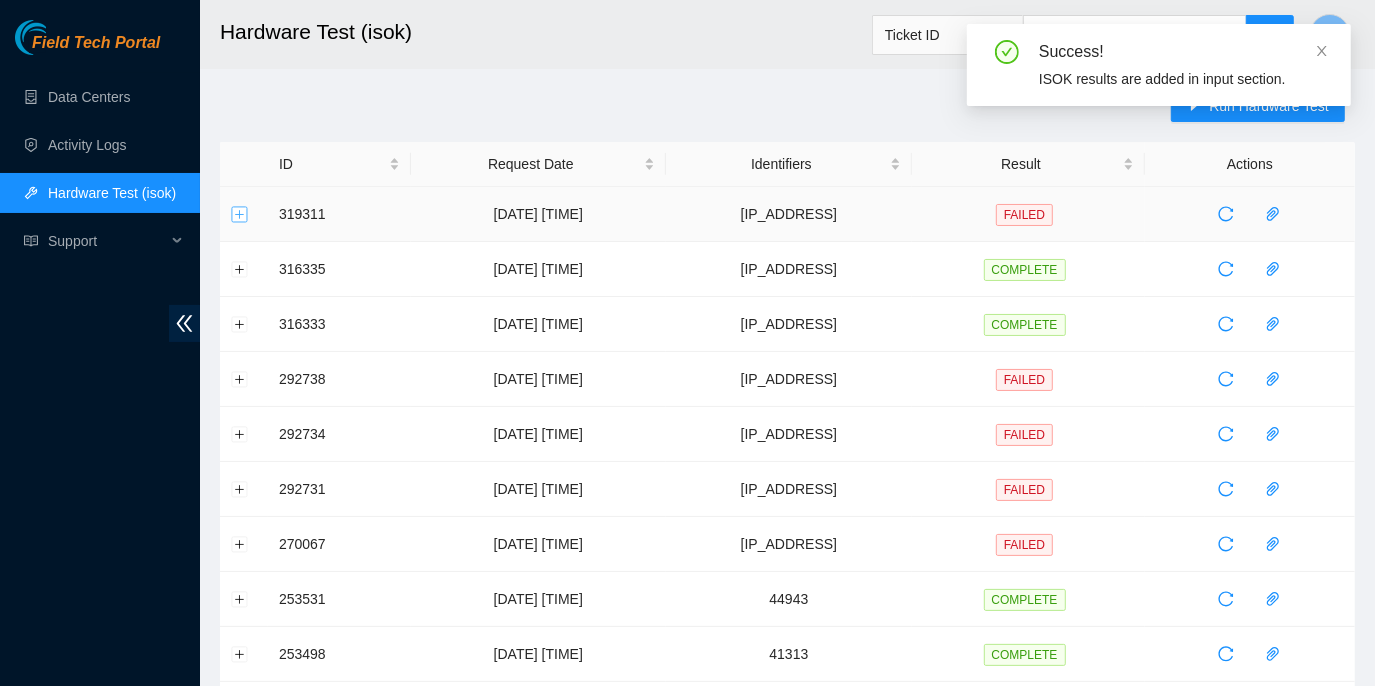 click at bounding box center (240, 214) 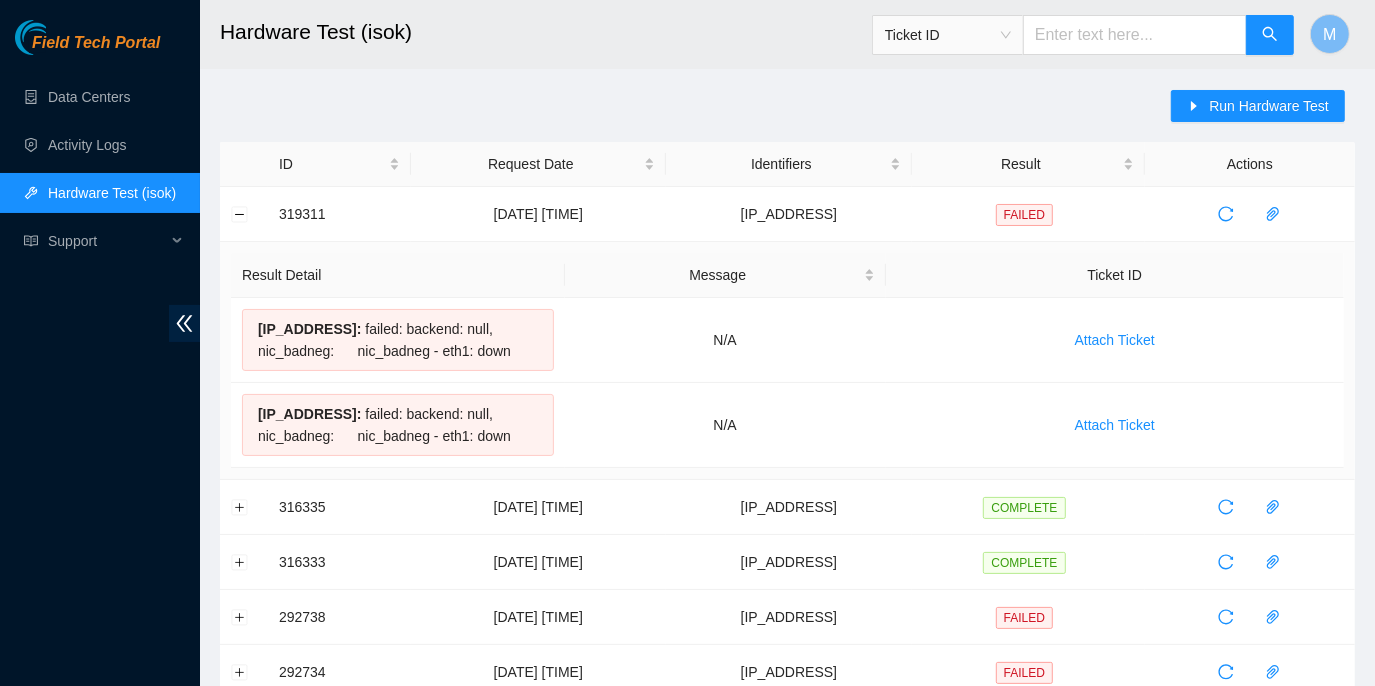 click at bounding box center [1135, 35] 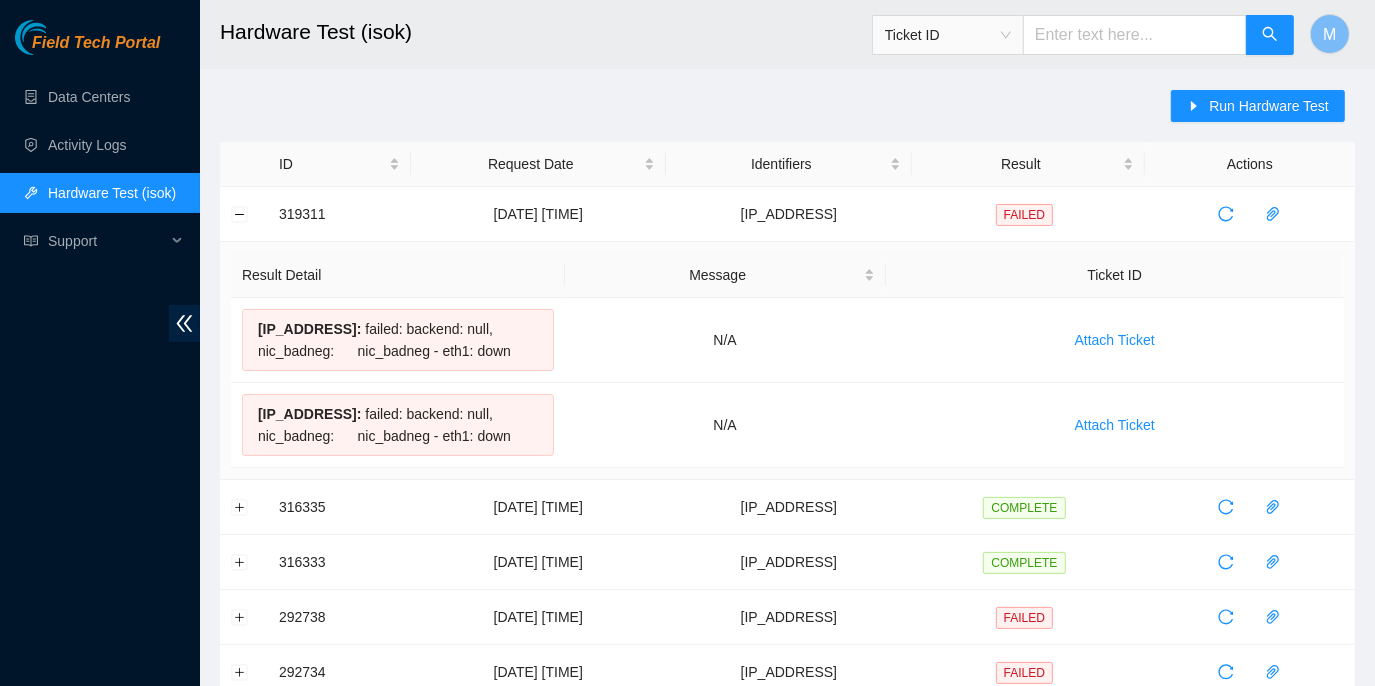 drag, startPoint x: 1074, startPoint y: 29, endPoint x: 1028, endPoint y: 70, distance: 61.6198 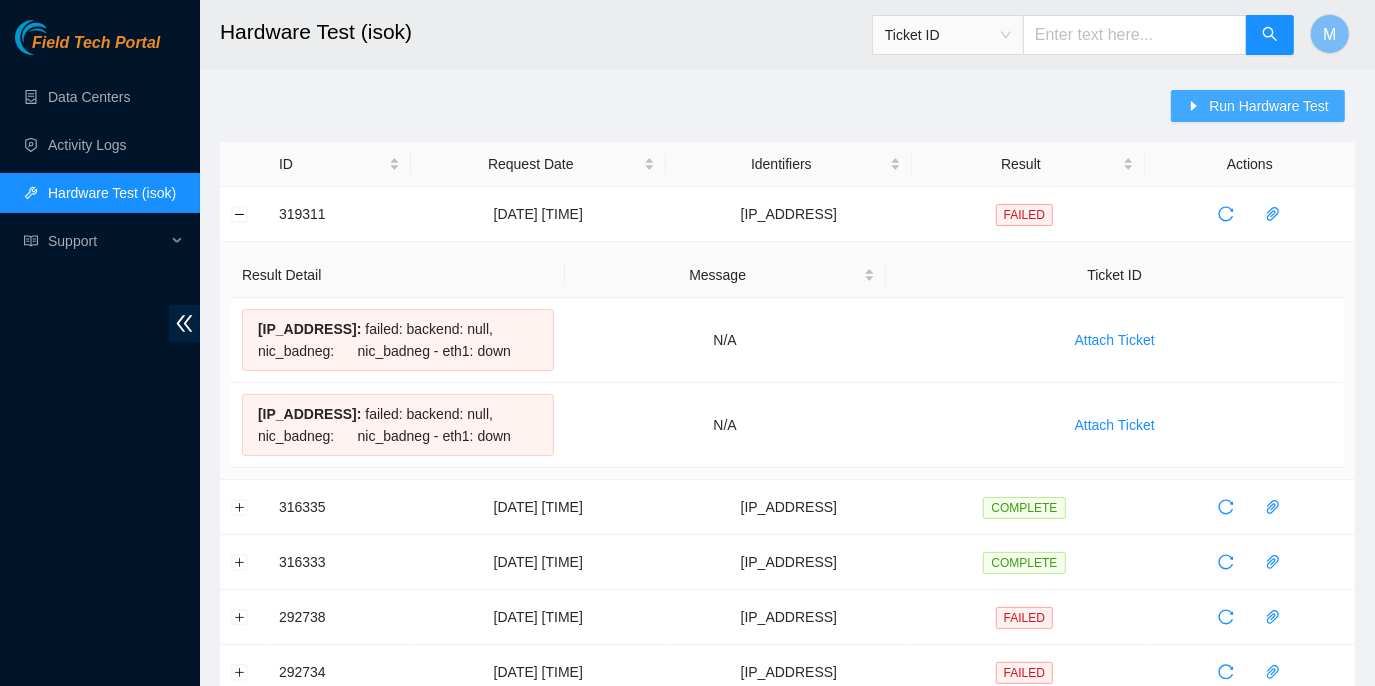 click on "Run Hardware Test" at bounding box center [1269, 106] 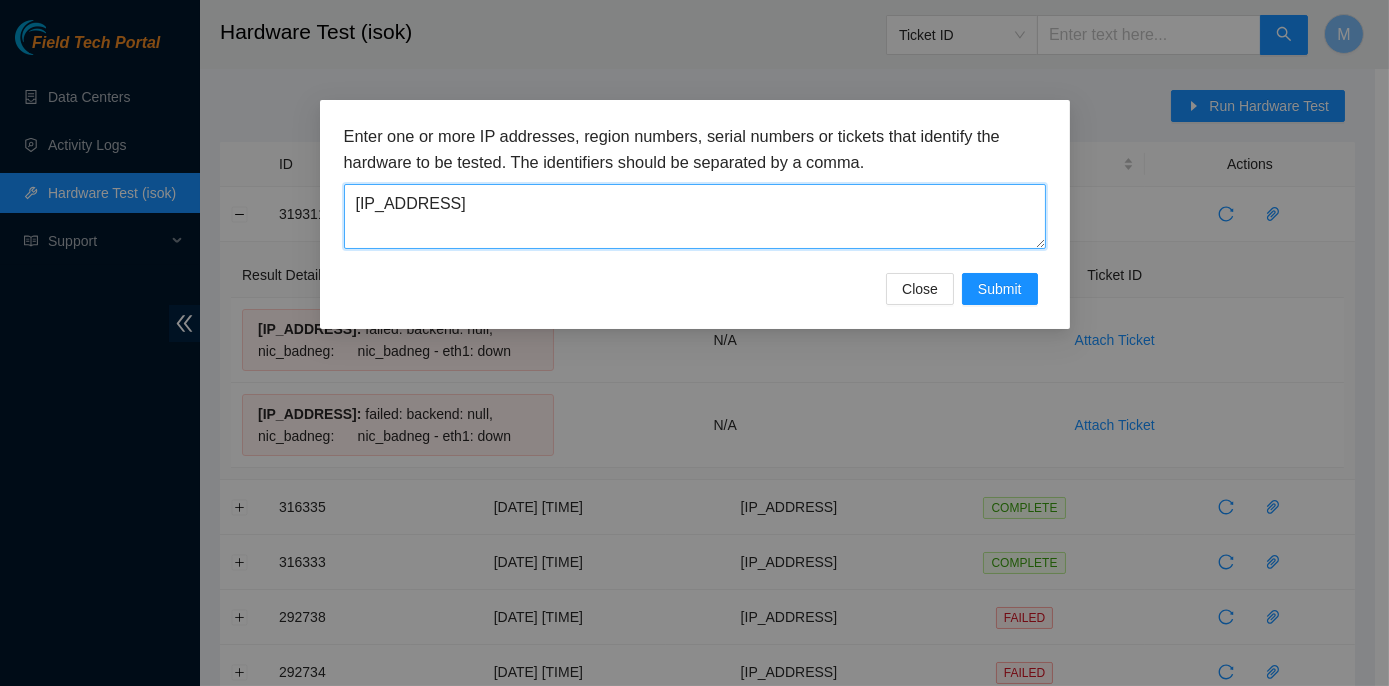 click on "[IP_ADDRESS]" at bounding box center [695, 216] 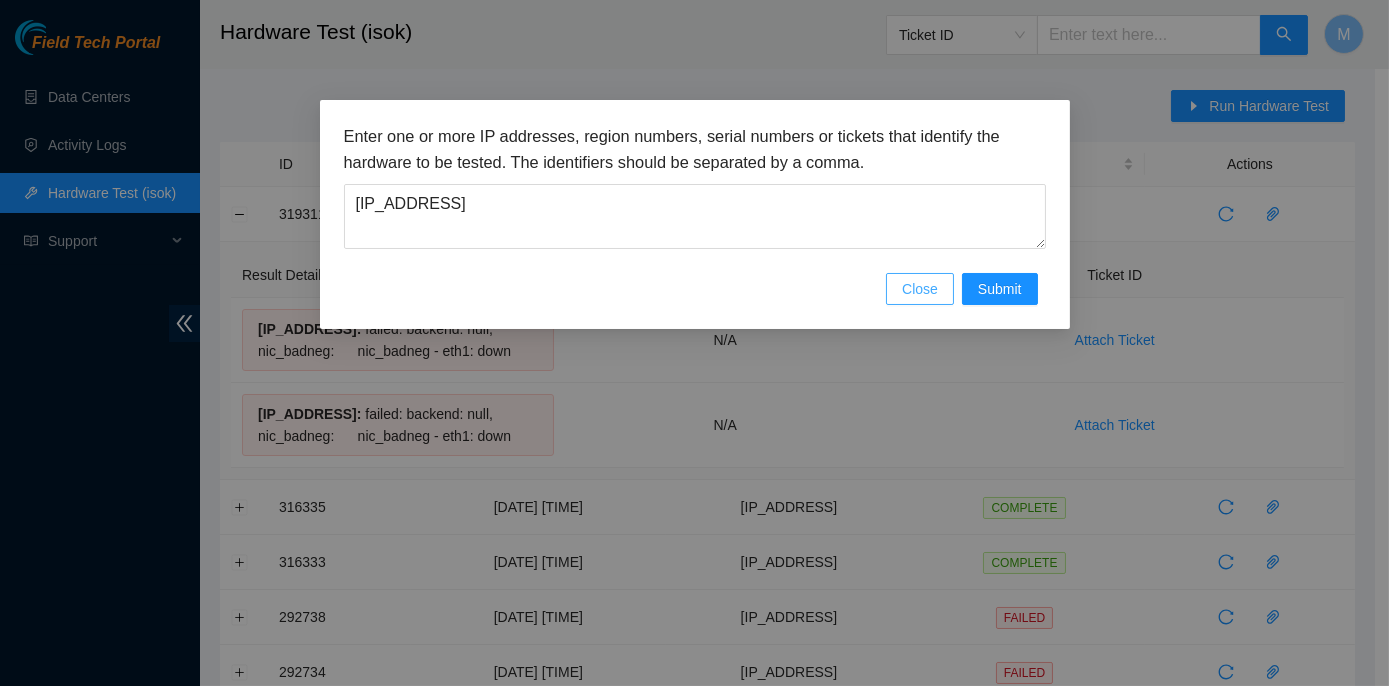 click on "Close" at bounding box center [920, 289] 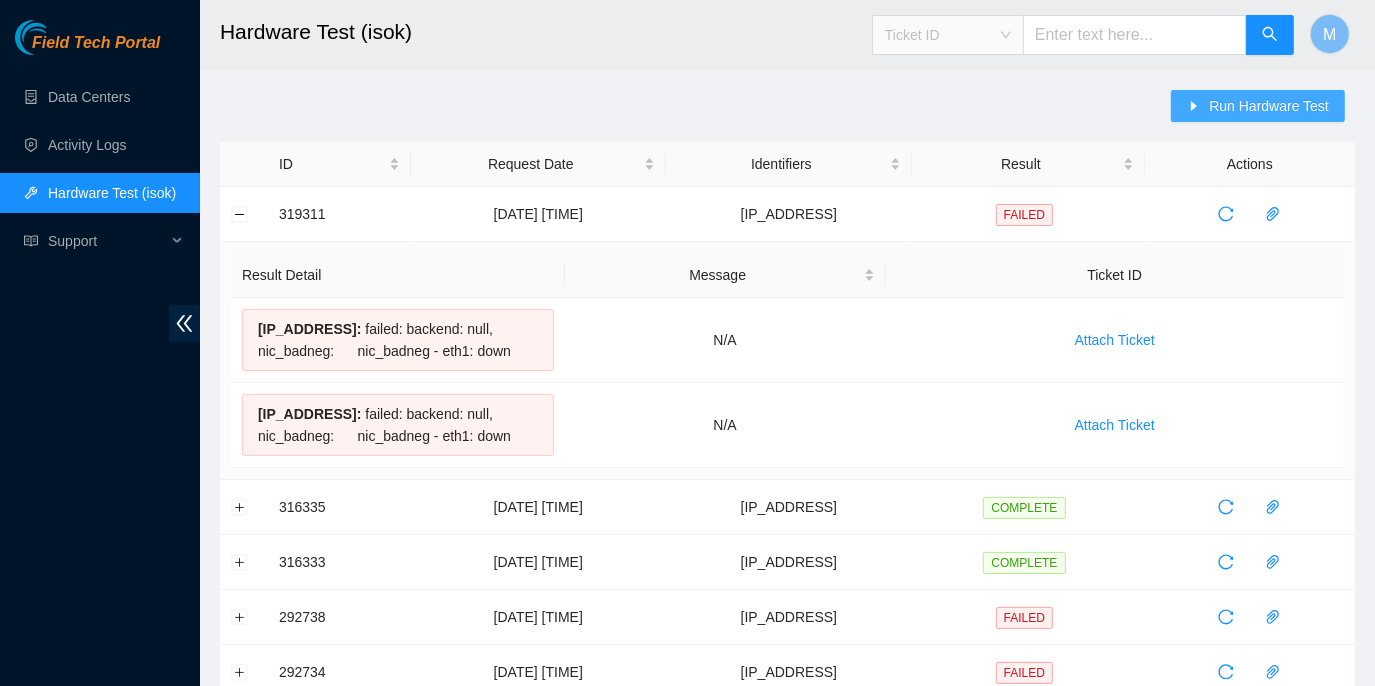 click on "Ticket ID" at bounding box center (948, 35) 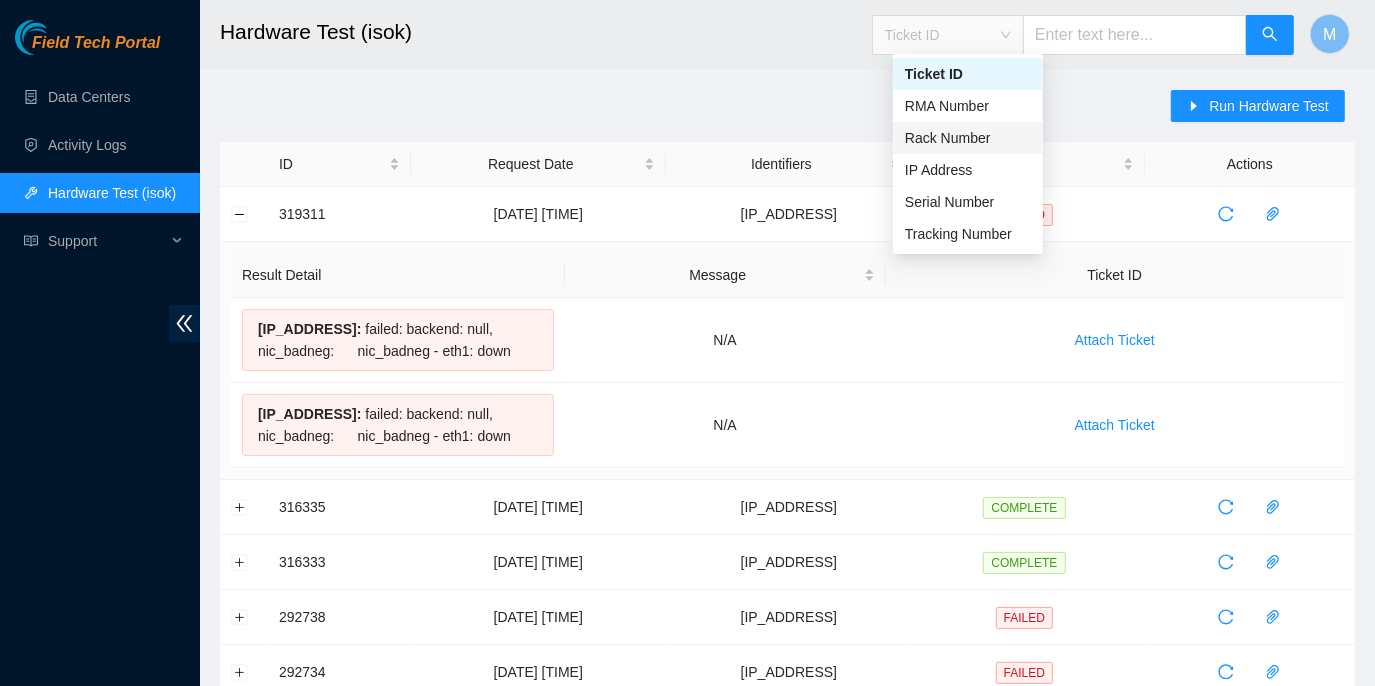 click on "Rack Number" at bounding box center [968, 138] 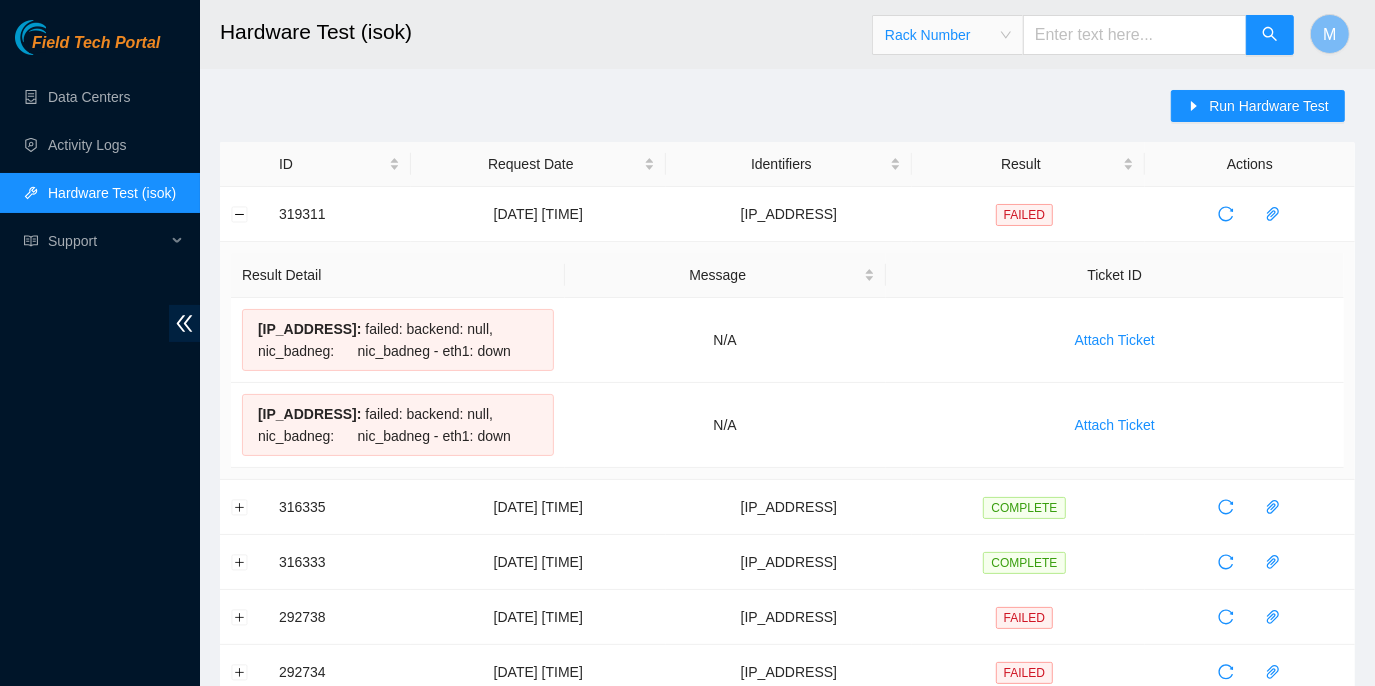 click at bounding box center (1135, 35) 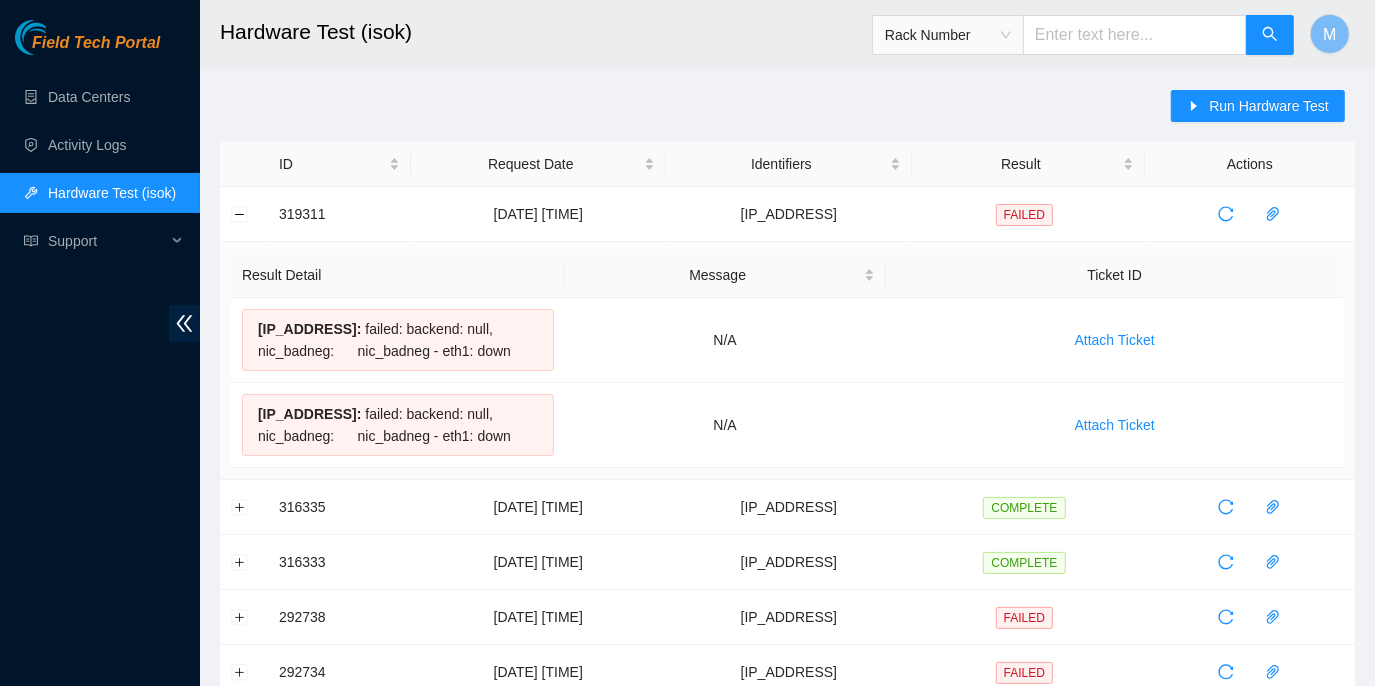 paste on "ECX2.400.05.03" 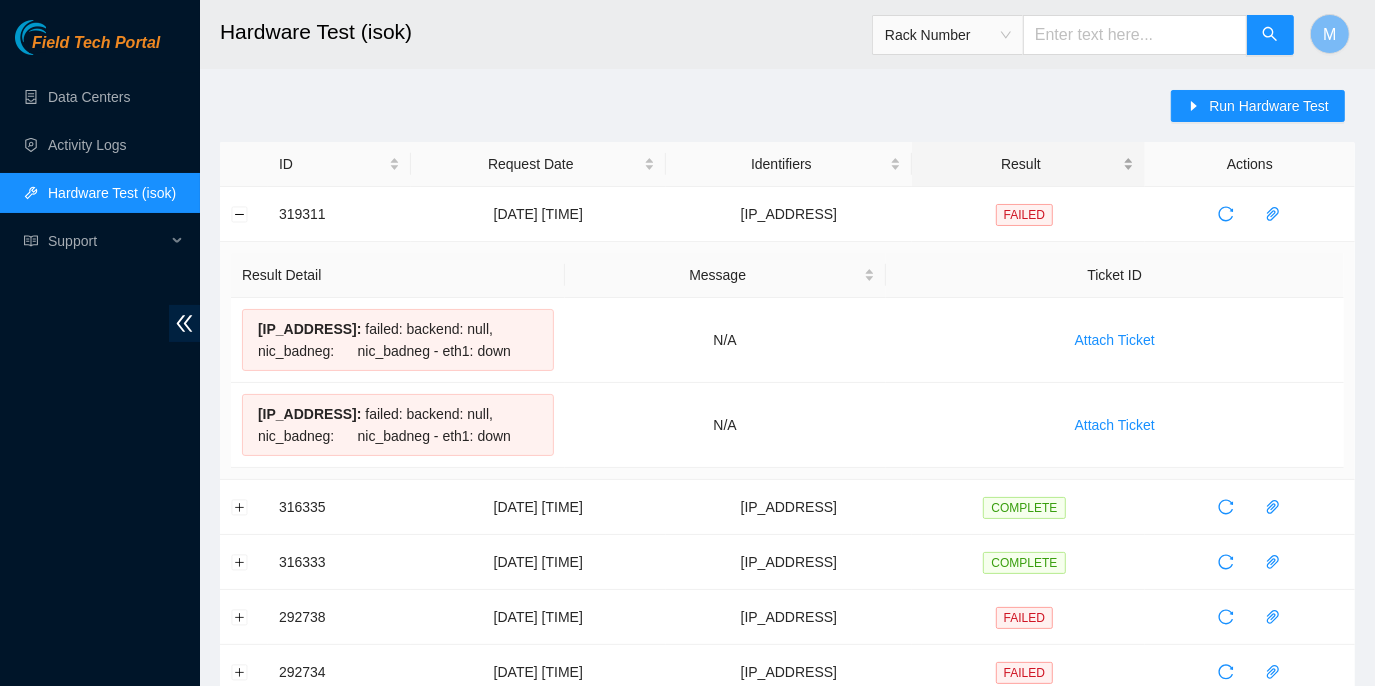 type on "ECX2.400.05.03" 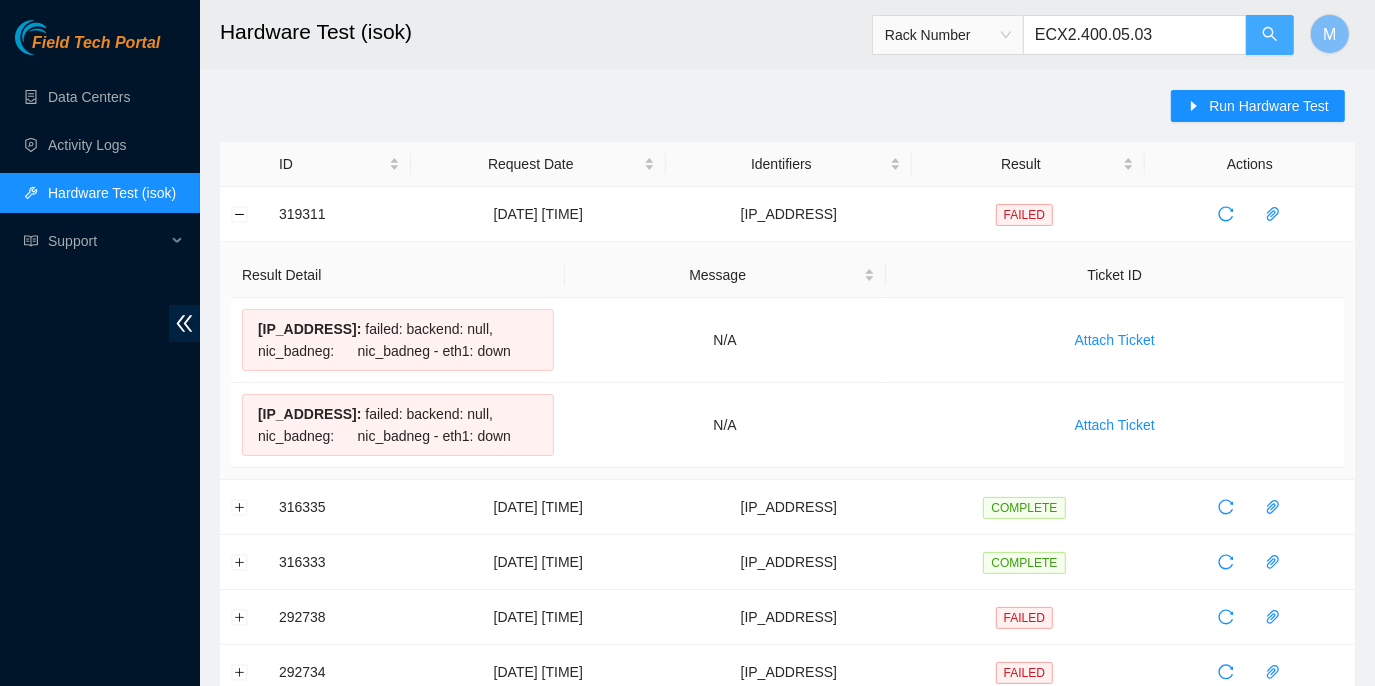 click 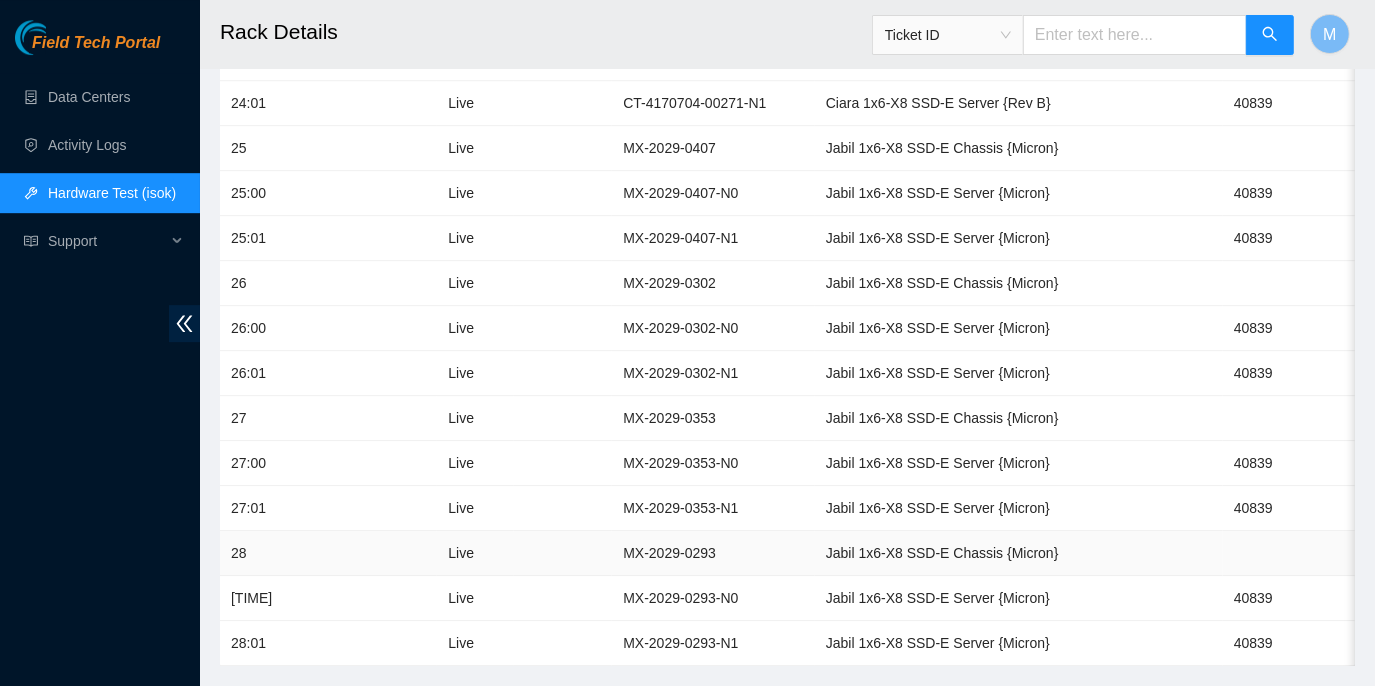 scroll, scrollTop: 4017, scrollLeft: 0, axis: vertical 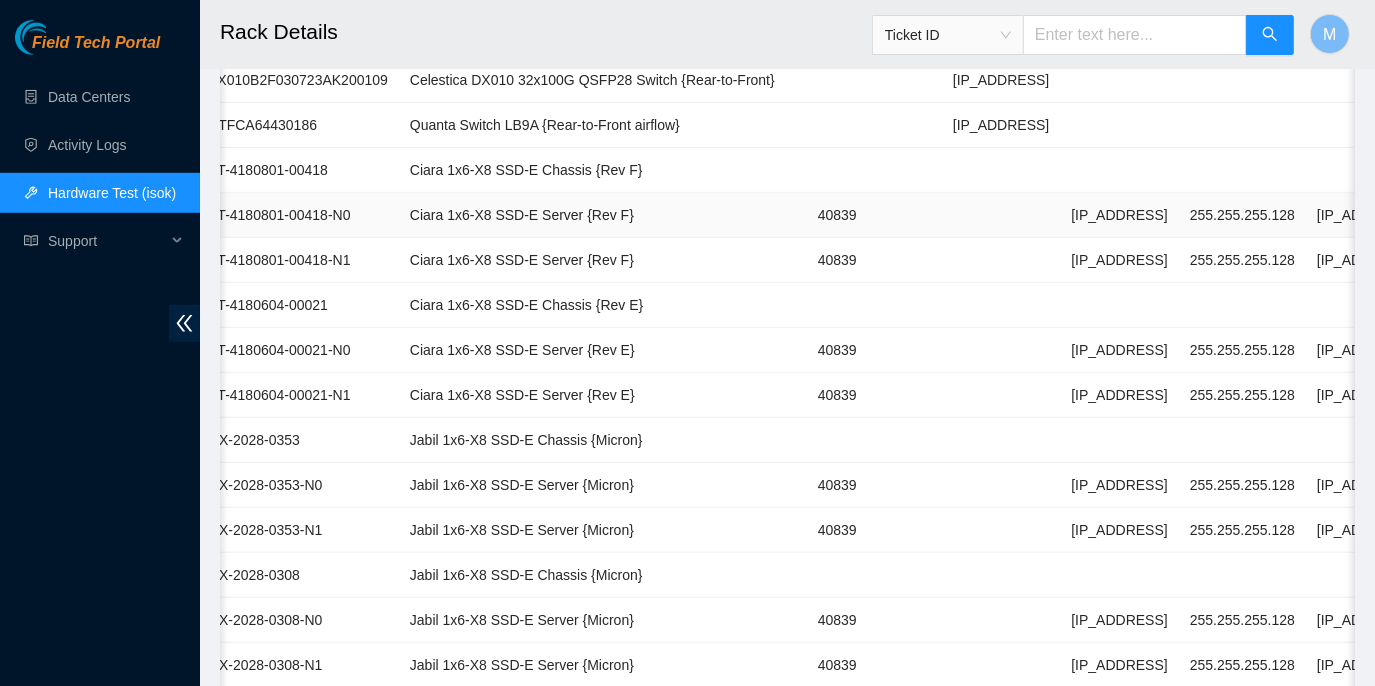 drag, startPoint x: 1032, startPoint y: 209, endPoint x: 1118, endPoint y: 209, distance: 86 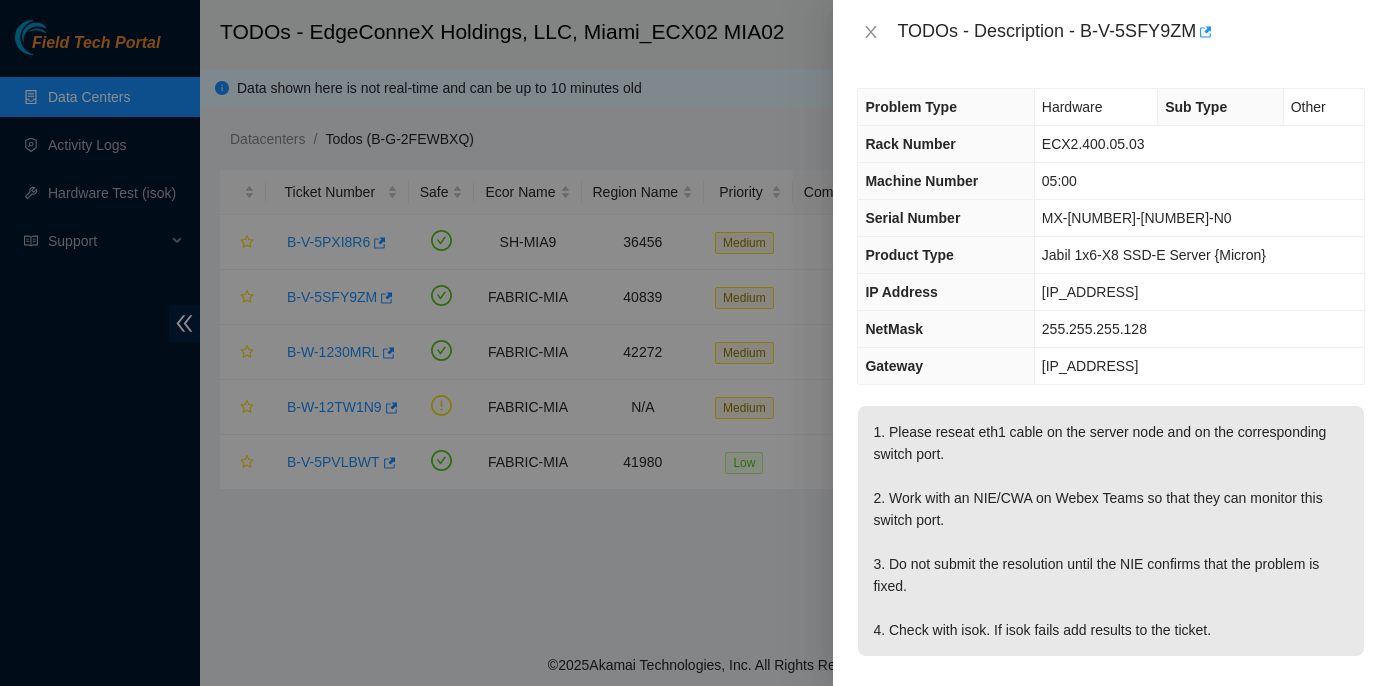 scroll, scrollTop: 0, scrollLeft: 0, axis: both 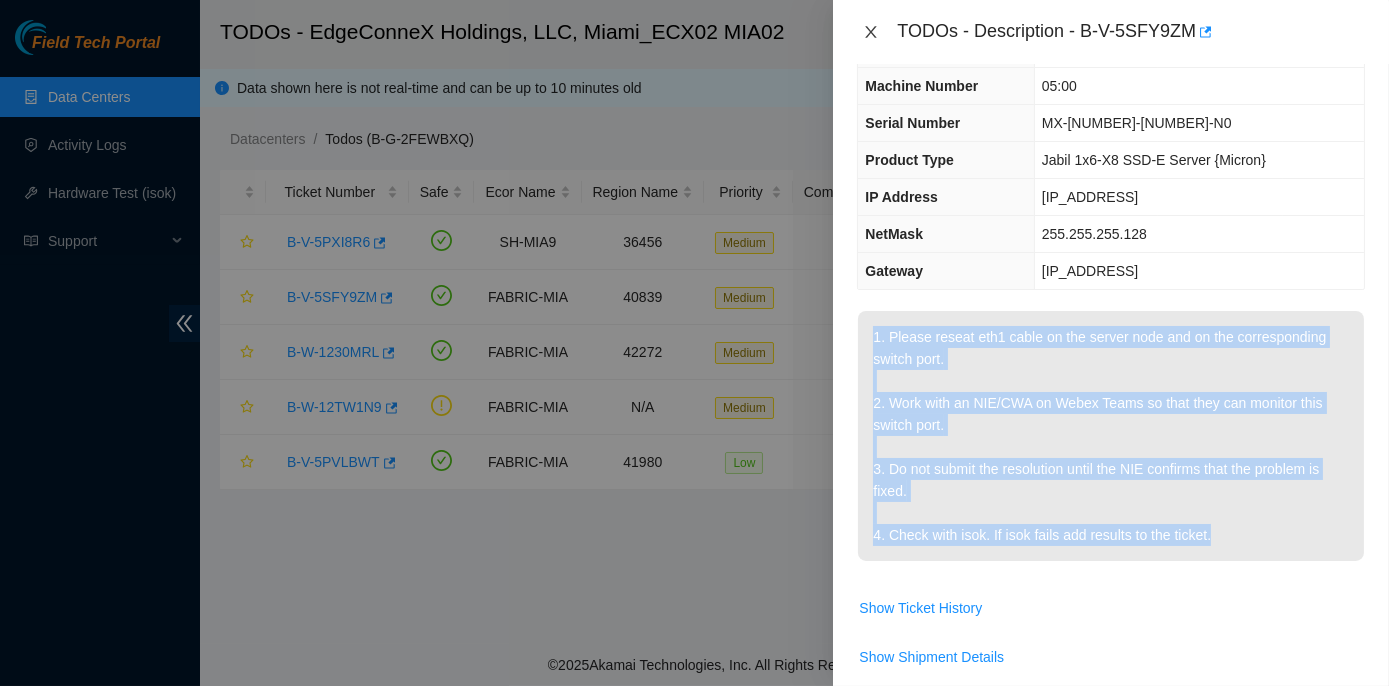 click 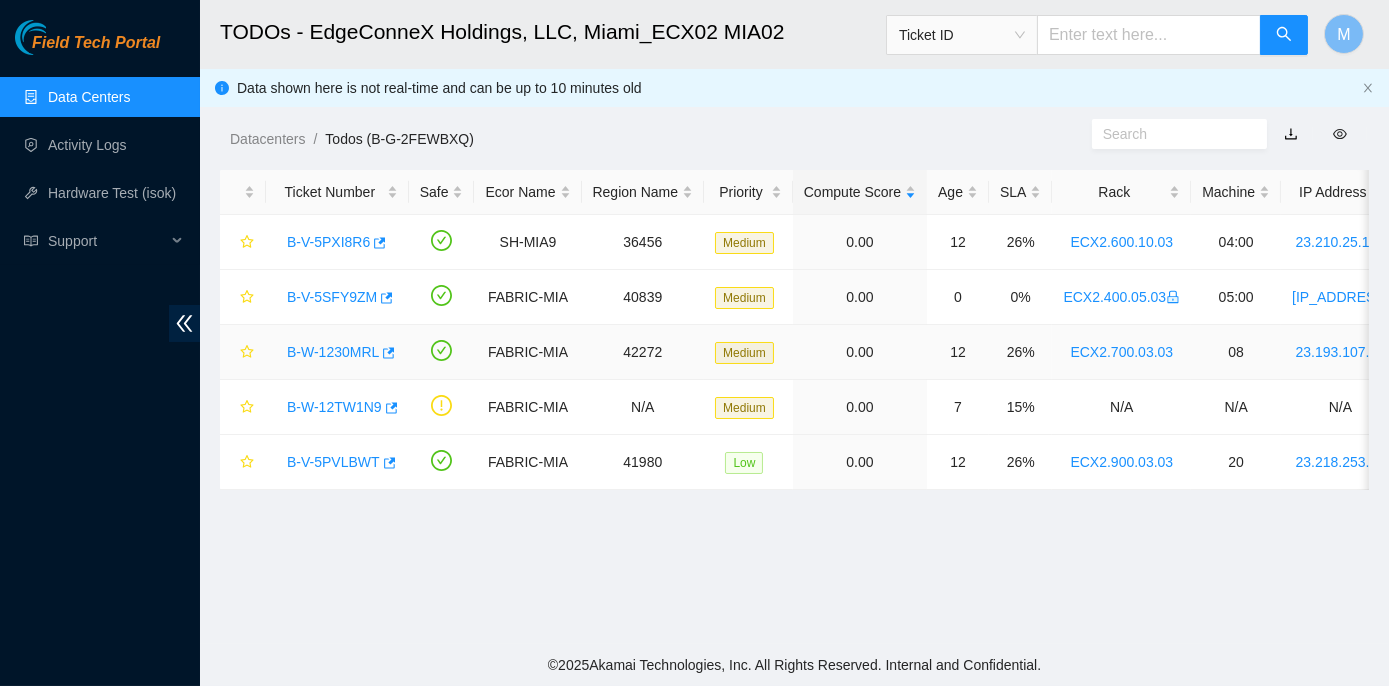 scroll, scrollTop: 117, scrollLeft: 0, axis: vertical 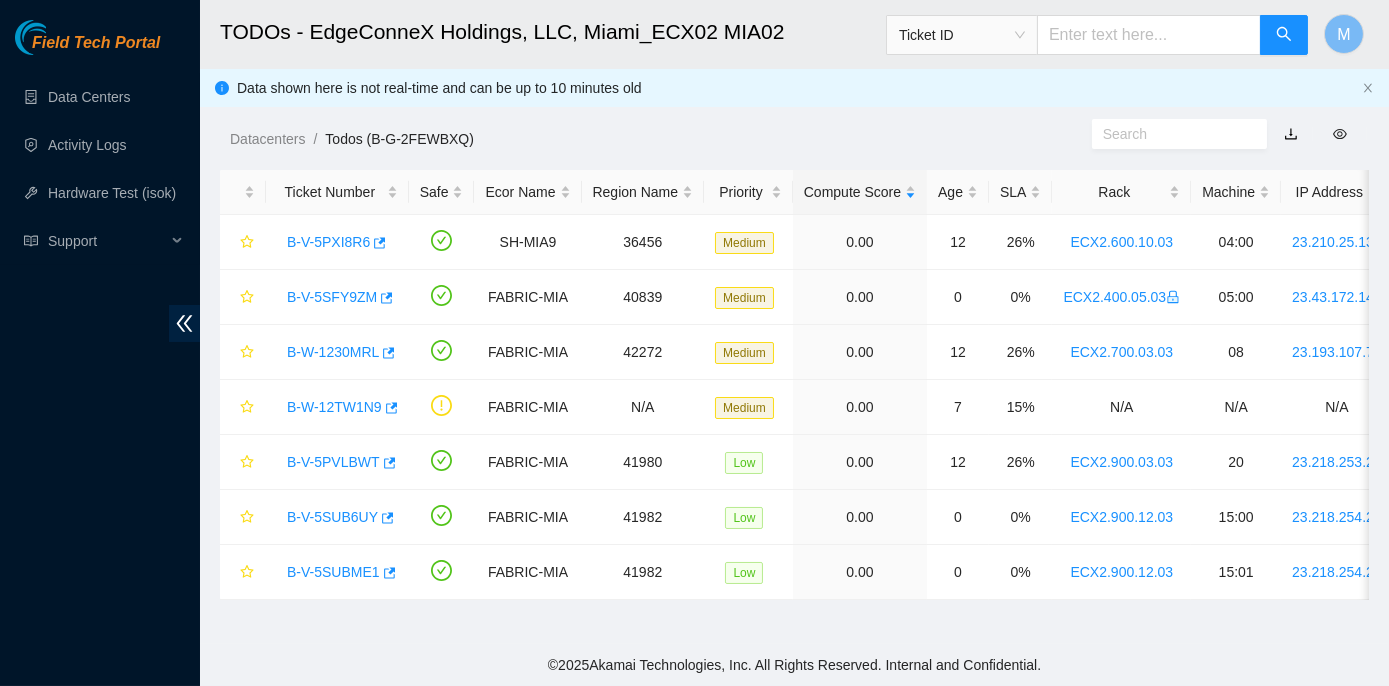 click at bounding box center [1149, 35] 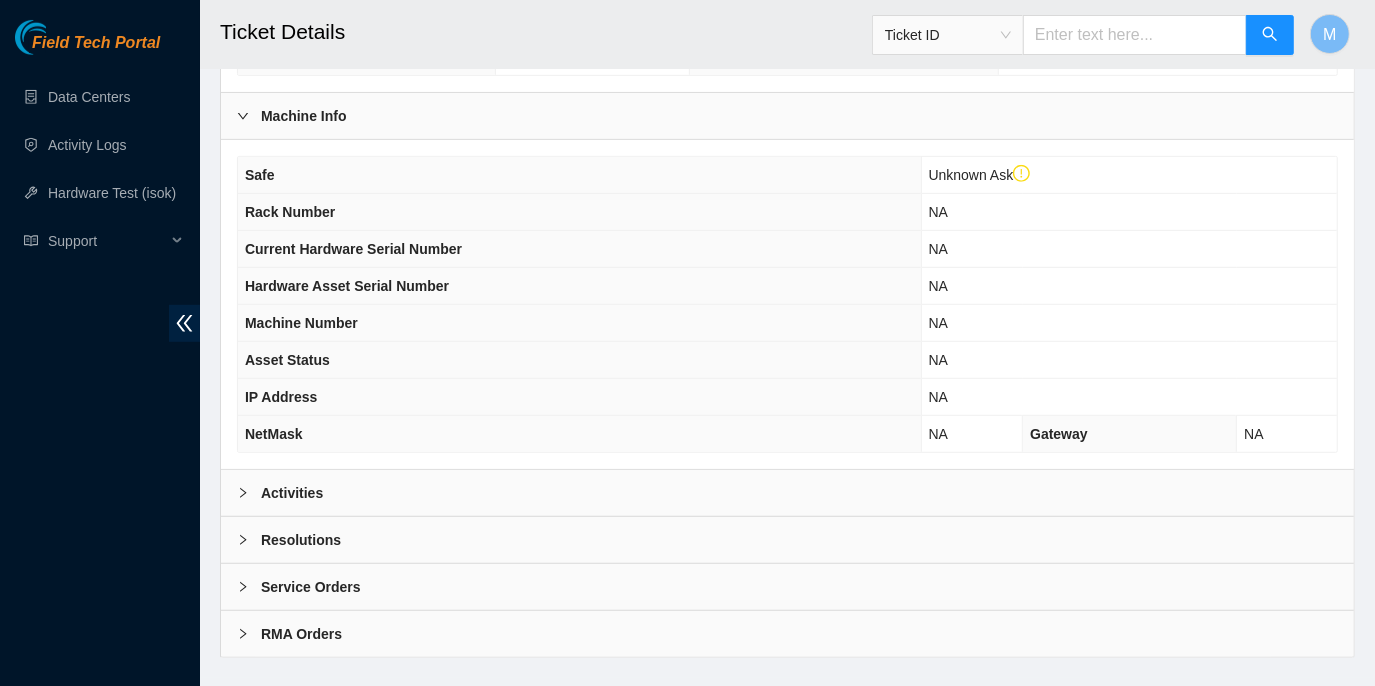 scroll, scrollTop: 700, scrollLeft: 0, axis: vertical 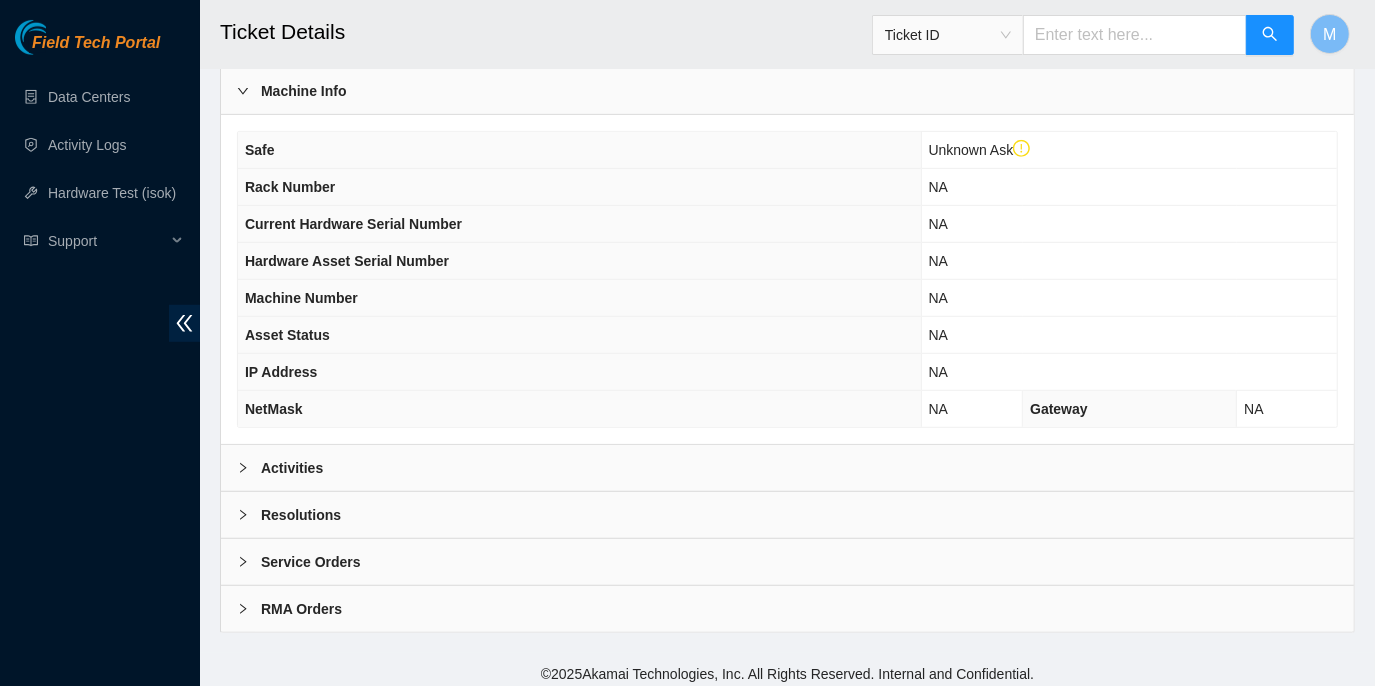 click 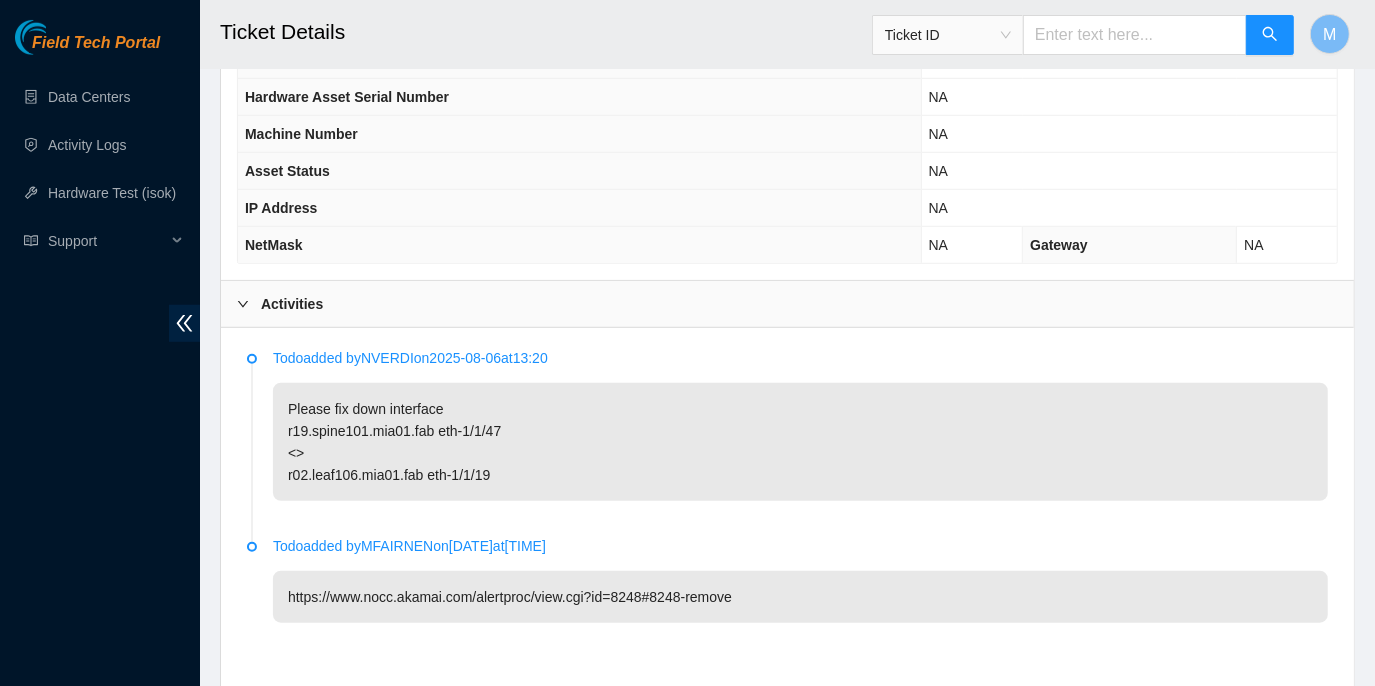 scroll, scrollTop: 973, scrollLeft: 0, axis: vertical 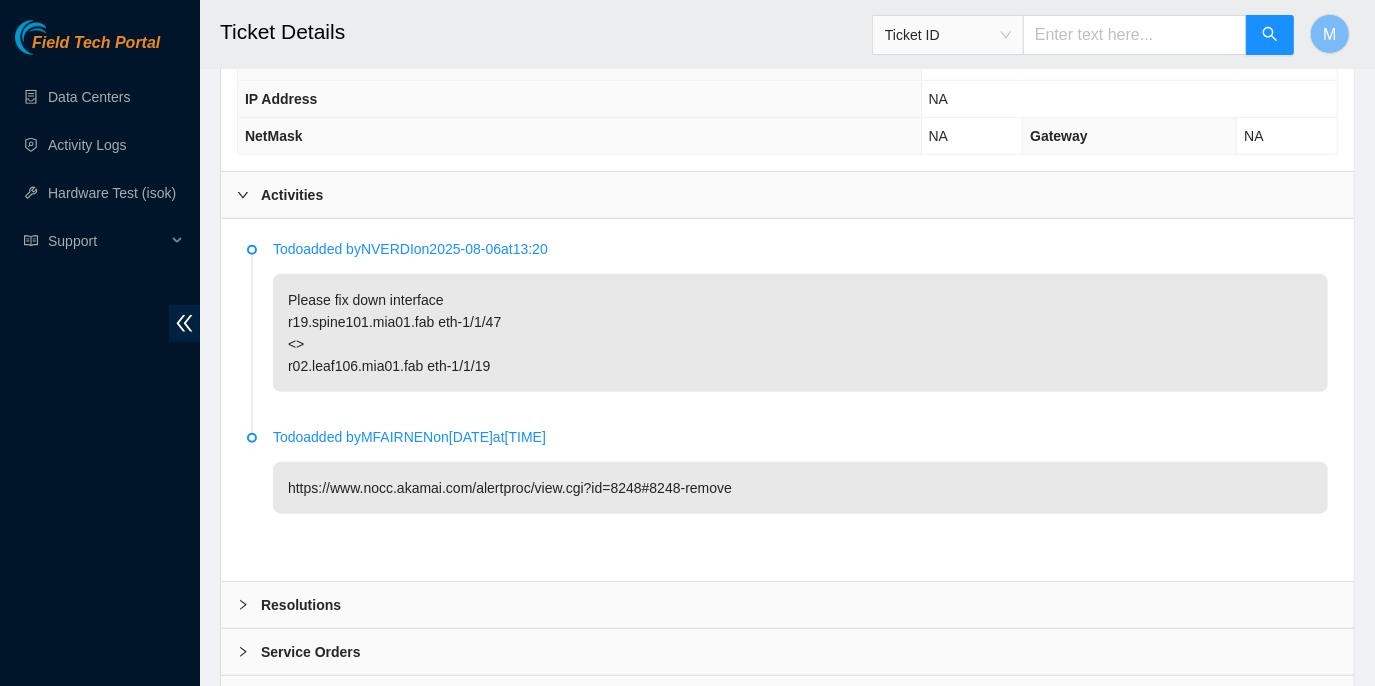 click on "Please fix down interface
r19.spine101.mia01.fab eth-1/1/47
<>
r02.leaf106.mia01.fab eth-1/1/19" at bounding box center [800, 333] 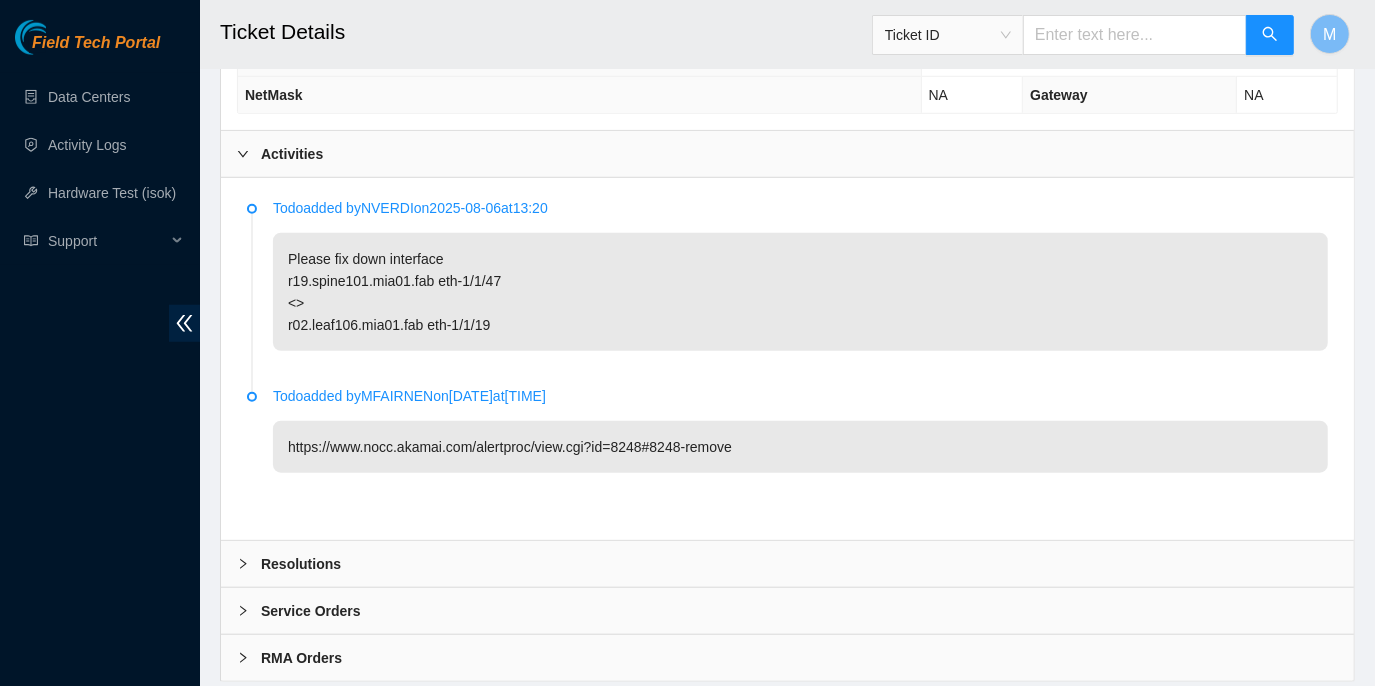 scroll, scrollTop: 1085, scrollLeft: 0, axis: vertical 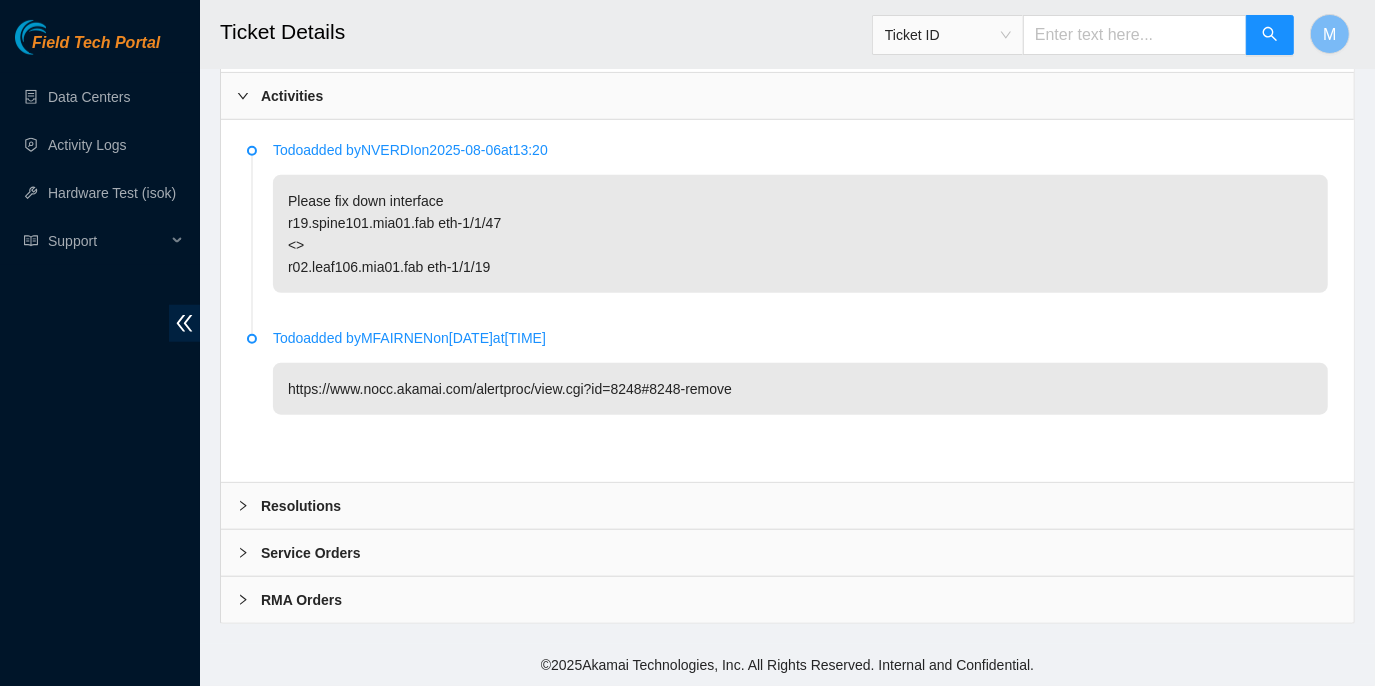 click 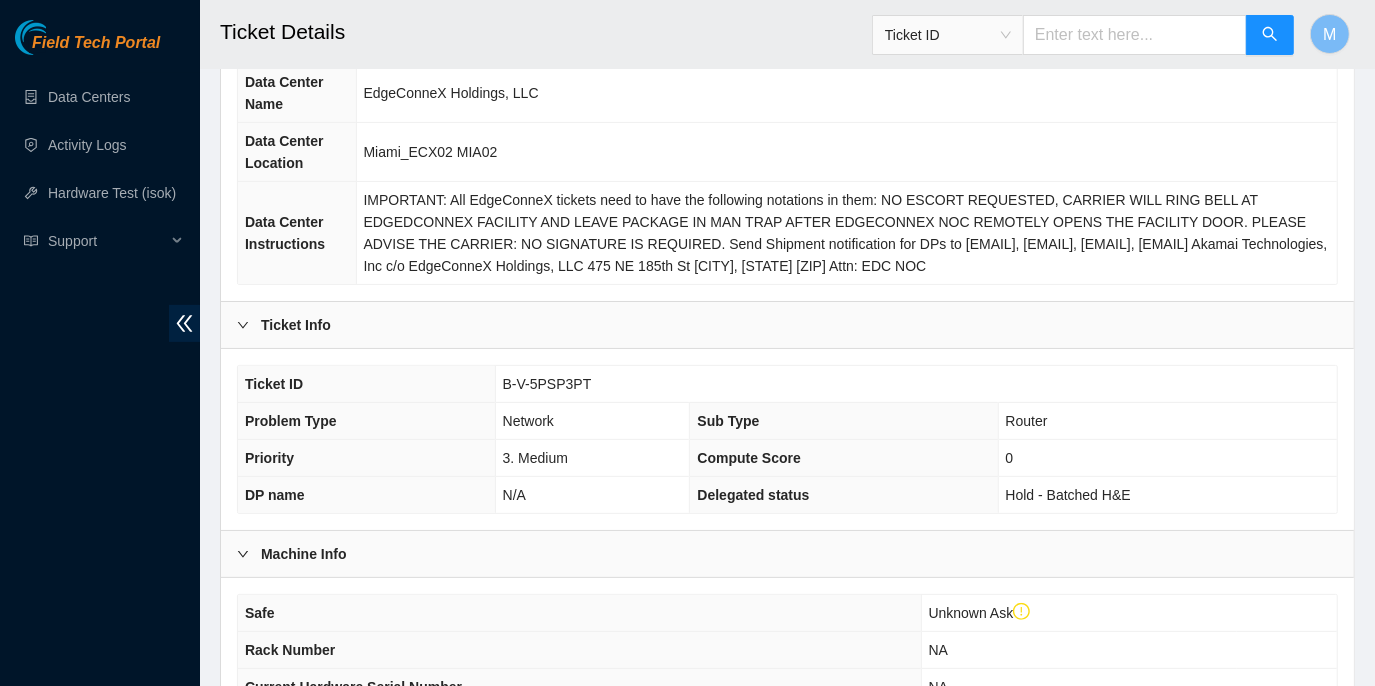 scroll, scrollTop: 0, scrollLeft: 0, axis: both 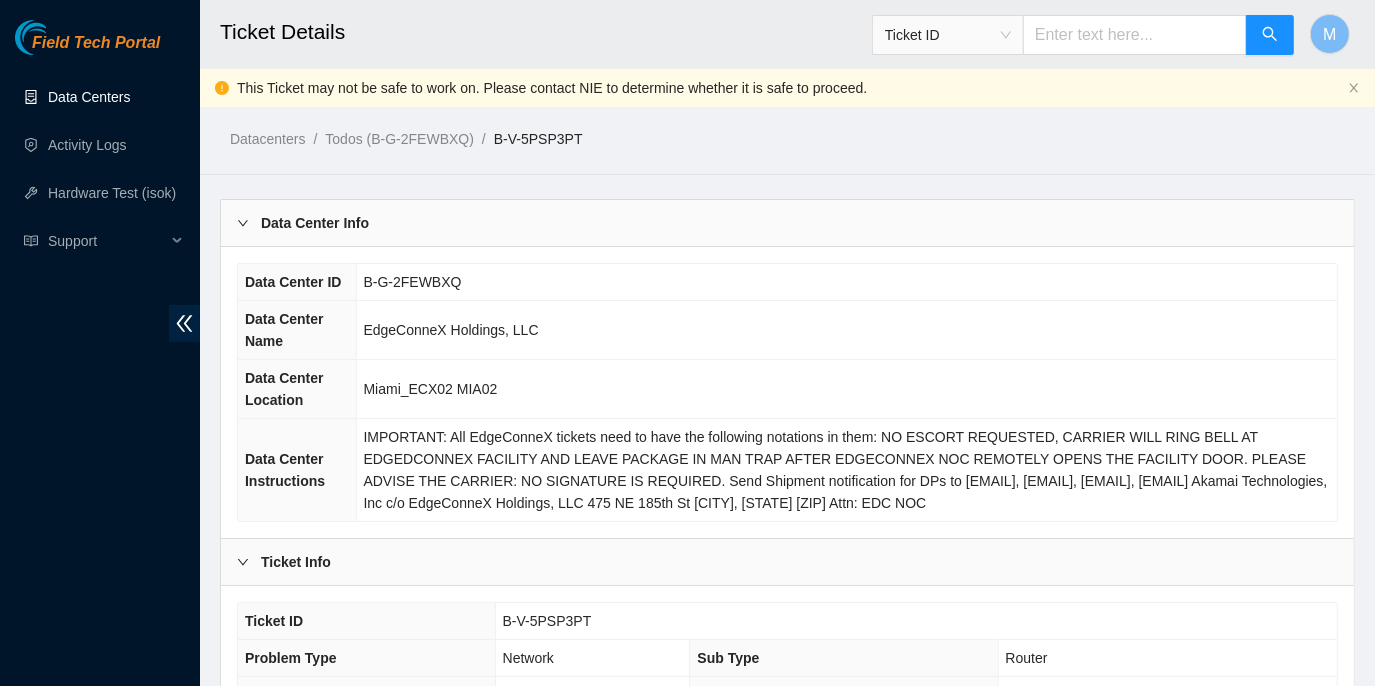 click on "Data Centers" at bounding box center (89, 97) 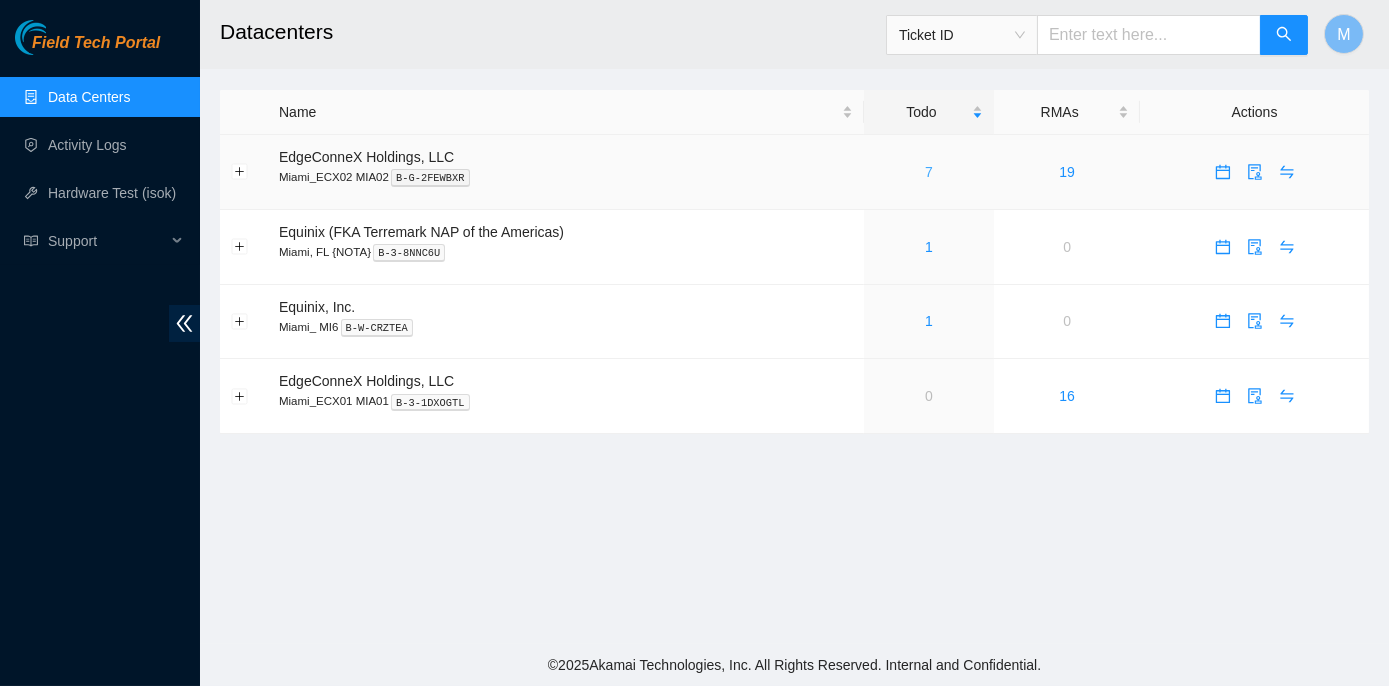 click on "7" at bounding box center [929, 172] 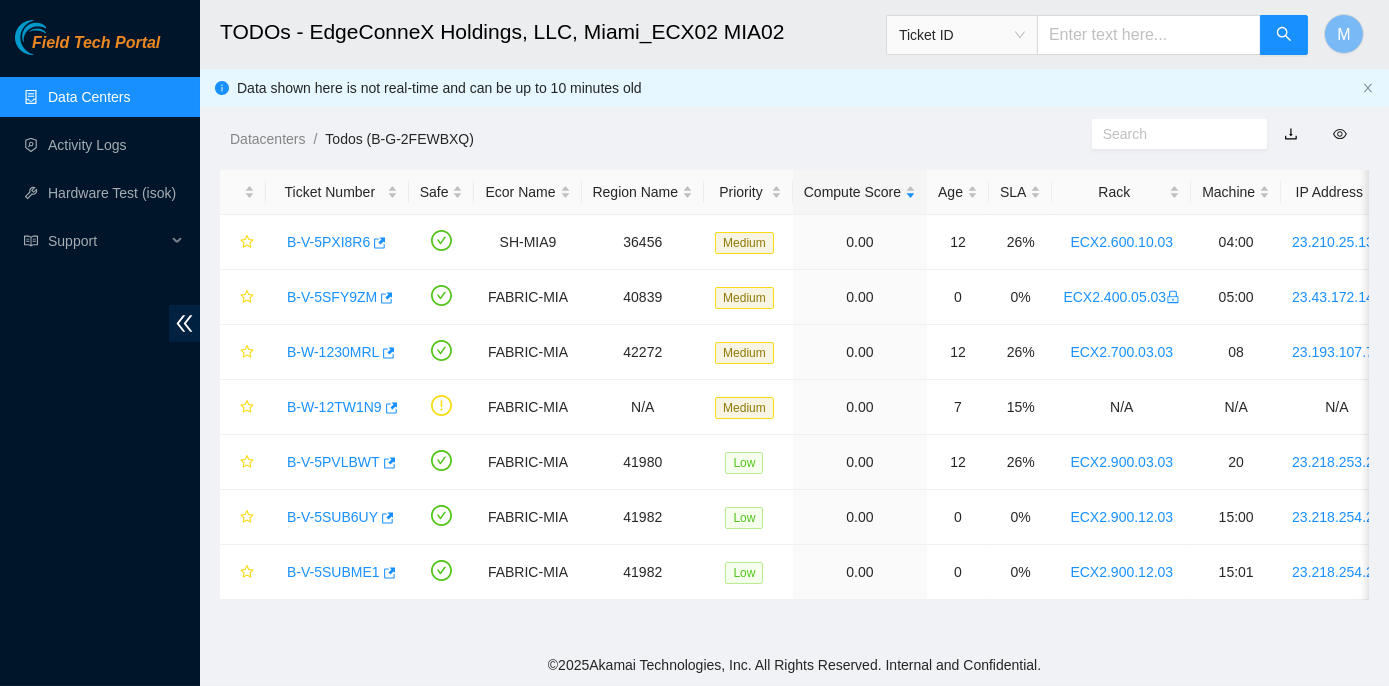 click at bounding box center [1149, 35] 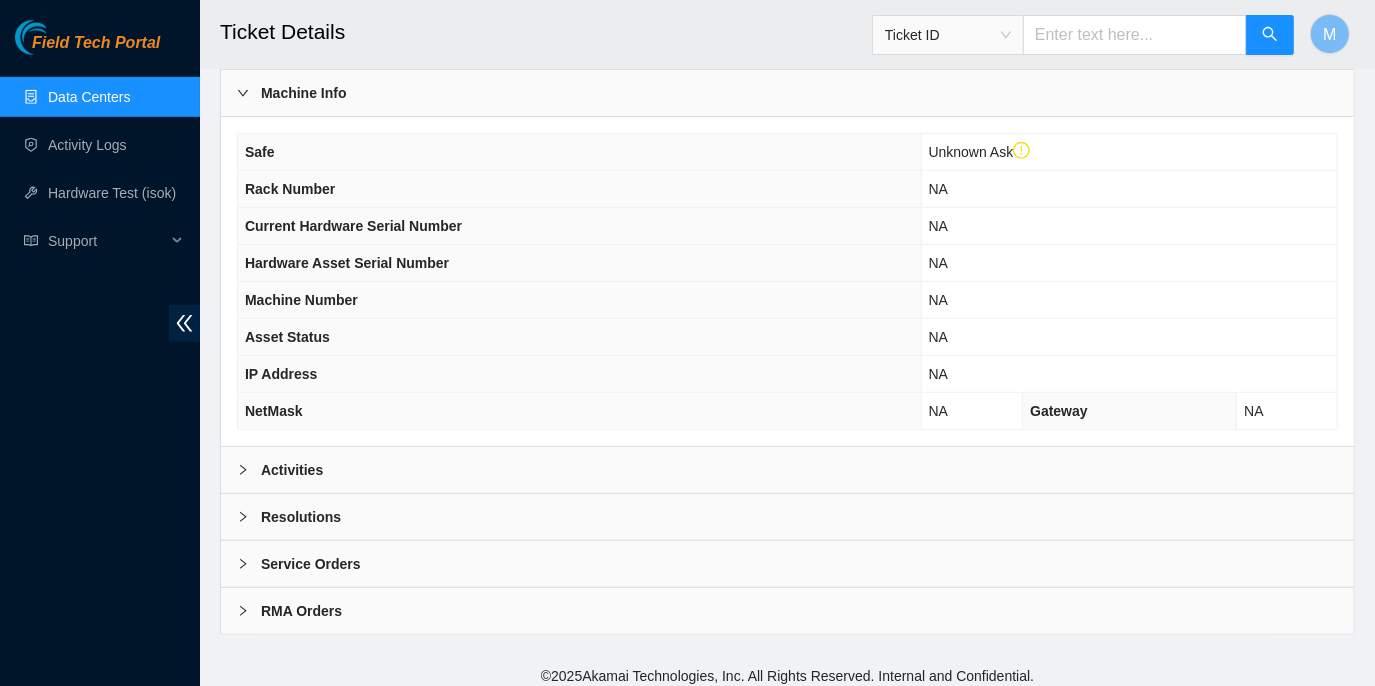 scroll, scrollTop: 700, scrollLeft: 0, axis: vertical 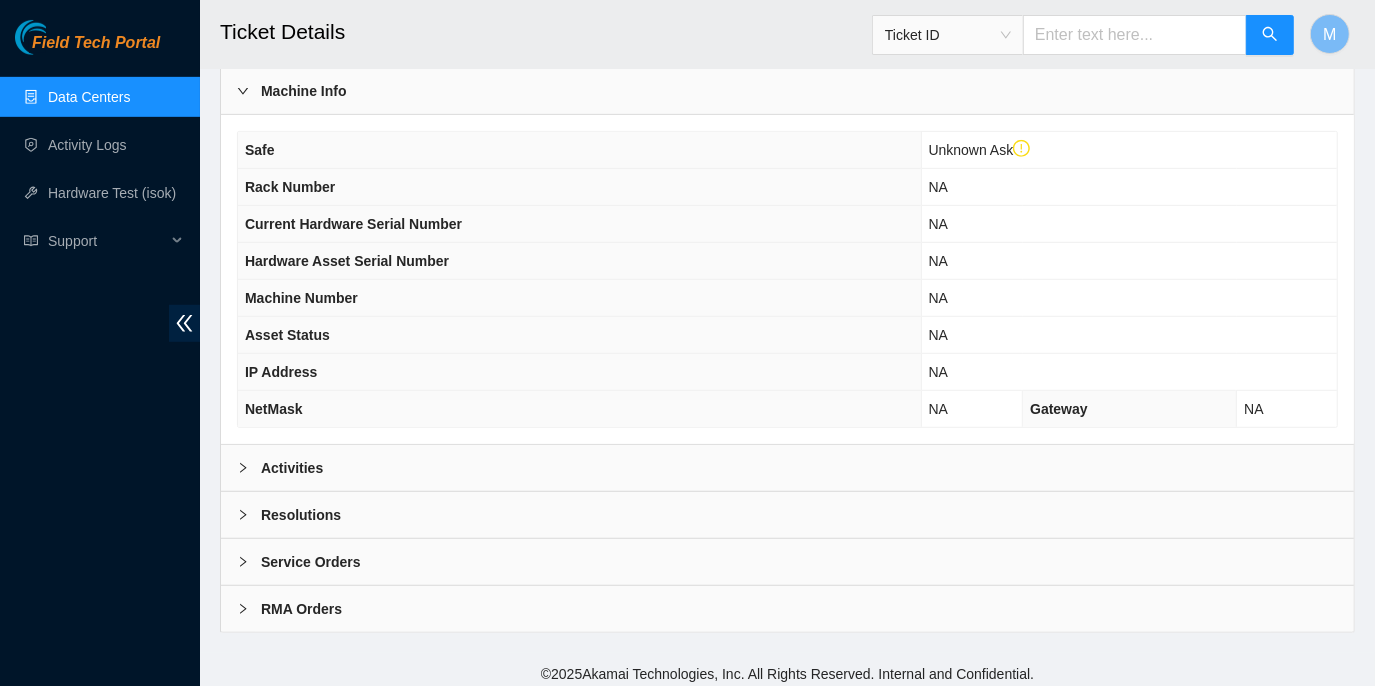 click 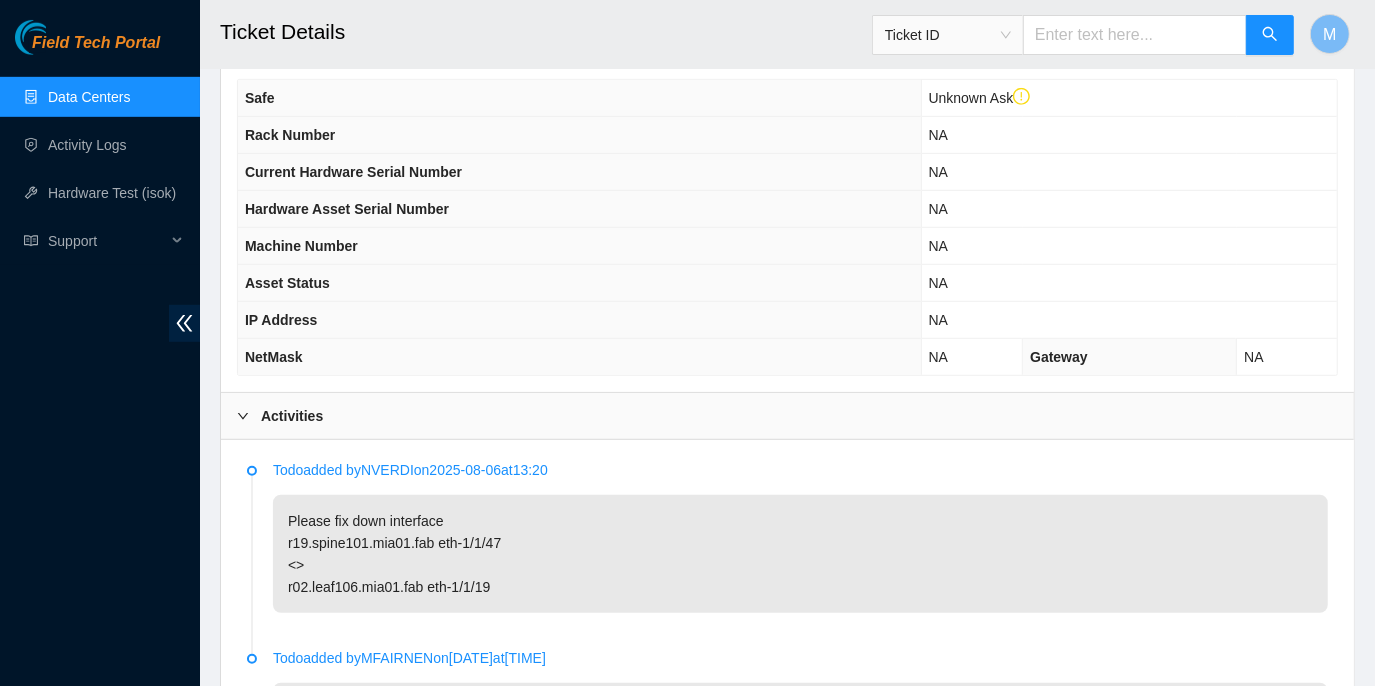 scroll, scrollTop: 882, scrollLeft: 0, axis: vertical 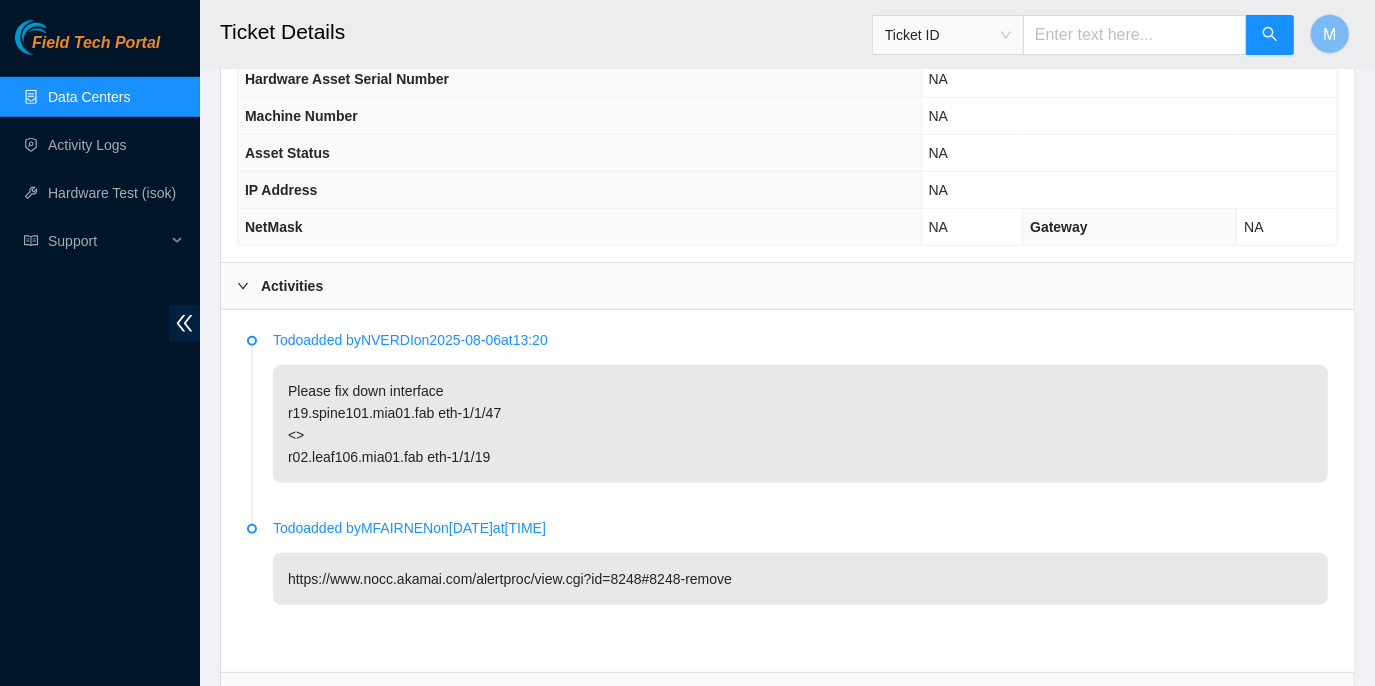 click on "Please fix down interface
r19.spine101.mia01.fab eth-1/1/47
<>
r02.leaf106.mia01.fab eth-1/1/19" at bounding box center [800, 424] 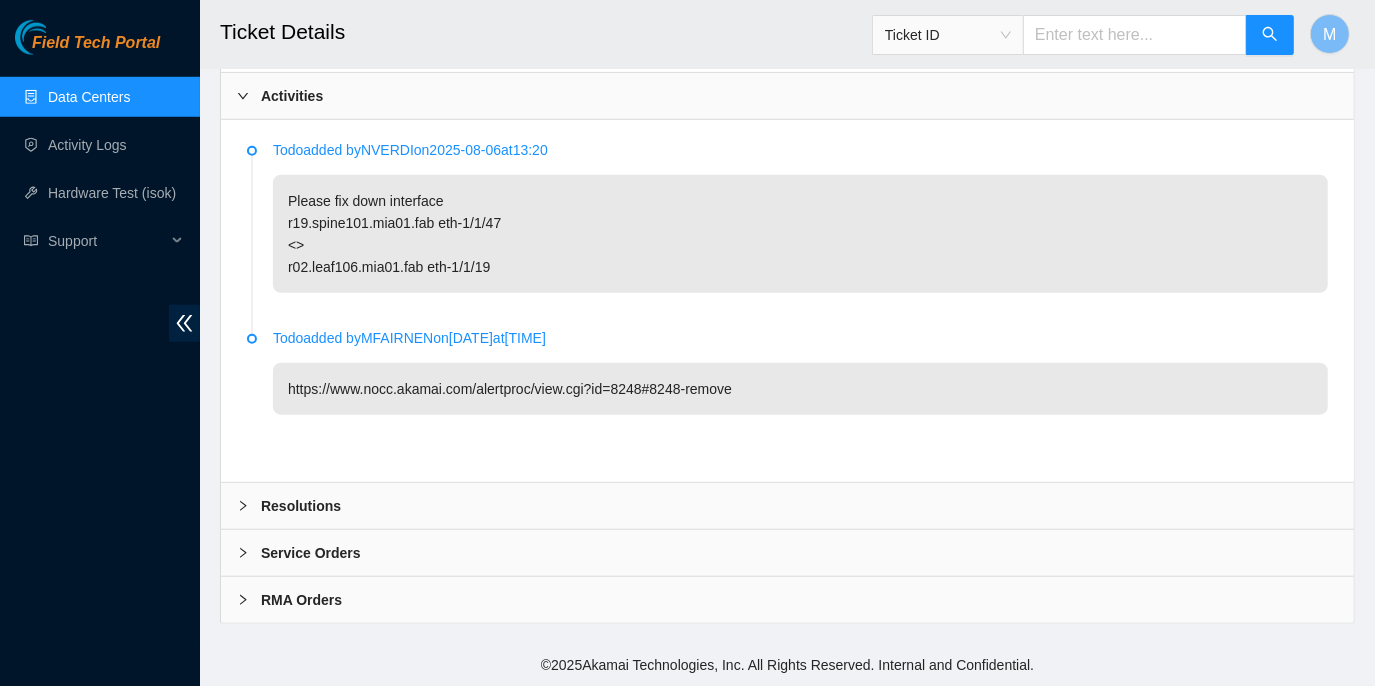 scroll, scrollTop: 1085, scrollLeft: 0, axis: vertical 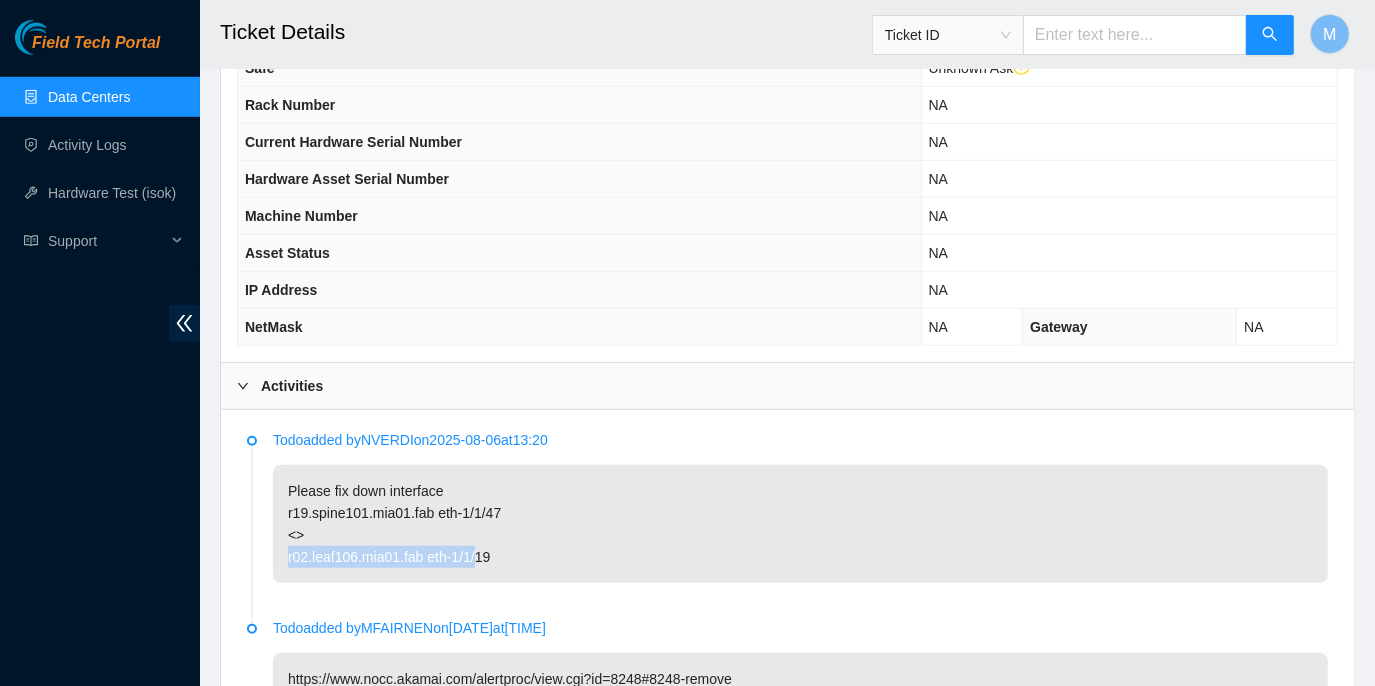 drag, startPoint x: 287, startPoint y: 546, endPoint x: 477, endPoint y: 555, distance: 190.21304 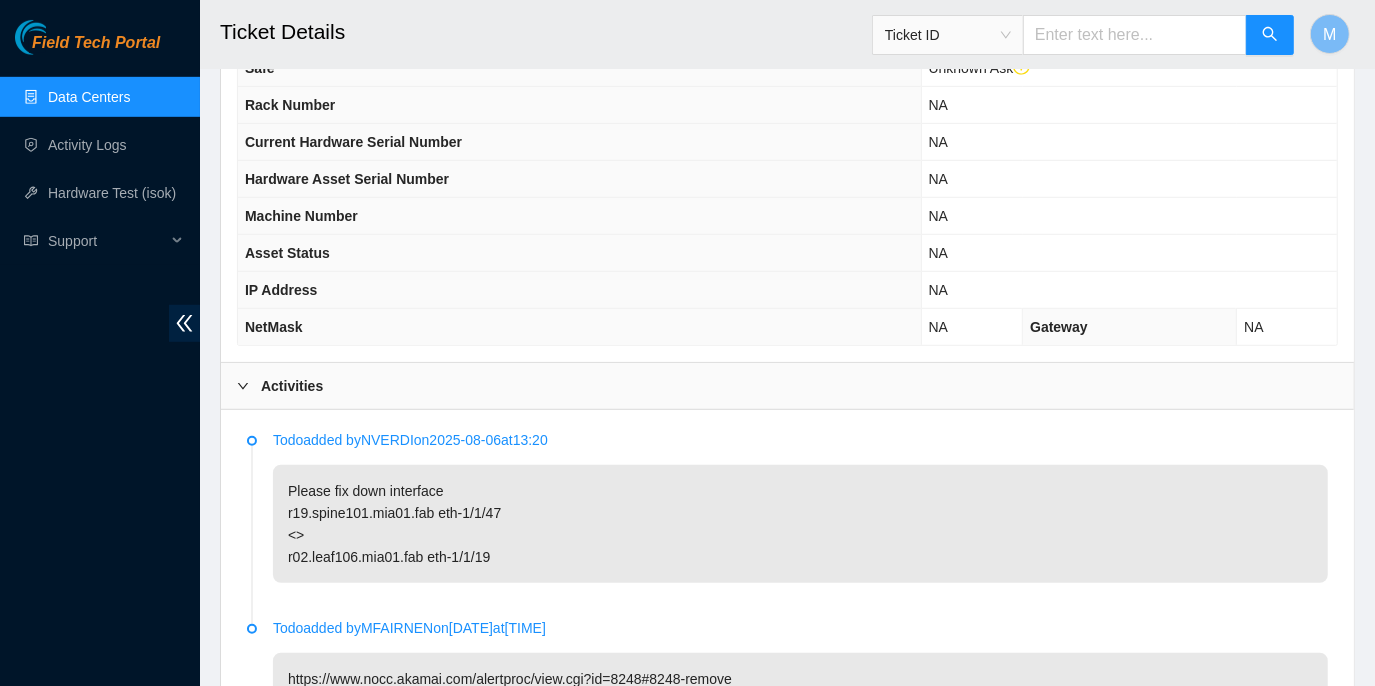 drag, startPoint x: 477, startPoint y: 555, endPoint x: 492, endPoint y: 552, distance: 15.297058 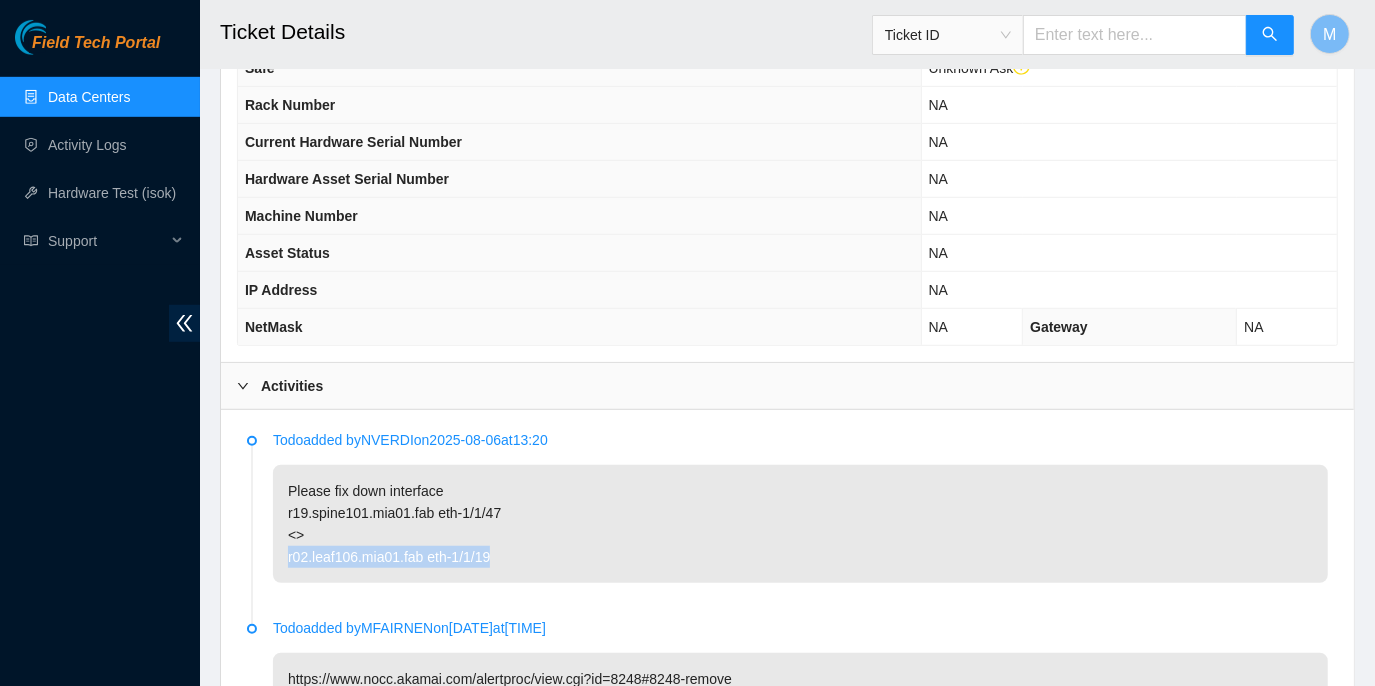 drag, startPoint x: 493, startPoint y: 553, endPoint x: 282, endPoint y: 539, distance: 211.46394 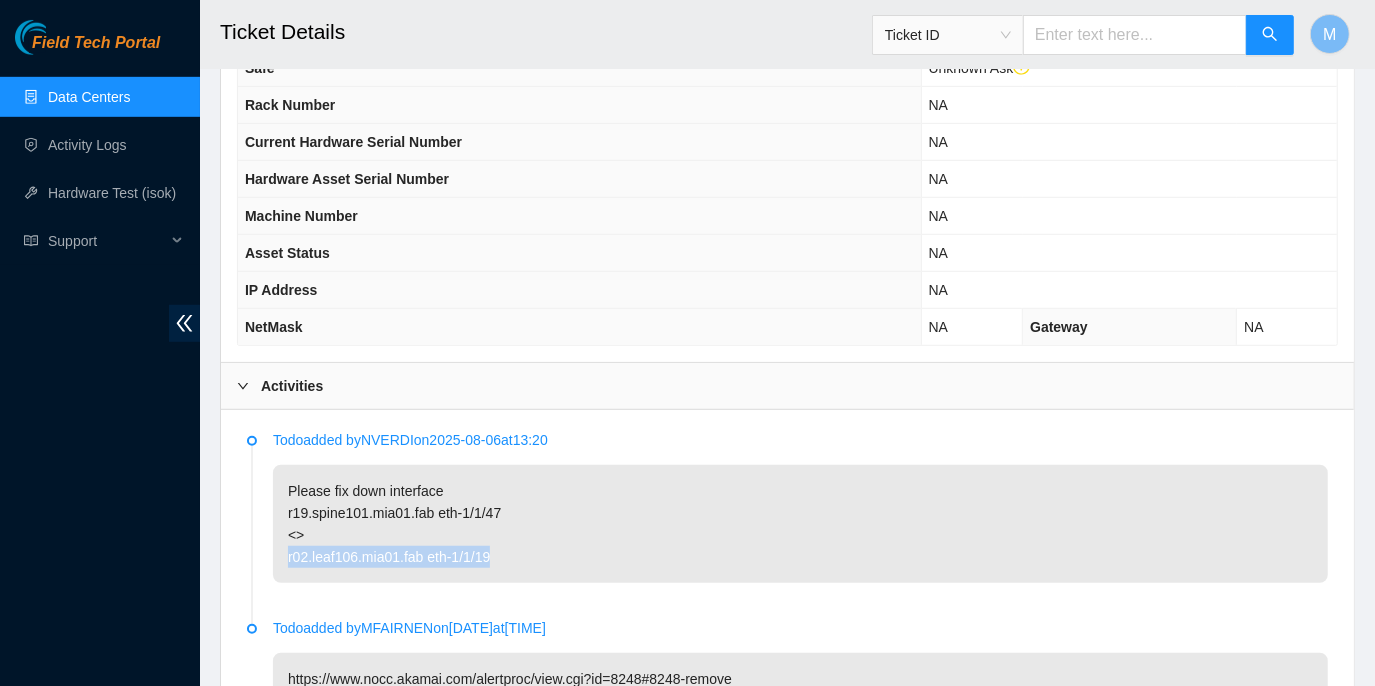 copy on "r02.leaf106.mia01.fab eth-1/1/19" 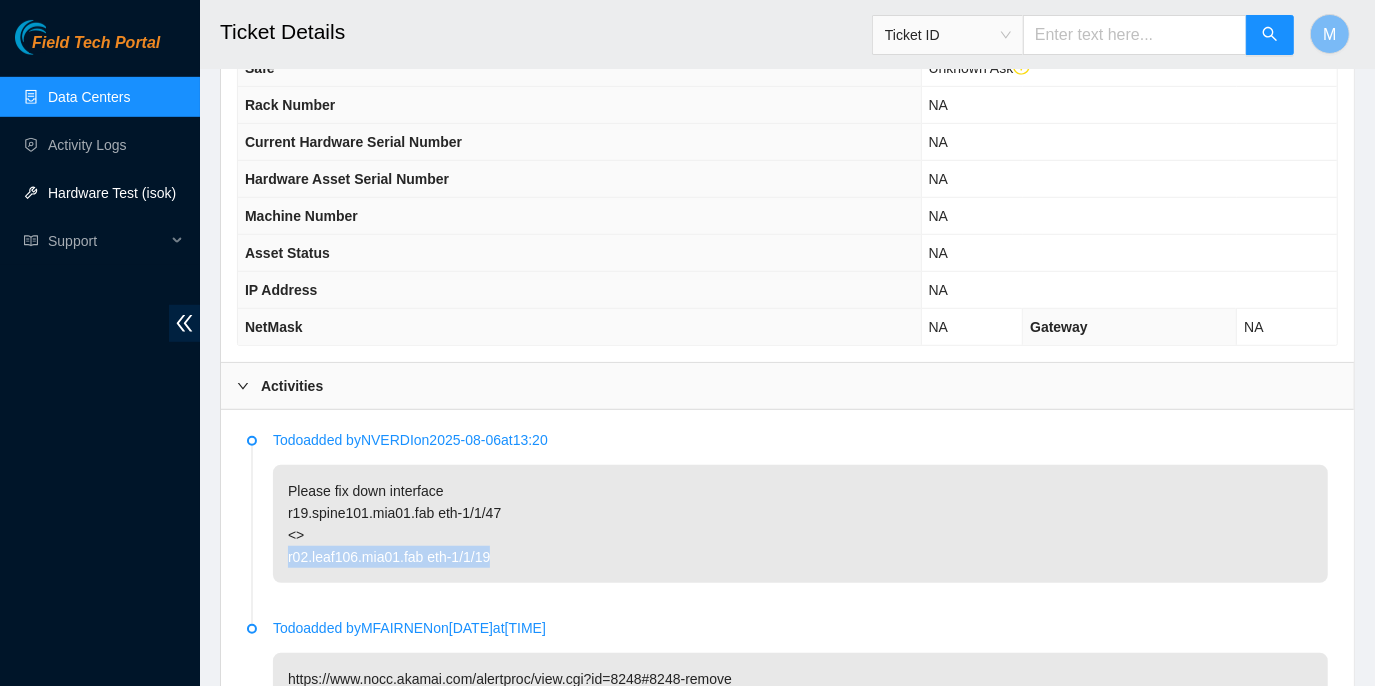 click on "Hardware Test (isok)" at bounding box center (112, 193) 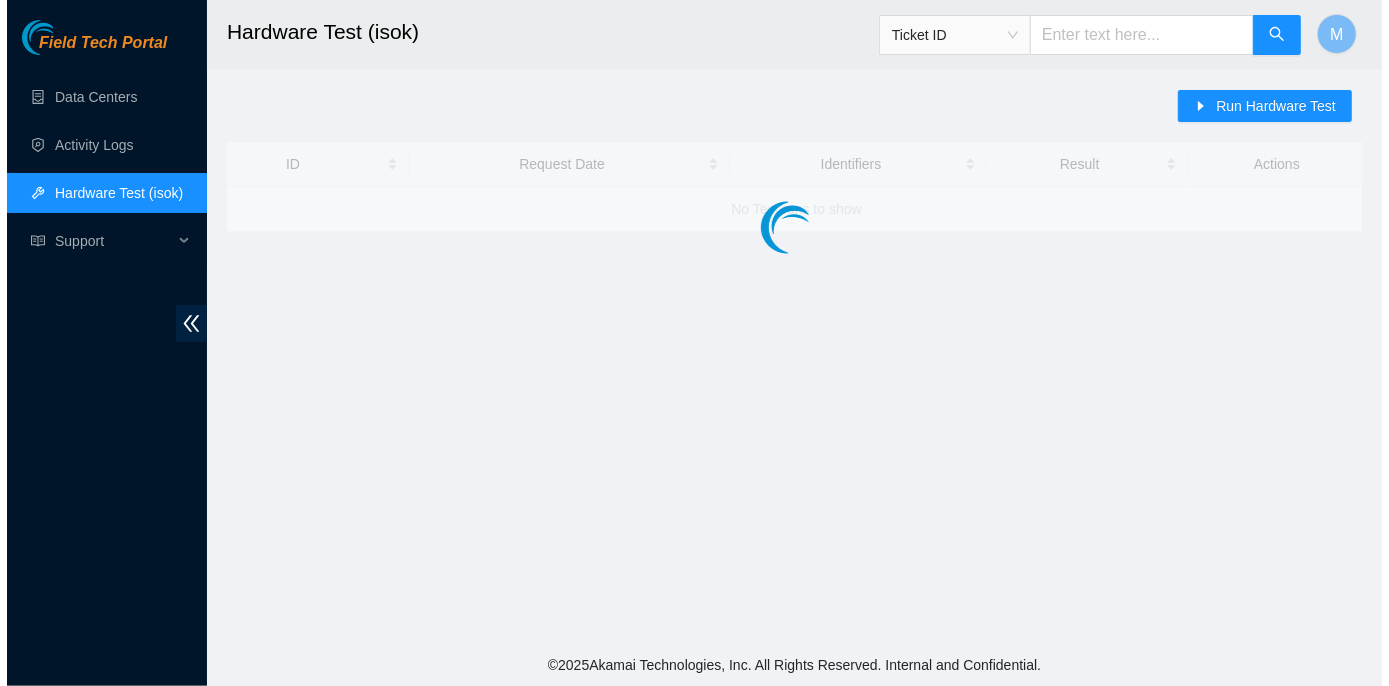 scroll, scrollTop: 0, scrollLeft: 0, axis: both 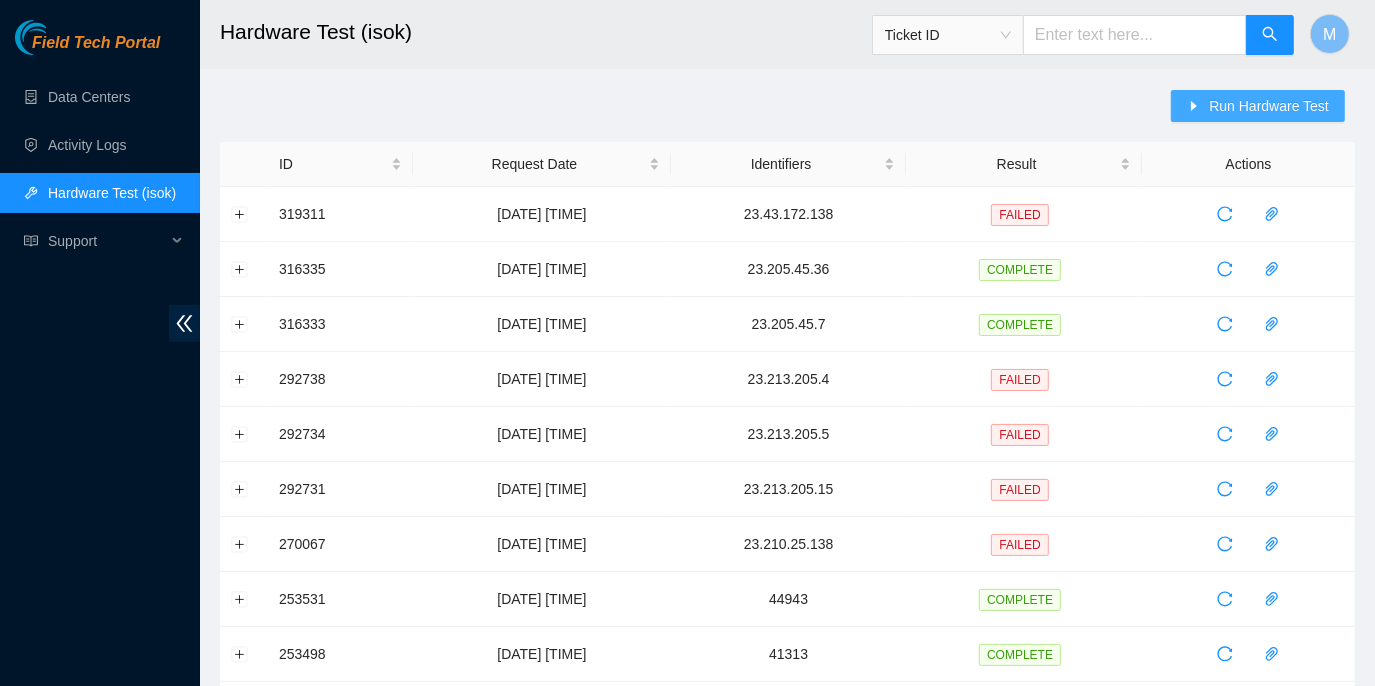 click on "Run Hardware Test" at bounding box center [1269, 106] 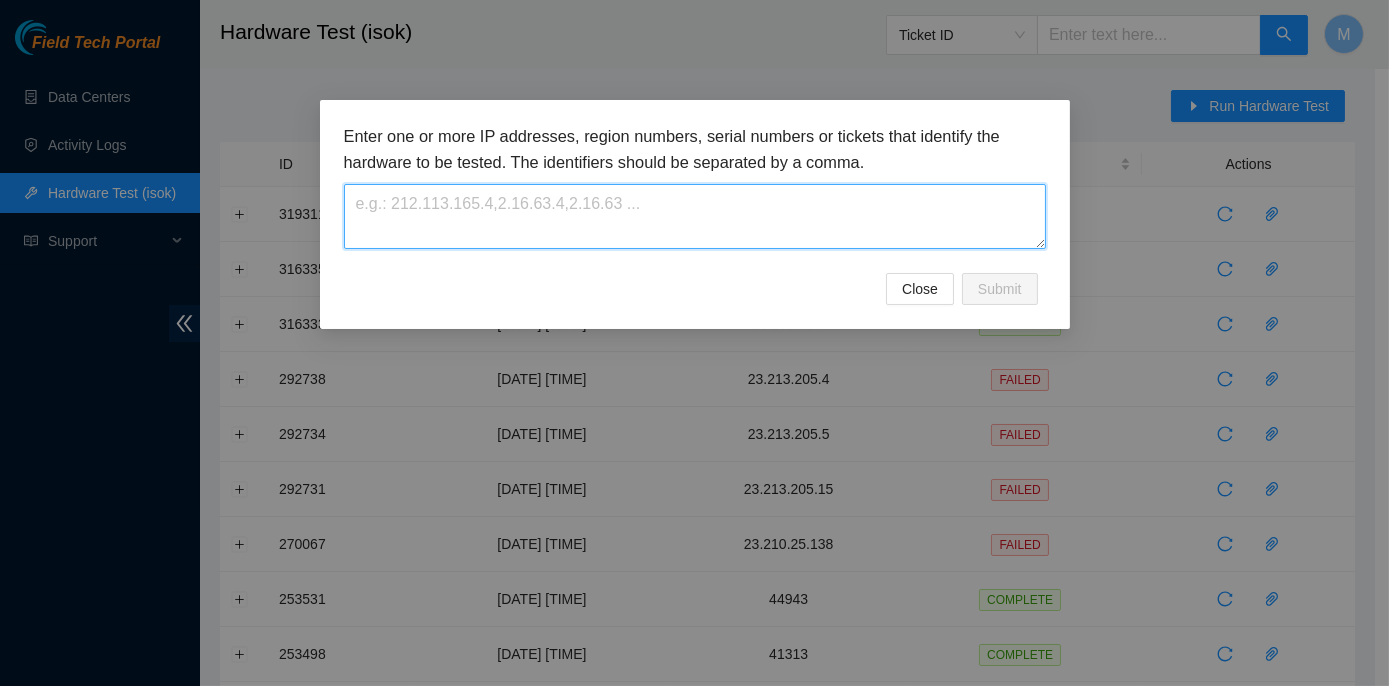 click at bounding box center (695, 216) 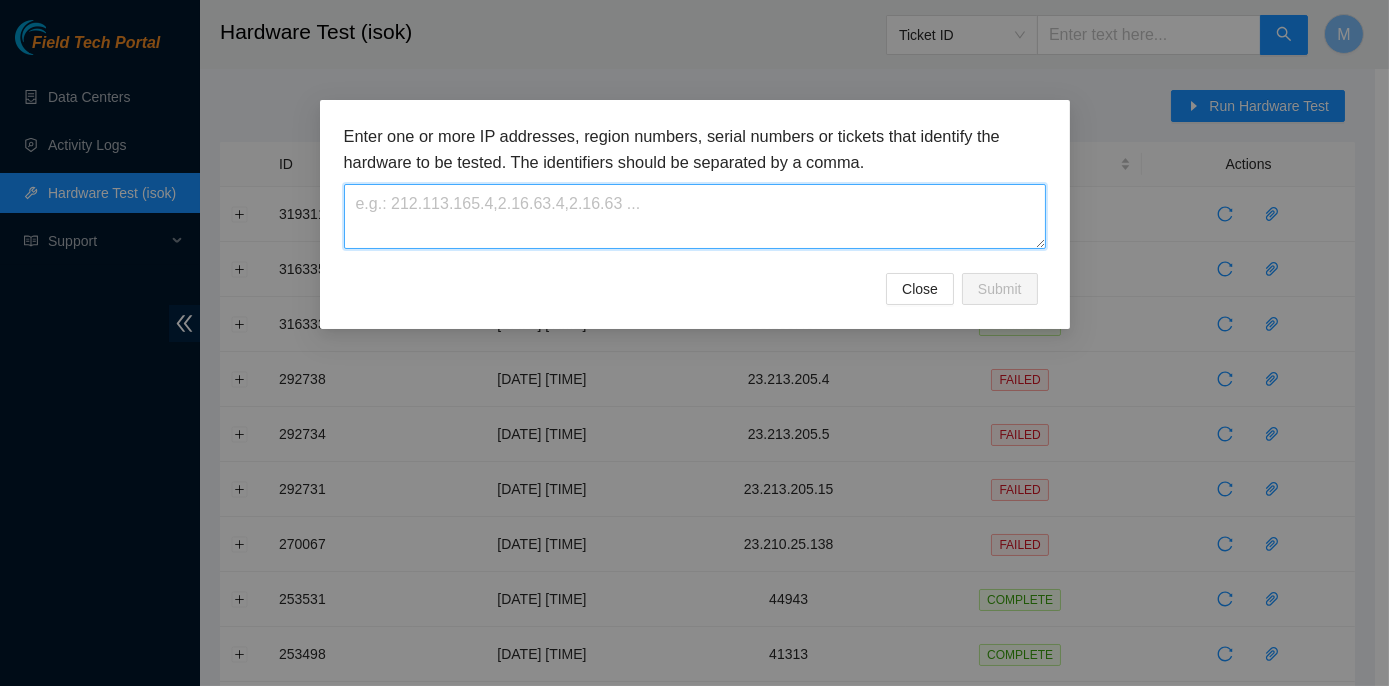 paste on "23.43.172.132" 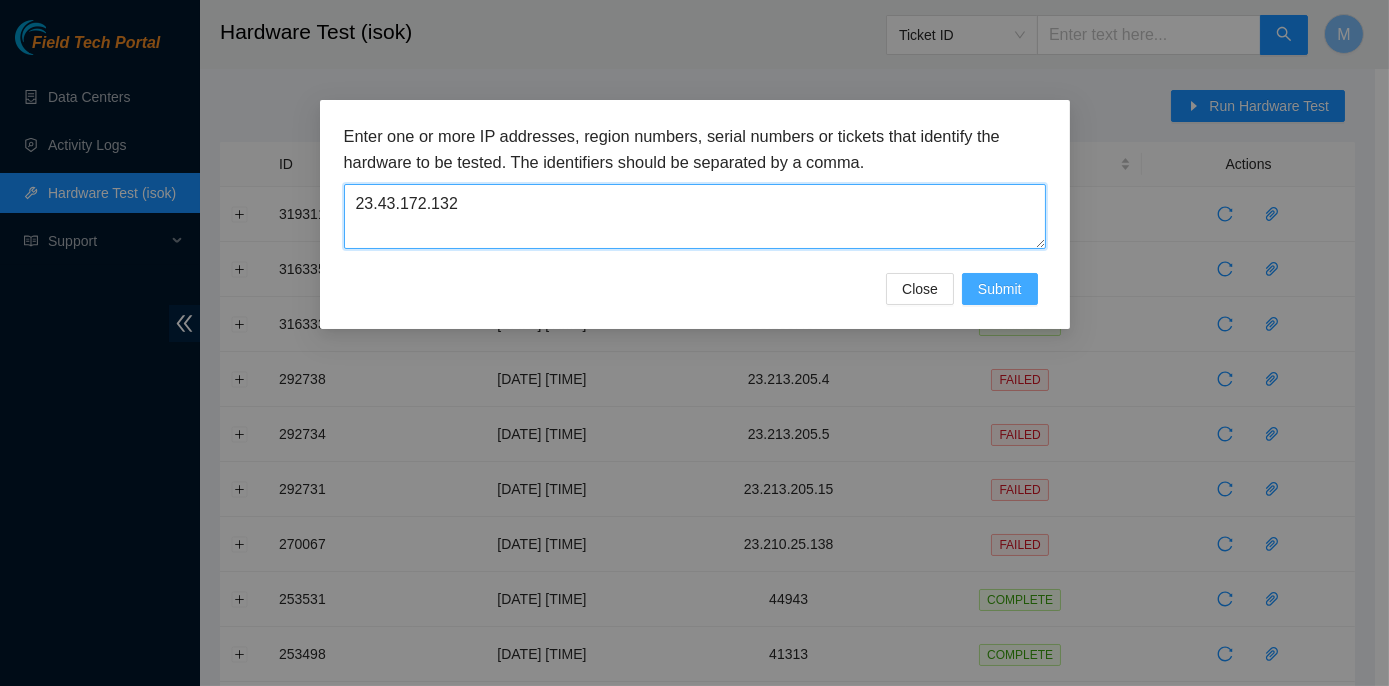 type on "23.43.172.132" 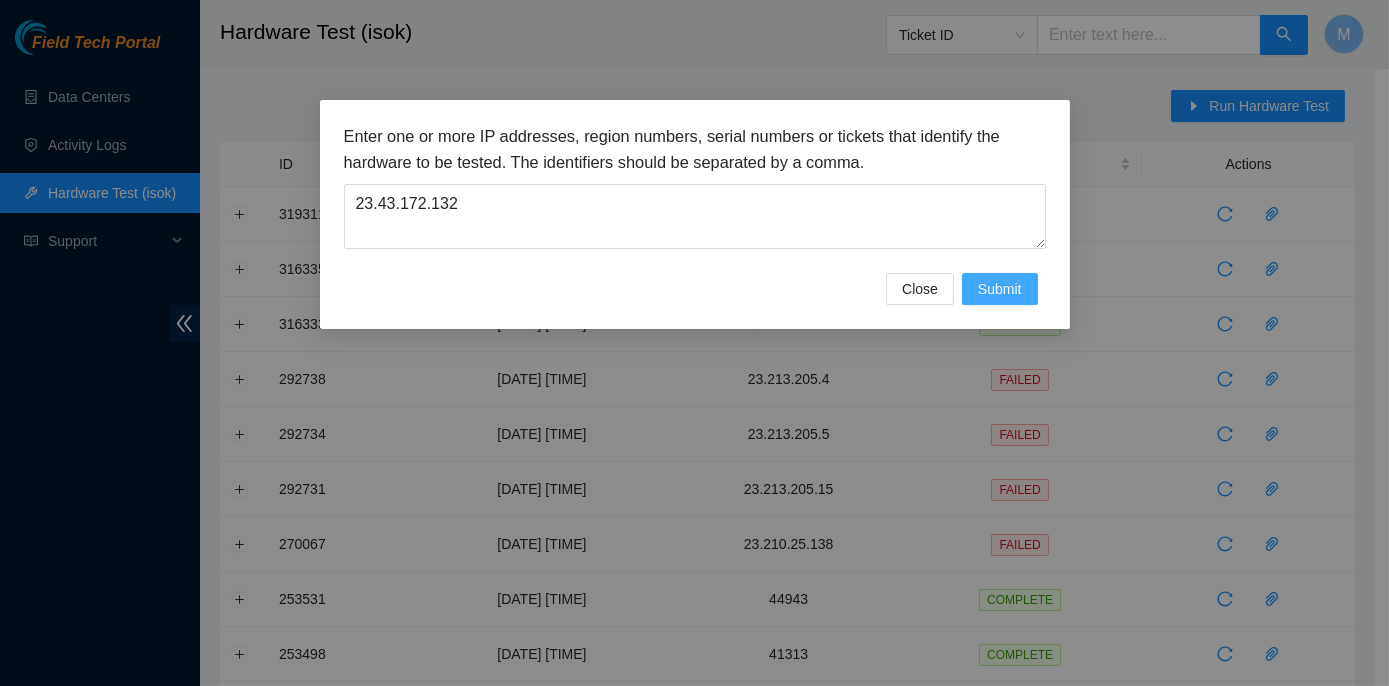 click on "Submit" at bounding box center [1000, 289] 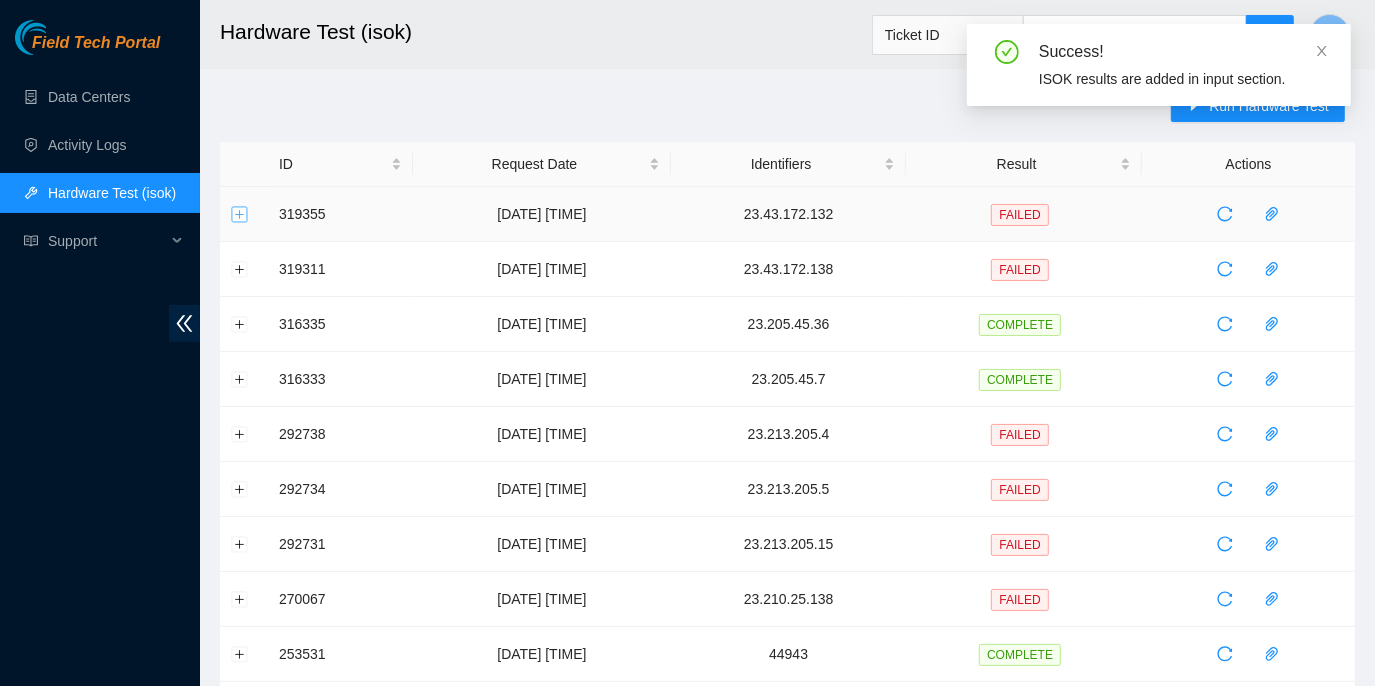 click at bounding box center (240, 214) 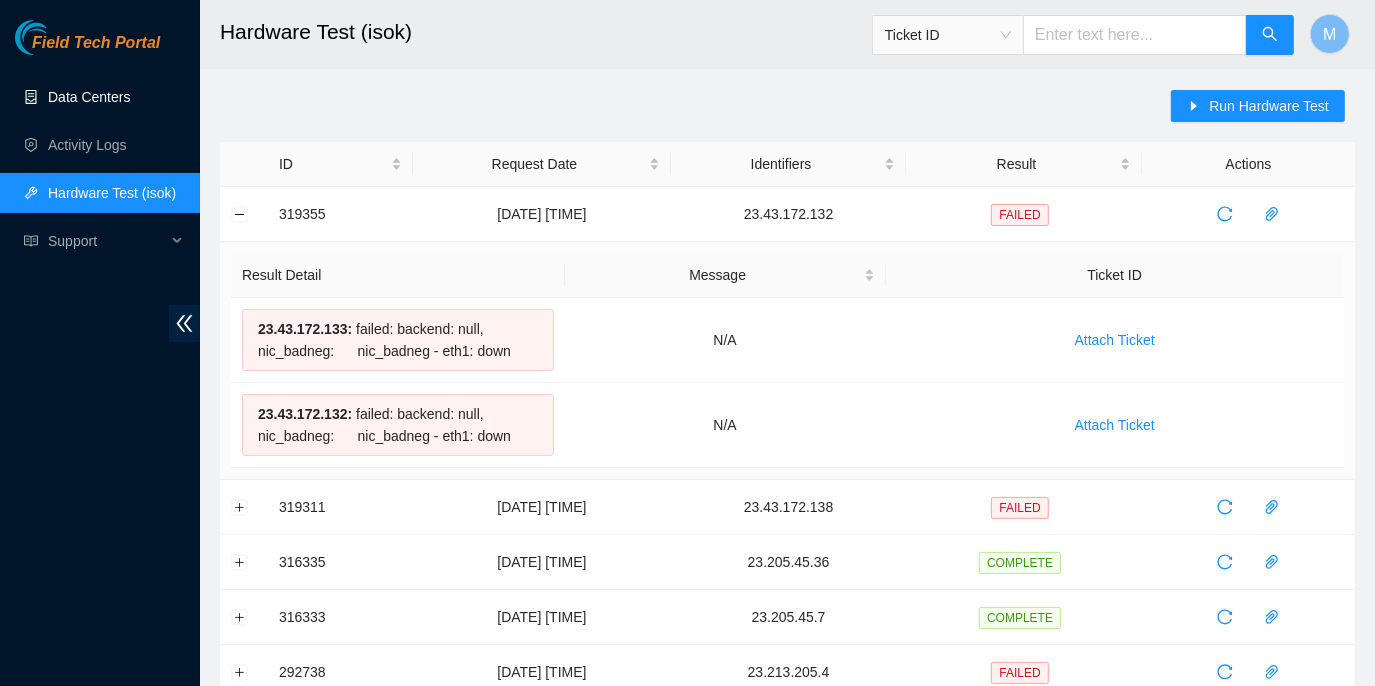 click on "Data Centers" at bounding box center [89, 97] 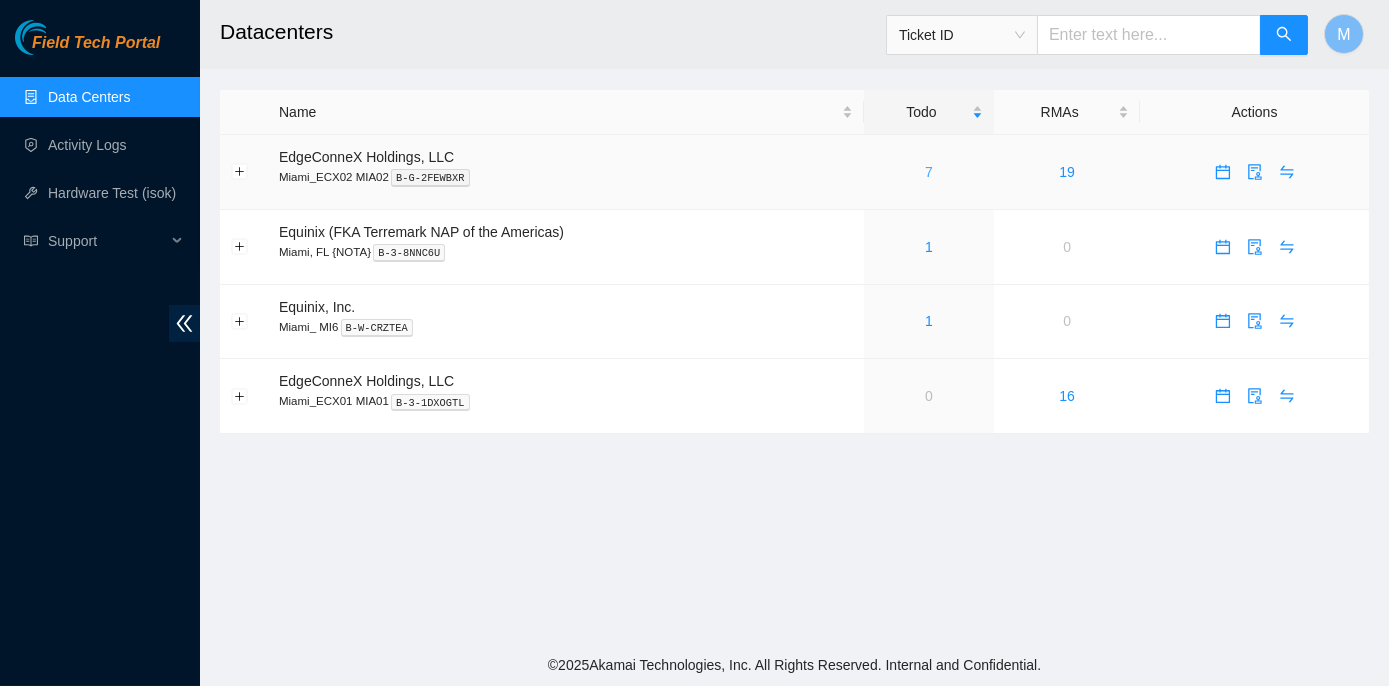 click on "7" at bounding box center (929, 172) 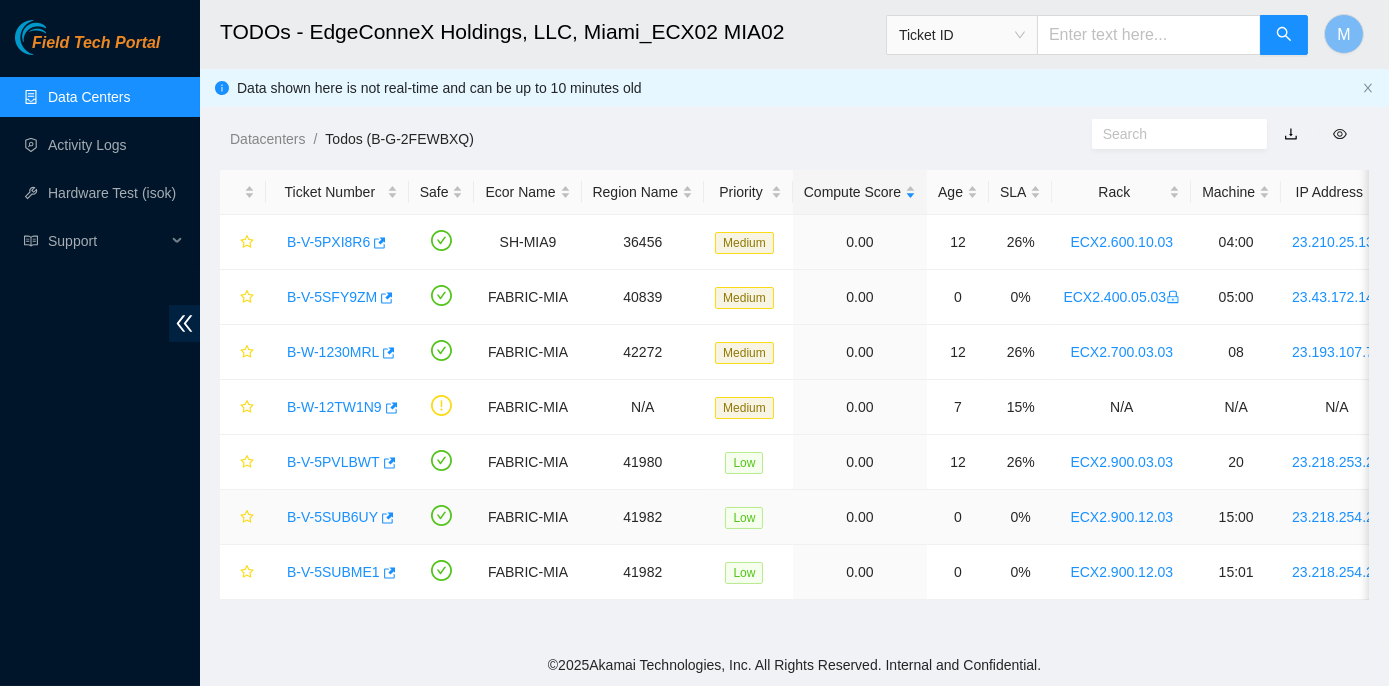 click on "B-V-5SUB6UY" at bounding box center (332, 517) 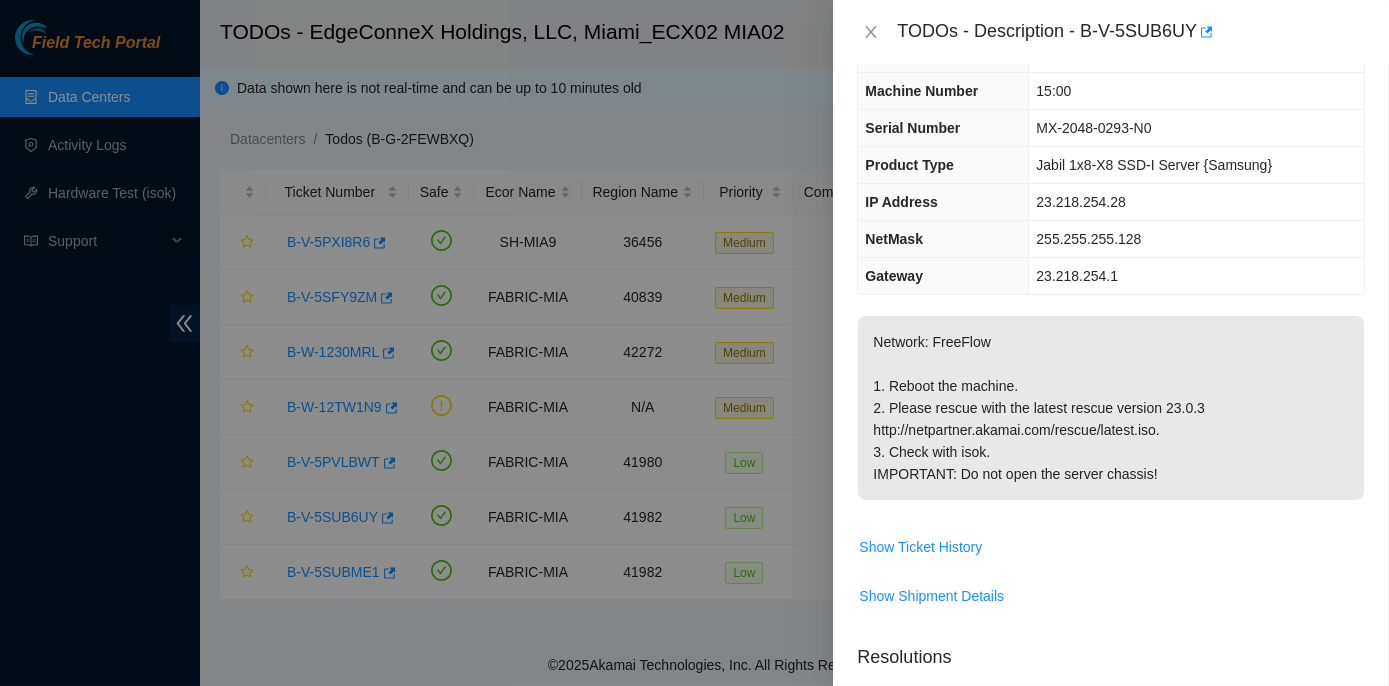 scroll, scrollTop: 0, scrollLeft: 0, axis: both 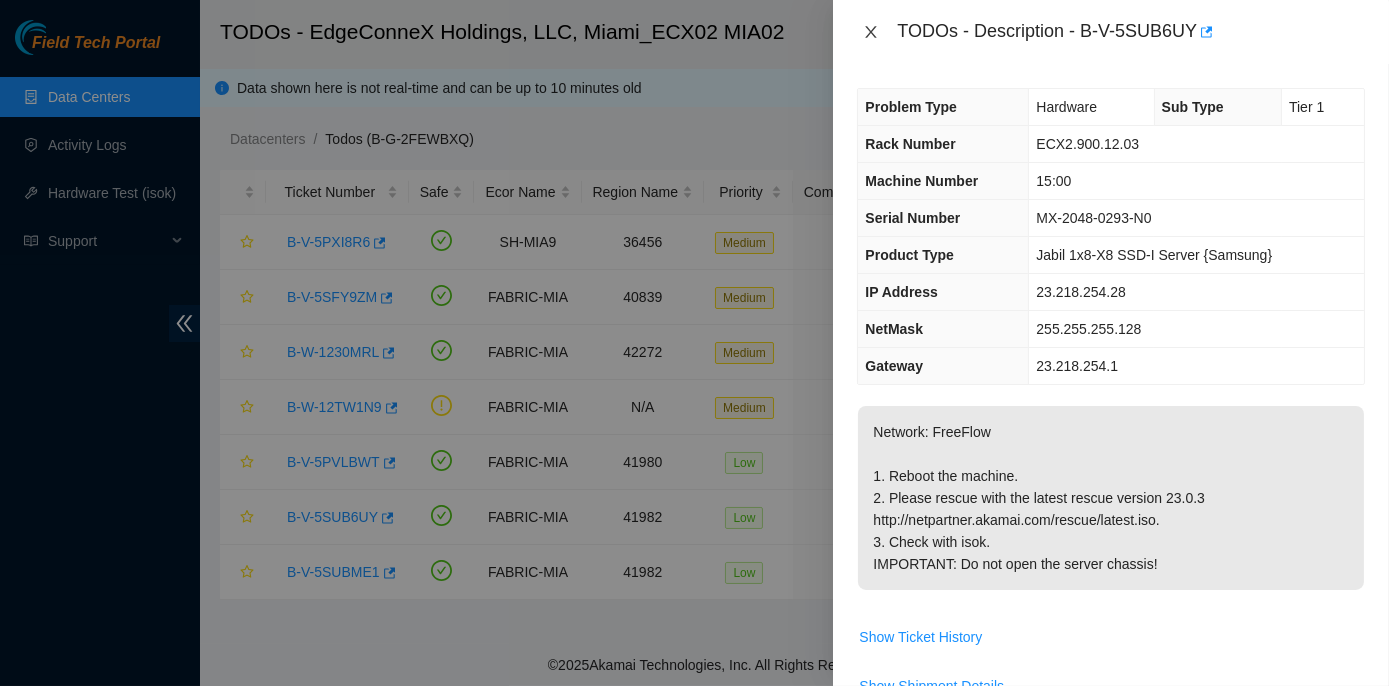 click 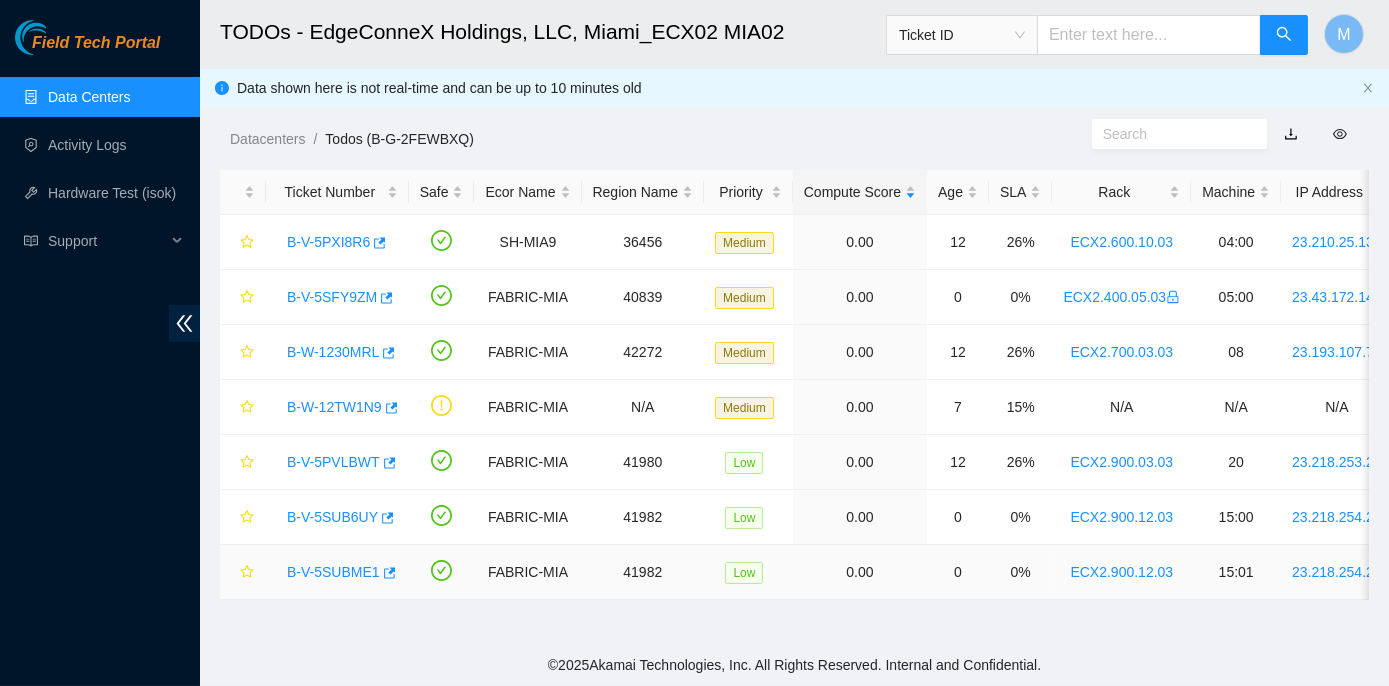 click on "B-V-5SUBME1" at bounding box center [333, 572] 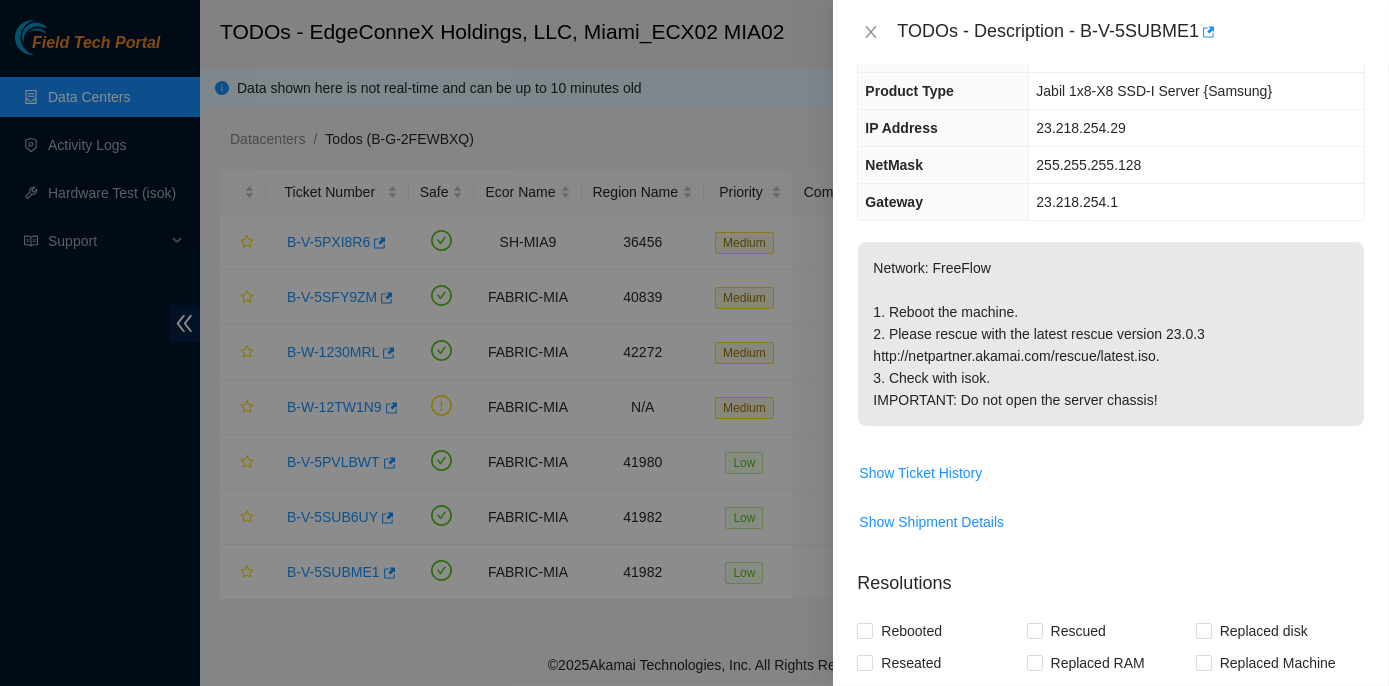 scroll, scrollTop: 181, scrollLeft: 0, axis: vertical 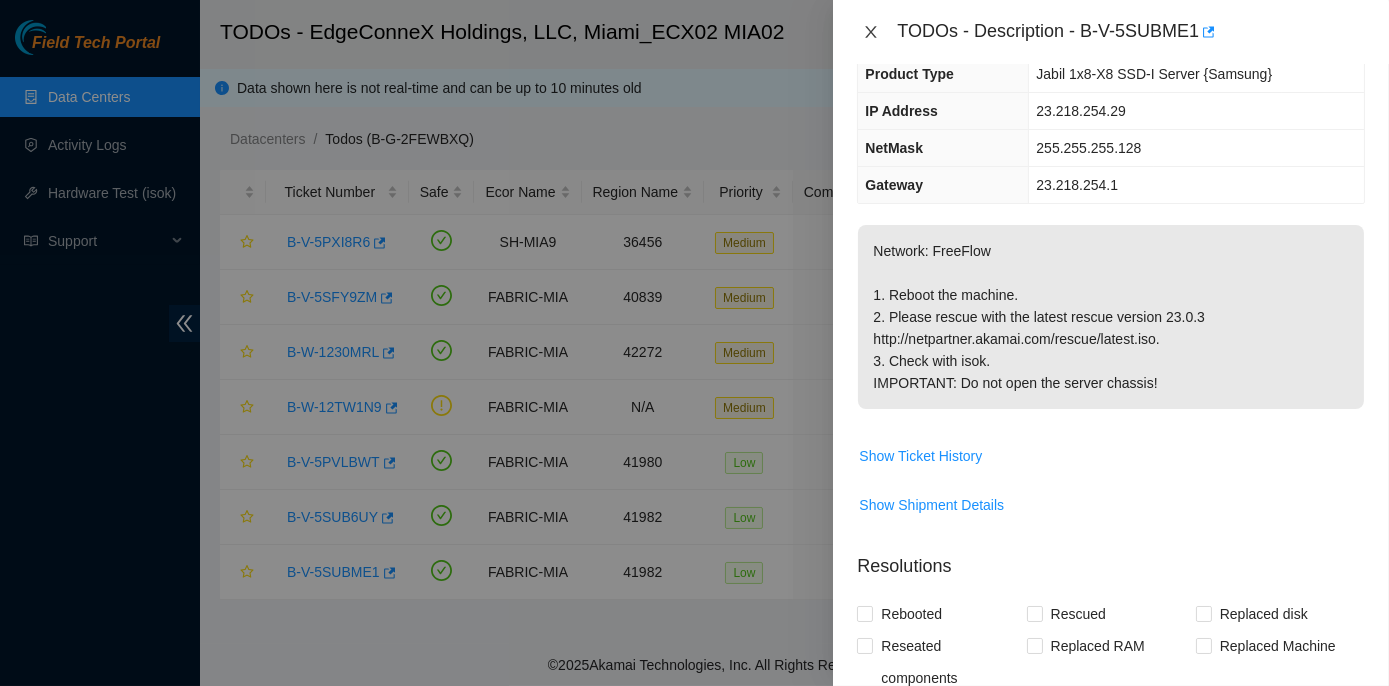click at bounding box center [871, 32] 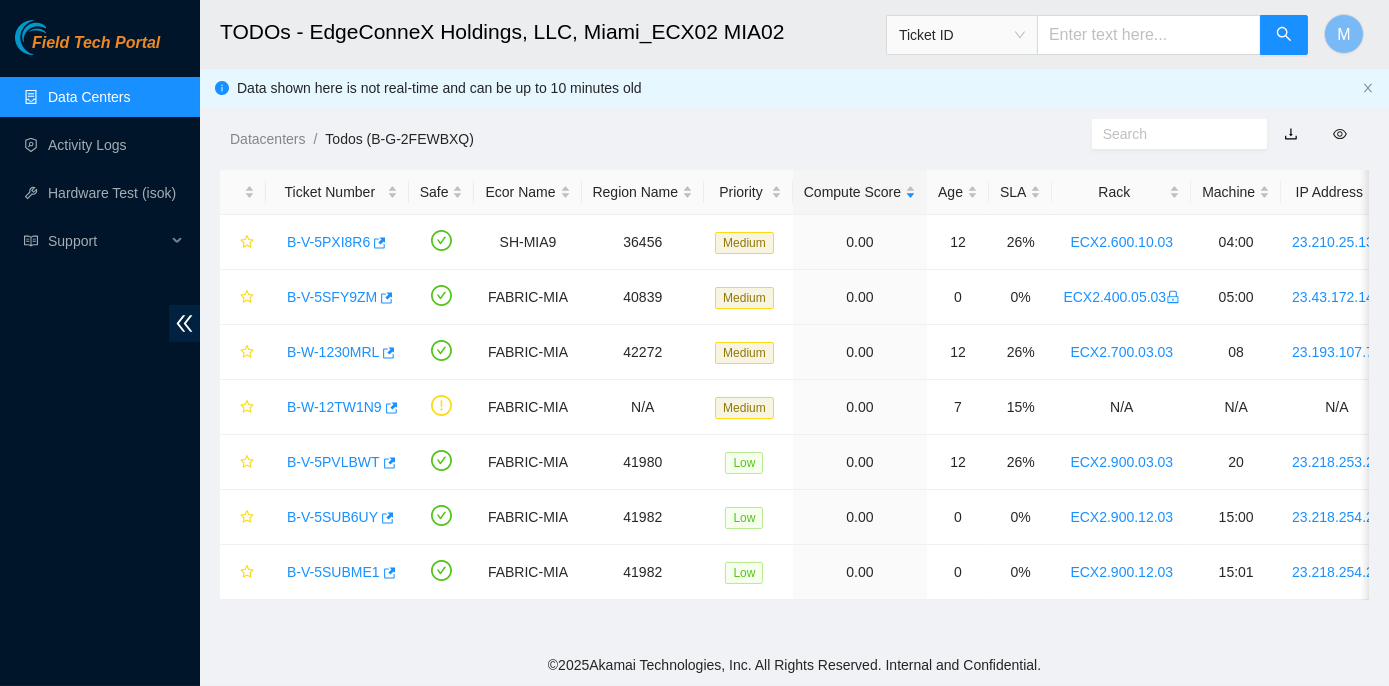 scroll, scrollTop: 247, scrollLeft: 0, axis: vertical 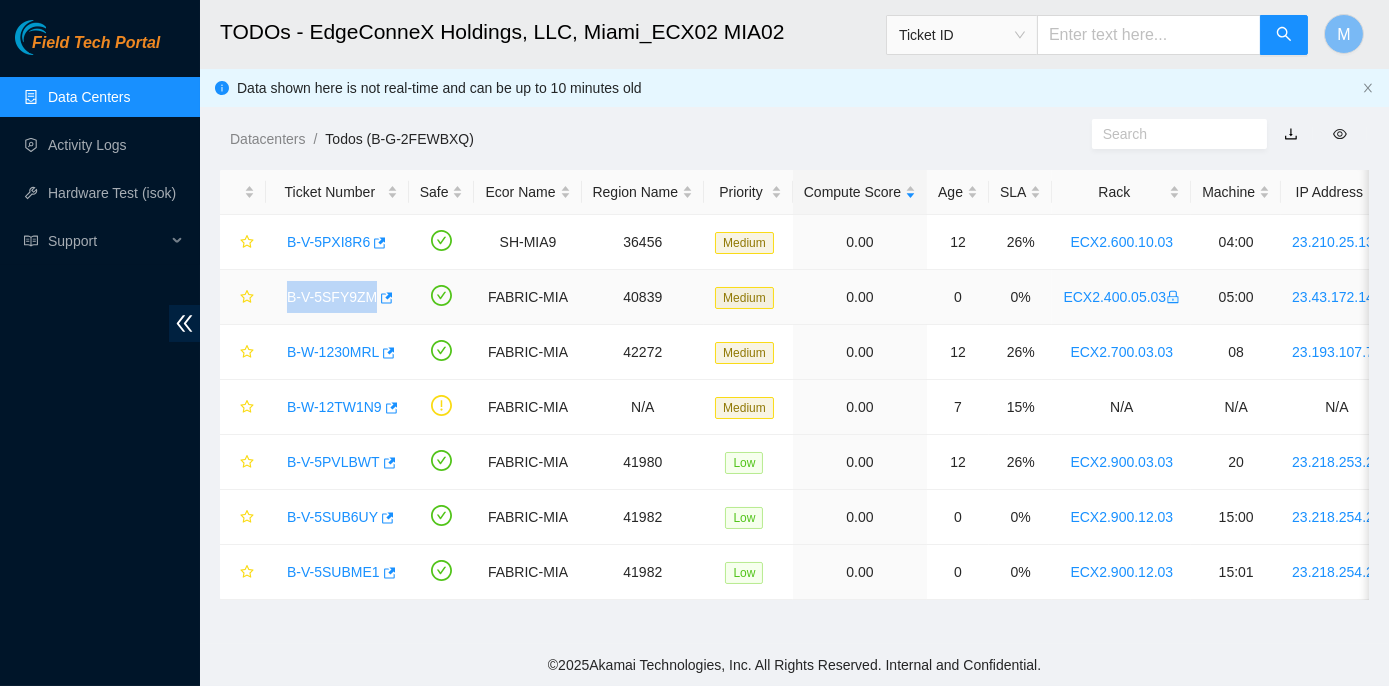 drag, startPoint x: 280, startPoint y: 297, endPoint x: 370, endPoint y: 303, distance: 90.199776 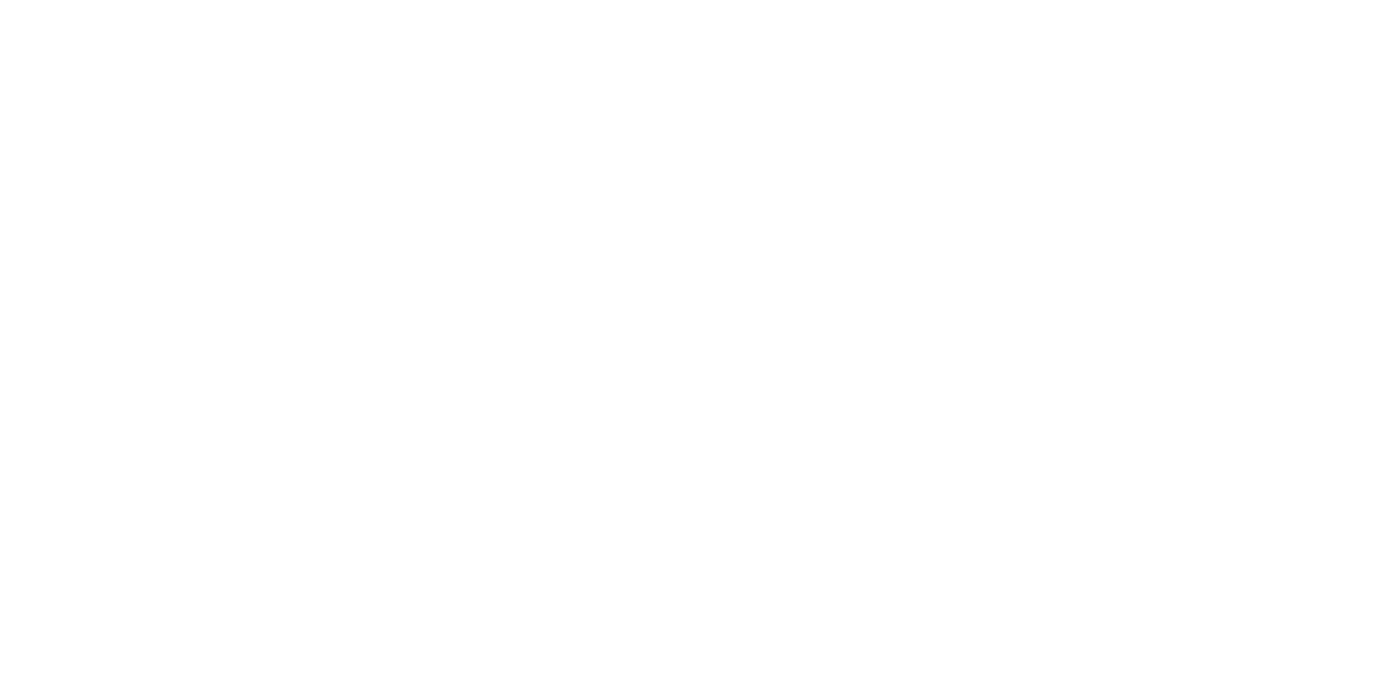 scroll, scrollTop: 0, scrollLeft: 0, axis: both 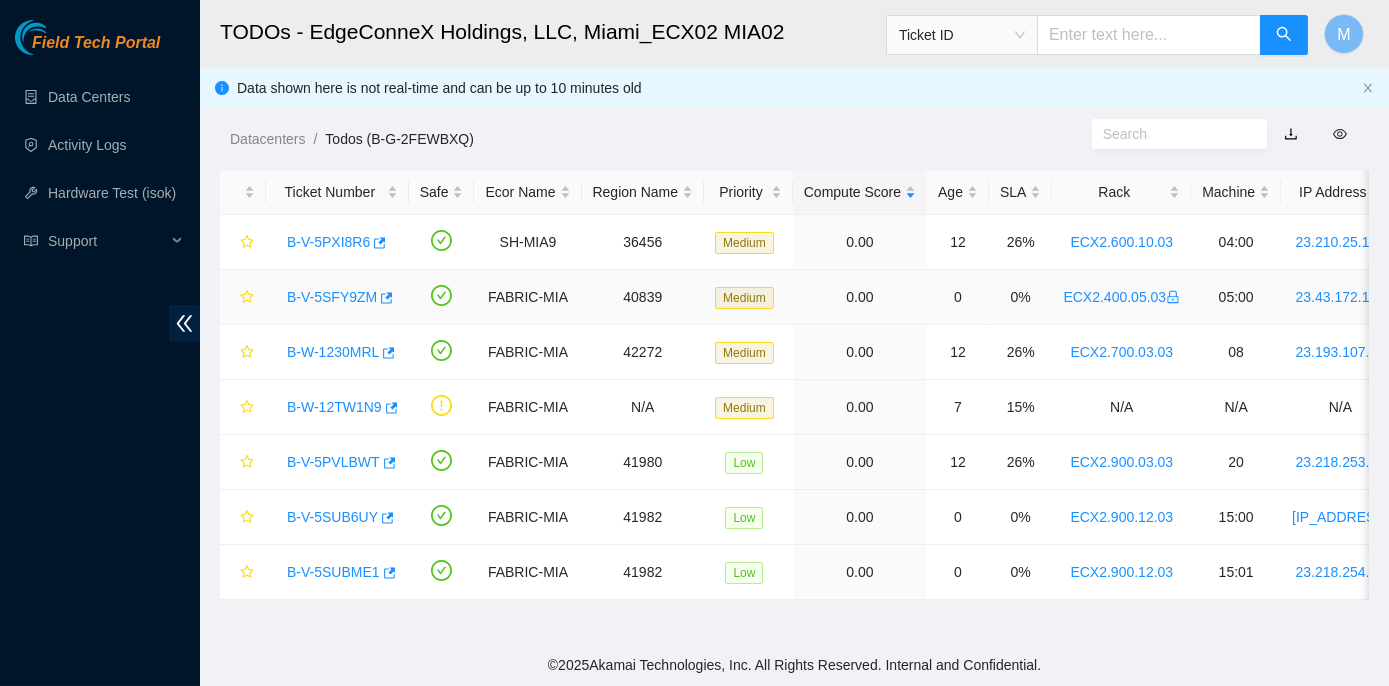 click on "B-V-5SFY9ZM" at bounding box center [332, 297] 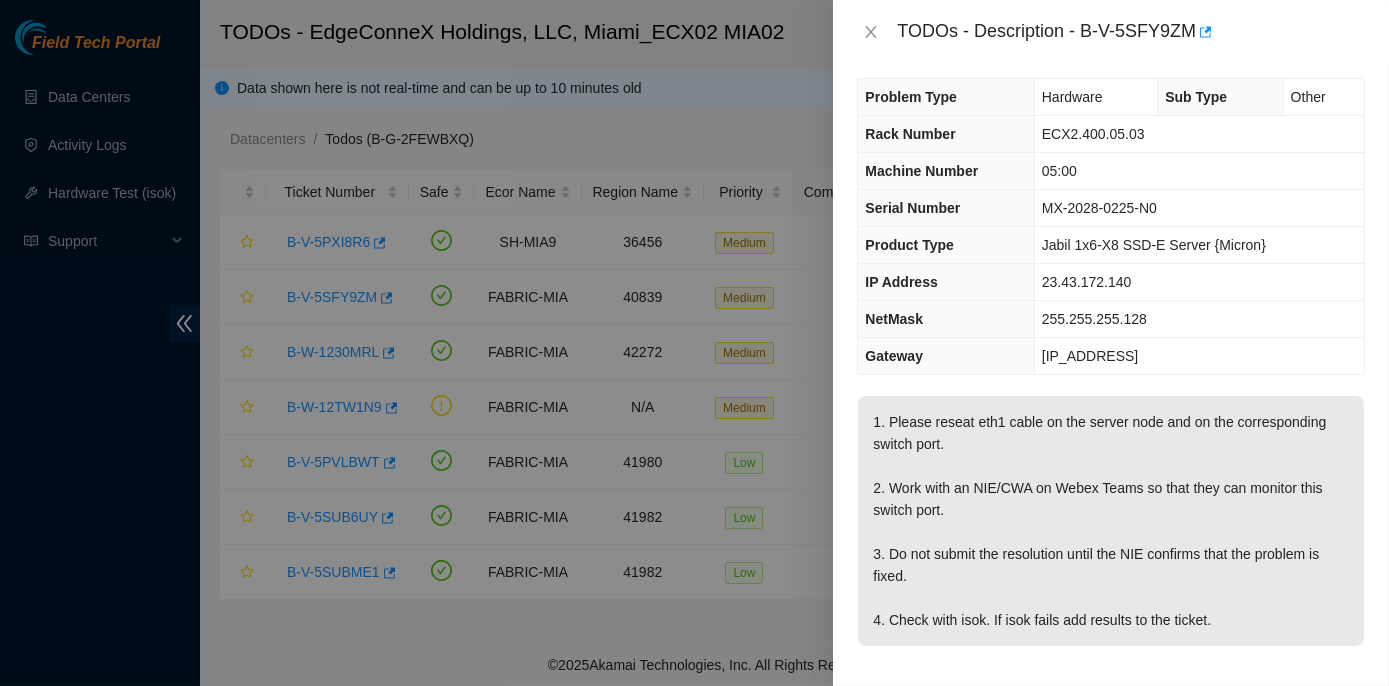 scroll, scrollTop: 0, scrollLeft: 0, axis: both 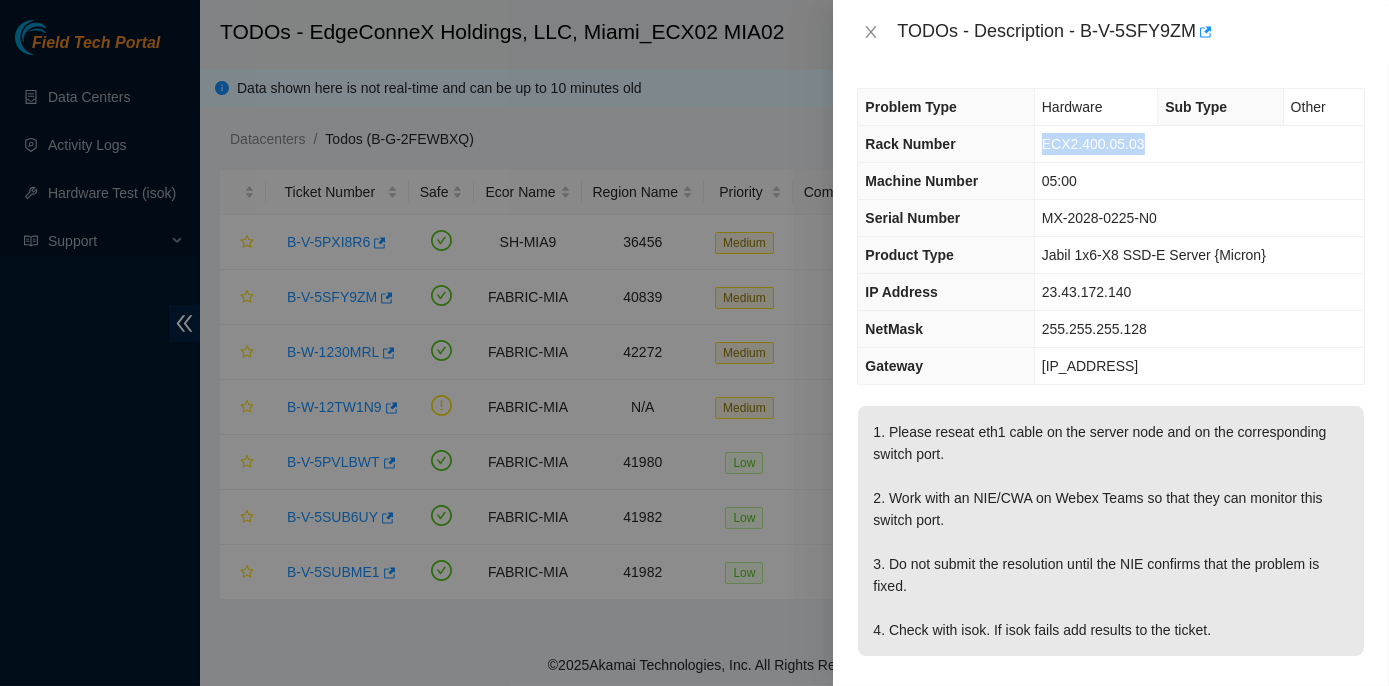 drag, startPoint x: 1041, startPoint y: 145, endPoint x: 1138, endPoint y: 125, distance: 99.0404 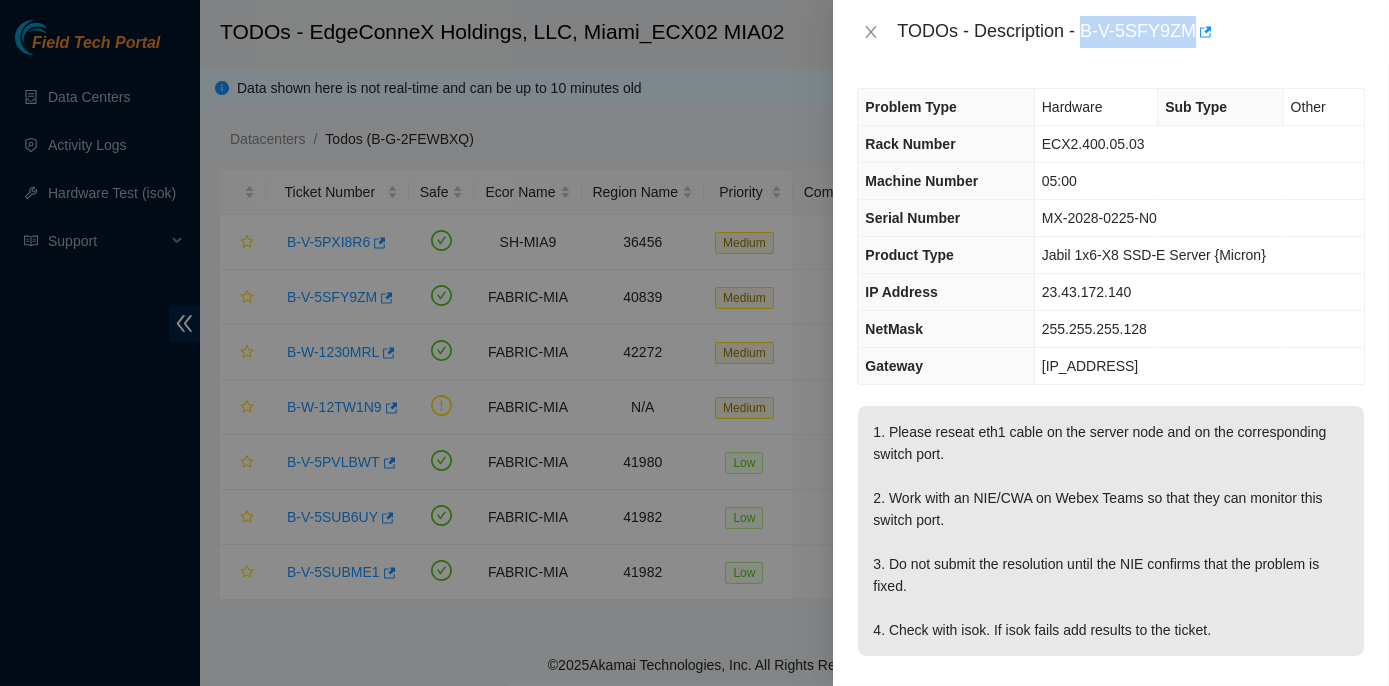 drag, startPoint x: 1082, startPoint y: 29, endPoint x: 1192, endPoint y: 29, distance: 110 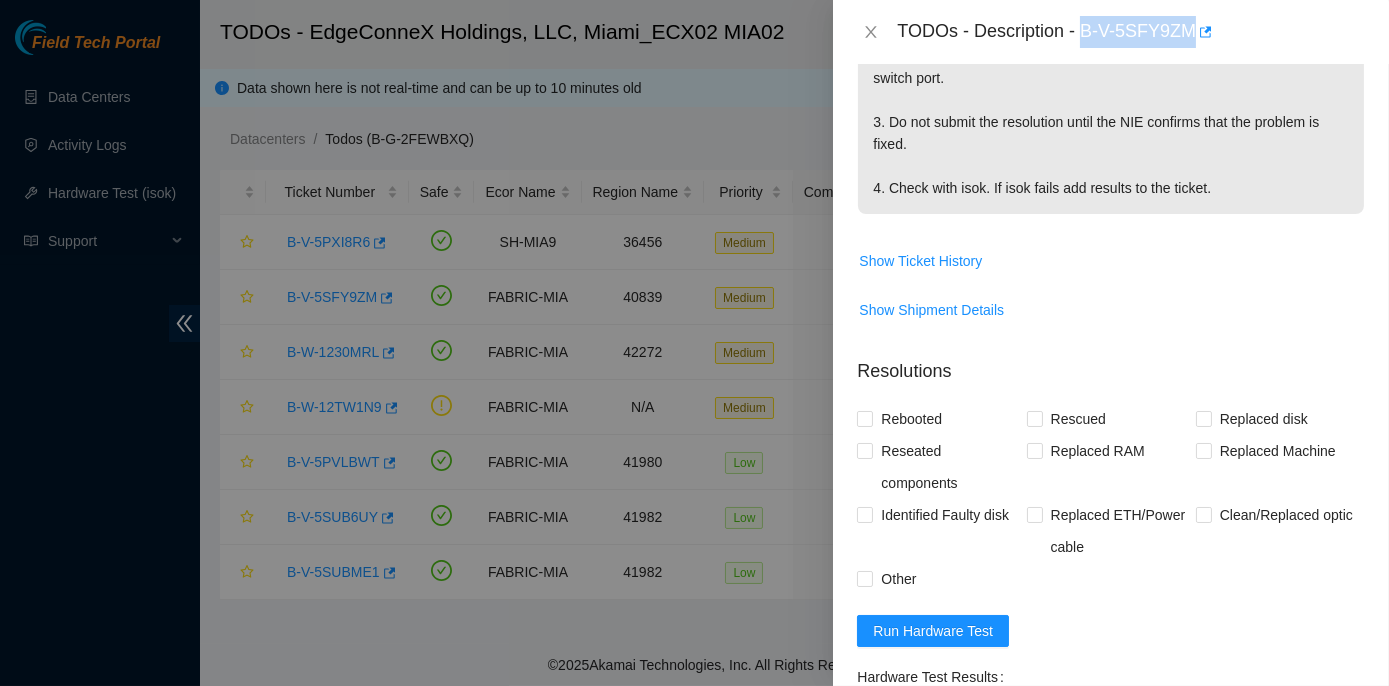 scroll, scrollTop: 454, scrollLeft: 0, axis: vertical 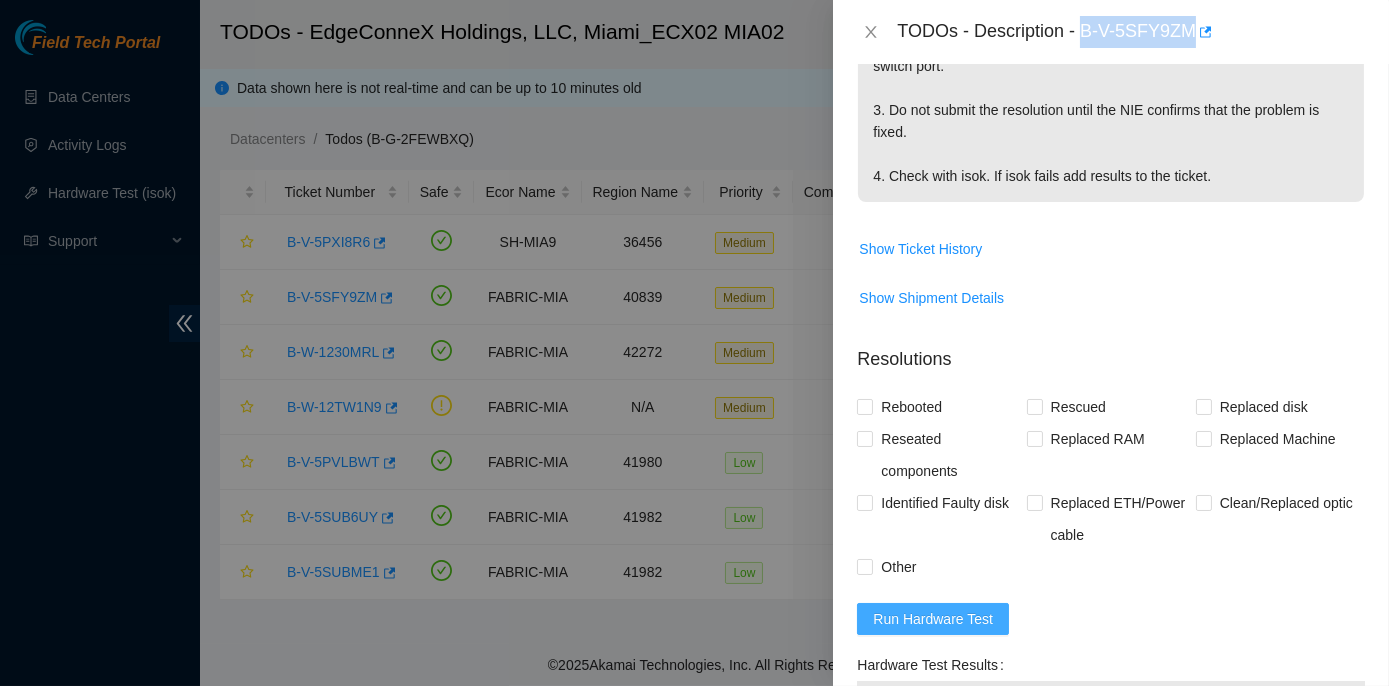 click on "Run Hardware Test" at bounding box center (933, 619) 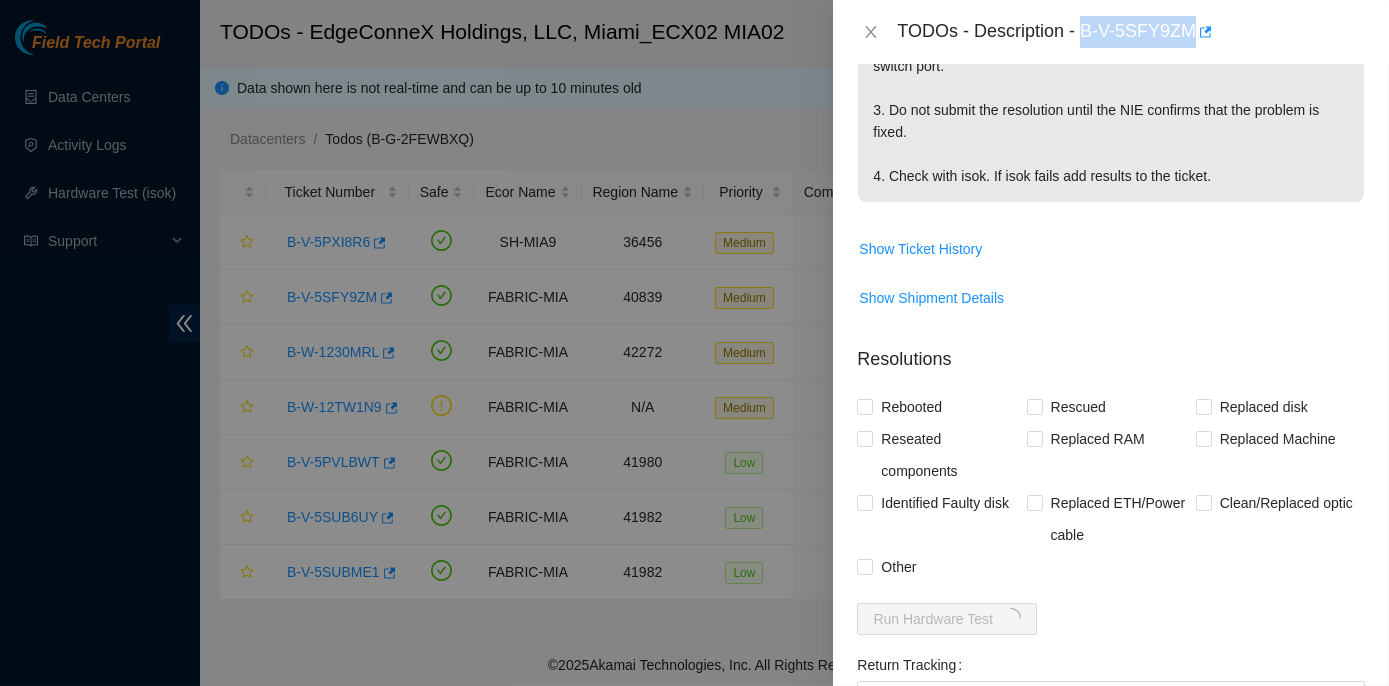 scroll, scrollTop: 725, scrollLeft: 0, axis: vertical 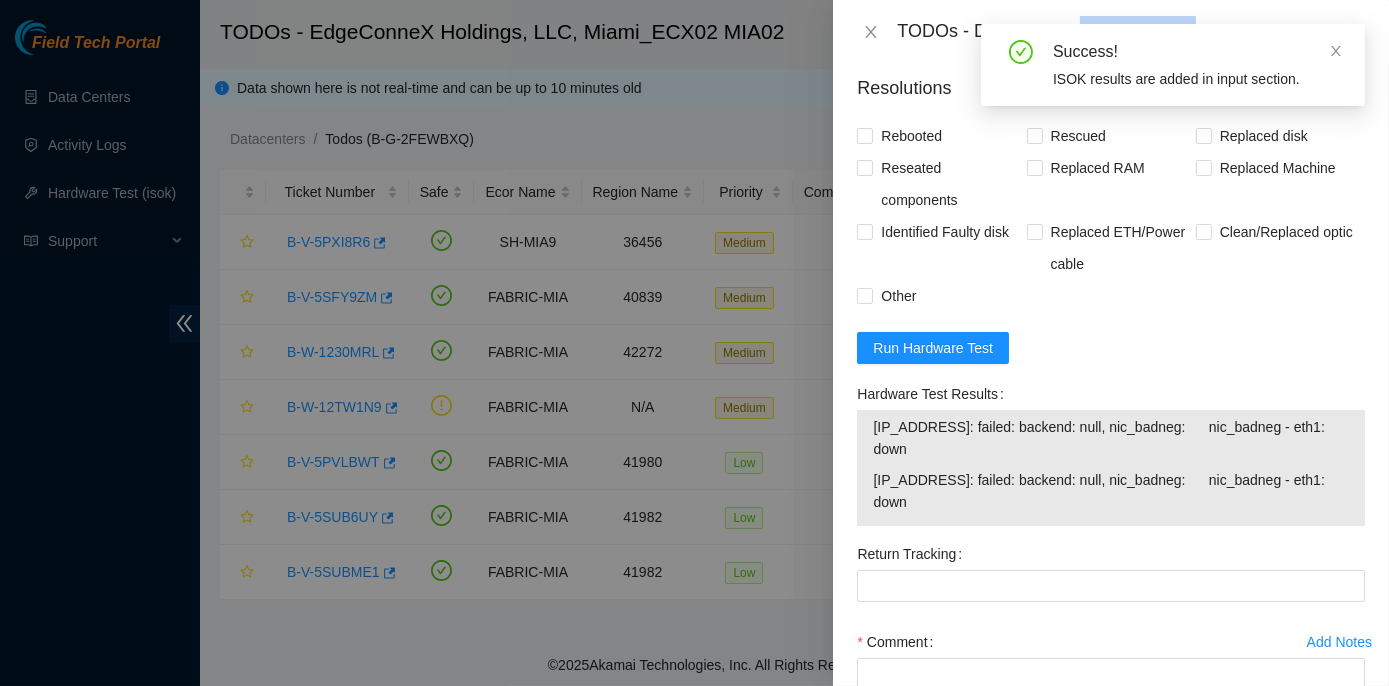 drag, startPoint x: 853, startPoint y: 388, endPoint x: 1167, endPoint y: 495, distance: 331.73032 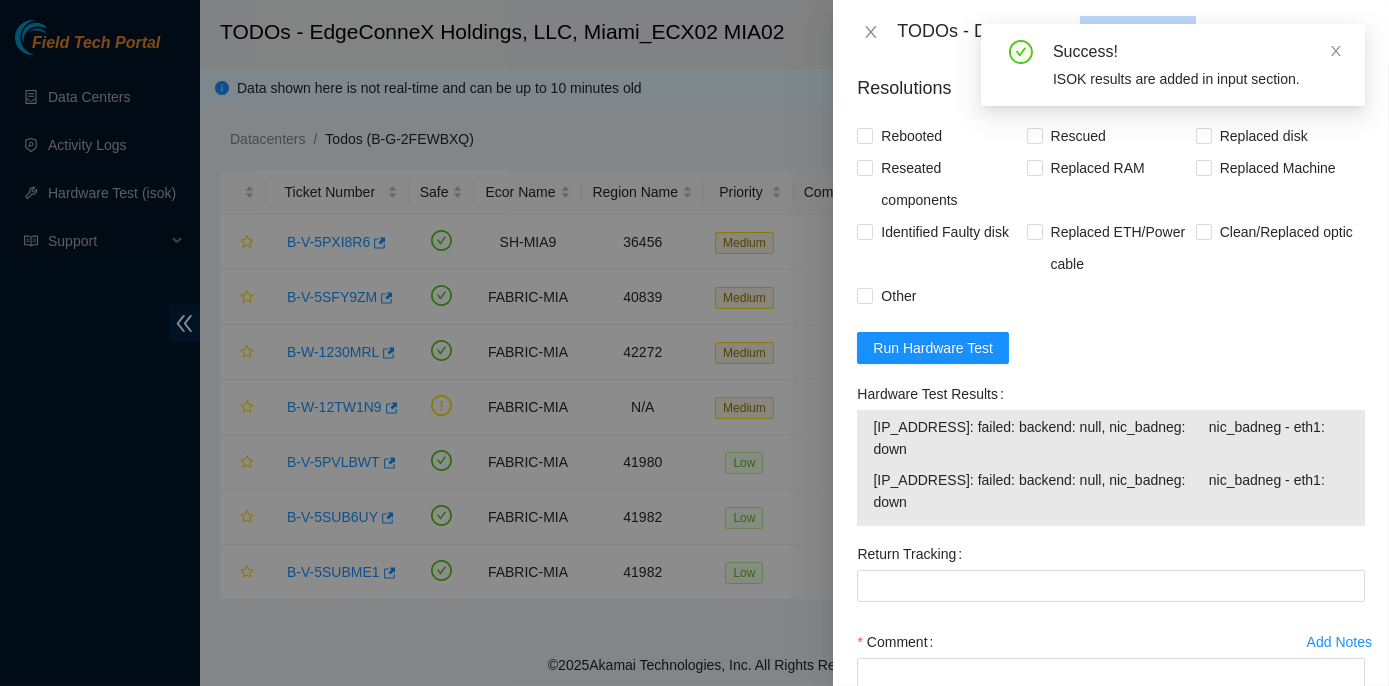 copy on "Hardware Test Results 23.43.172.140: failed: backend: null, nic_badneg:      nic_badneg - eth1: down
23.43.172.141: failed: backend: null, nic_badneg:      nic_badneg - eth1: down" 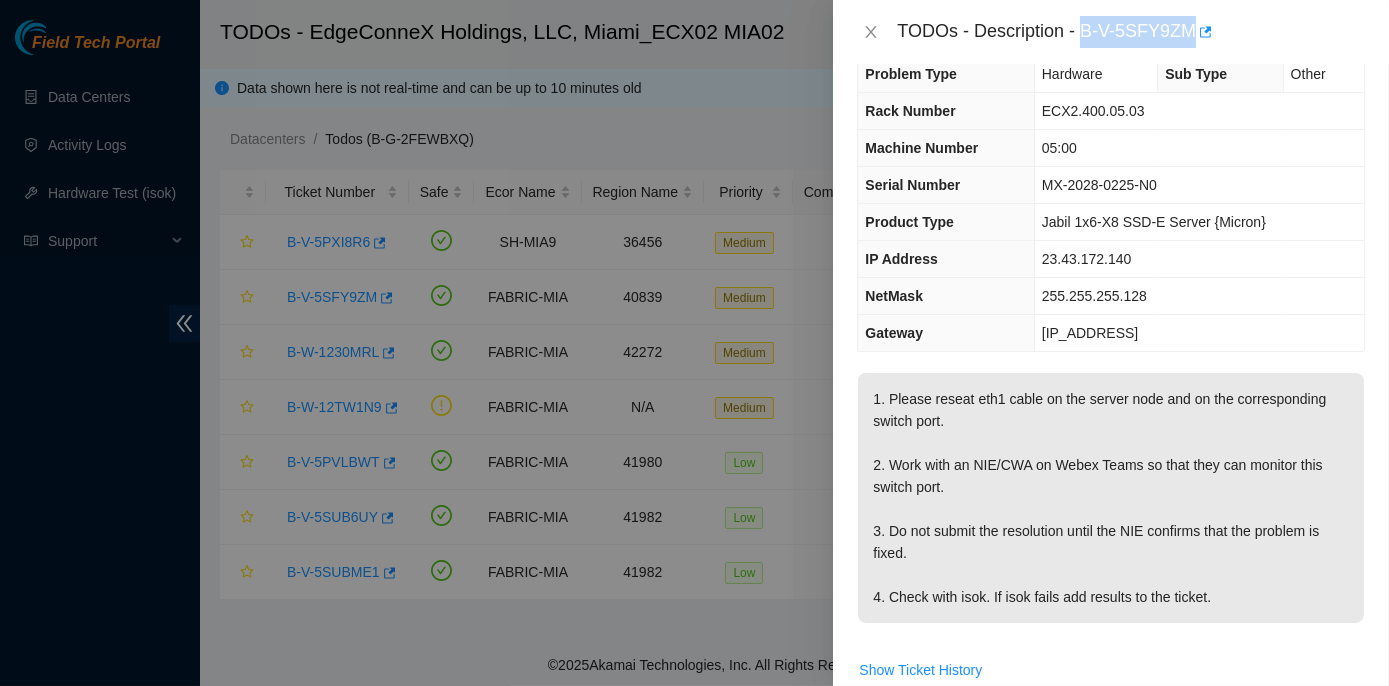 scroll, scrollTop: 0, scrollLeft: 0, axis: both 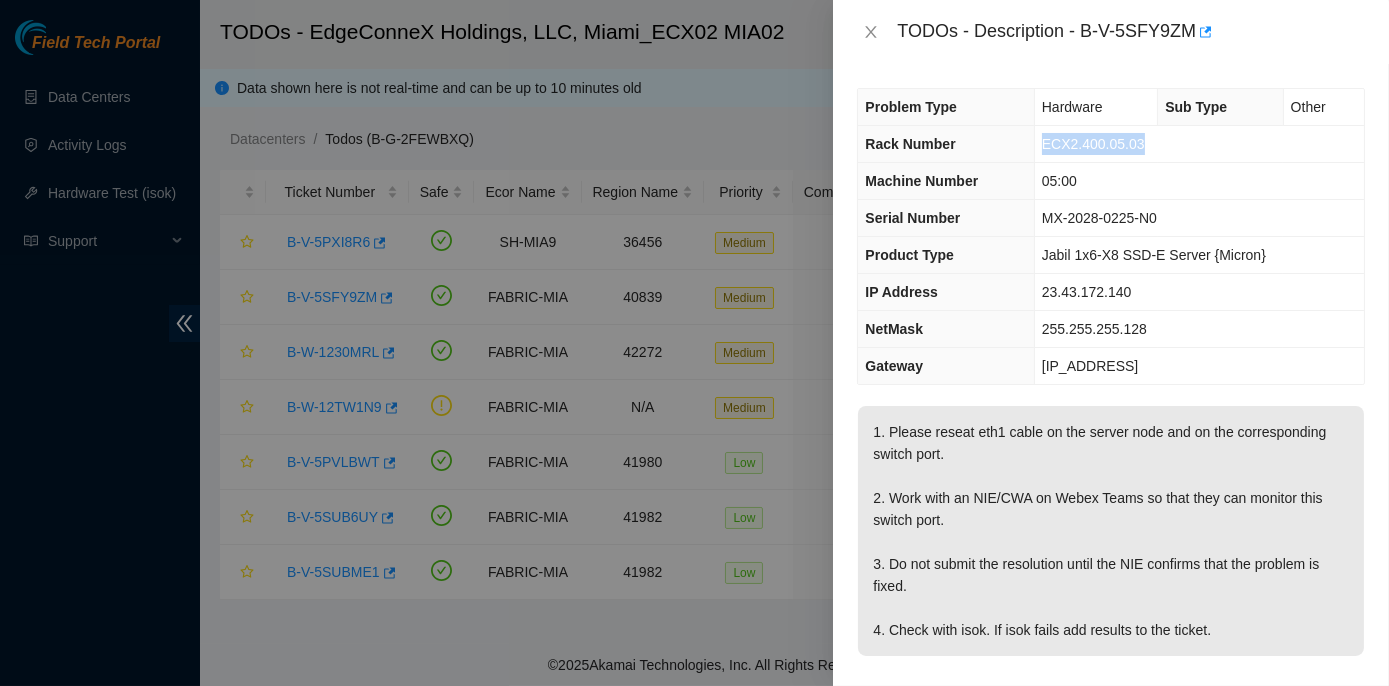 drag, startPoint x: 1041, startPoint y: 142, endPoint x: 1152, endPoint y: 147, distance: 111.11256 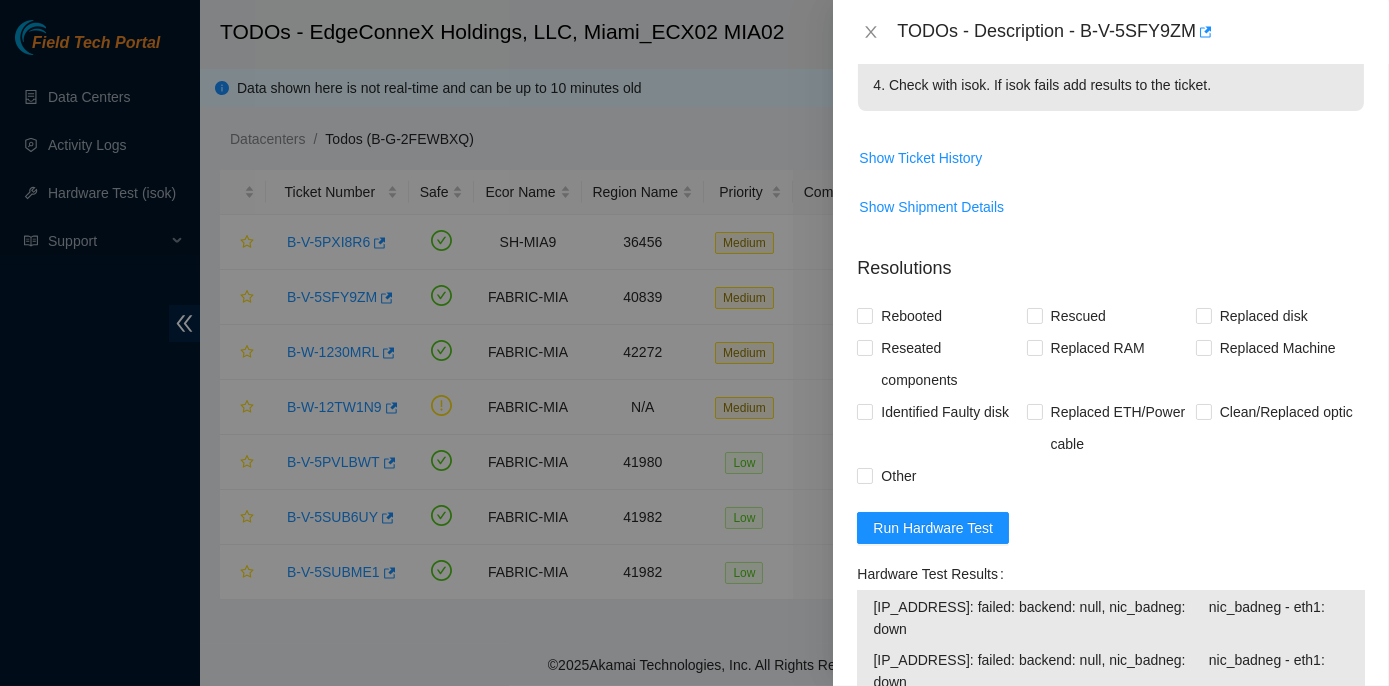 scroll, scrollTop: 885, scrollLeft: 0, axis: vertical 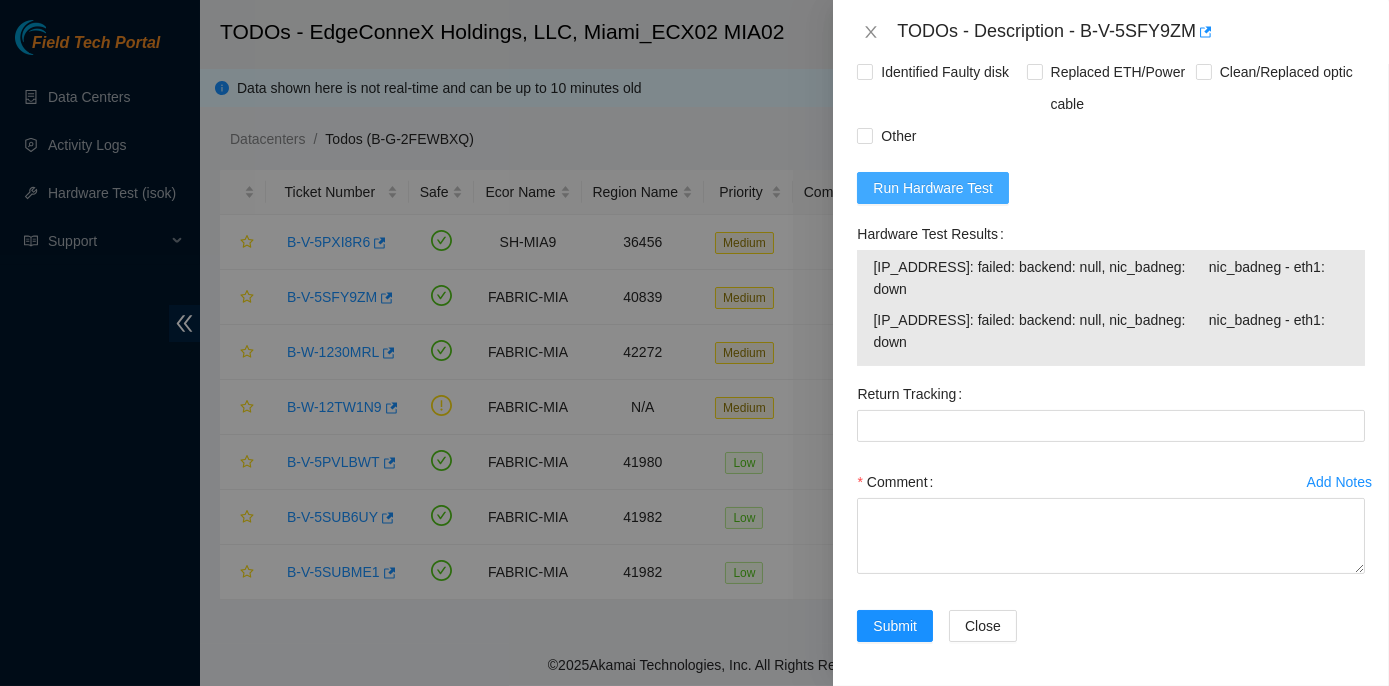 click on "Run Hardware Test" at bounding box center [933, 188] 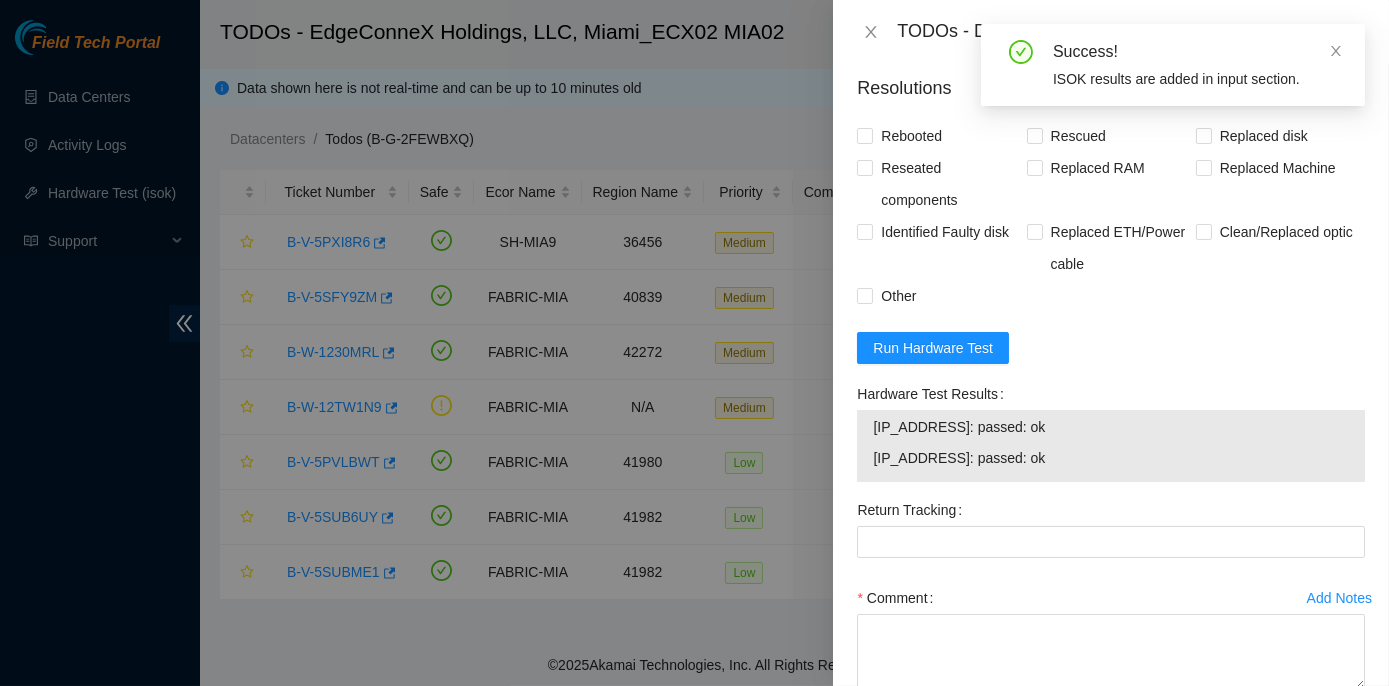 scroll, scrollTop: 841, scrollLeft: 0, axis: vertical 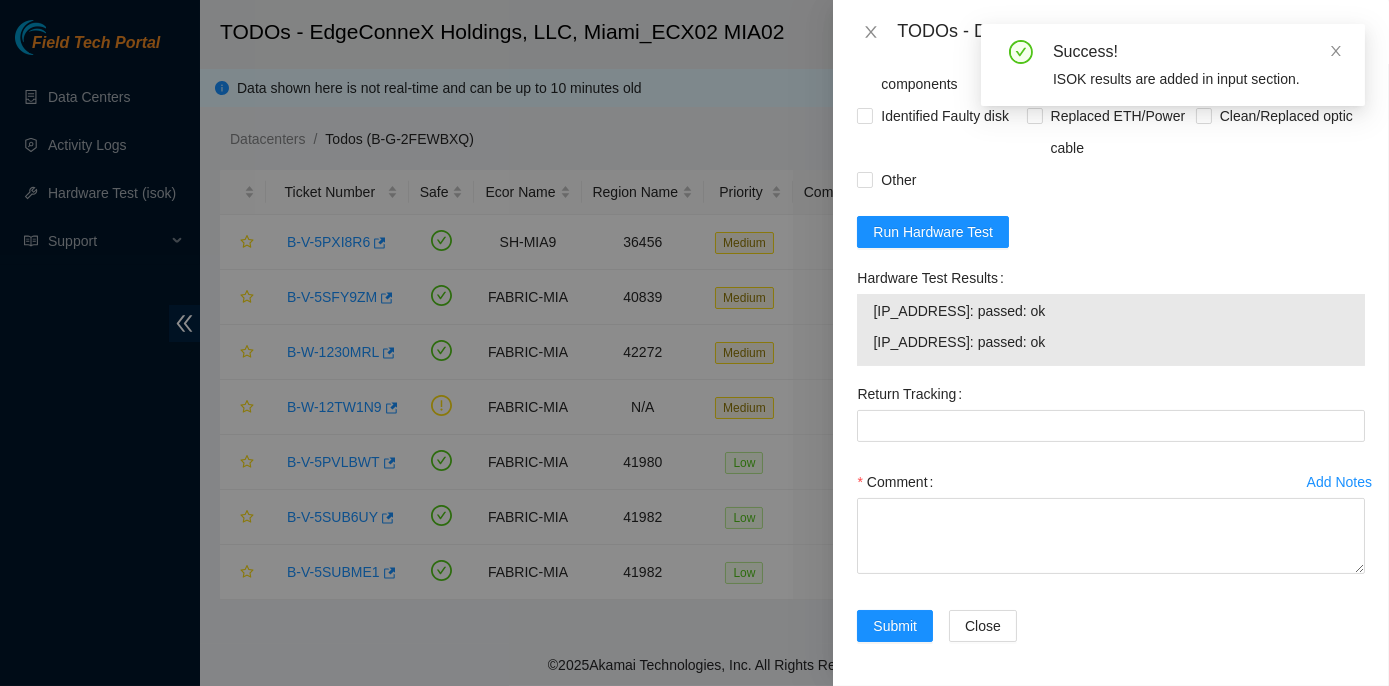 drag, startPoint x: 857, startPoint y: 277, endPoint x: 1089, endPoint y: 338, distance: 239.88539 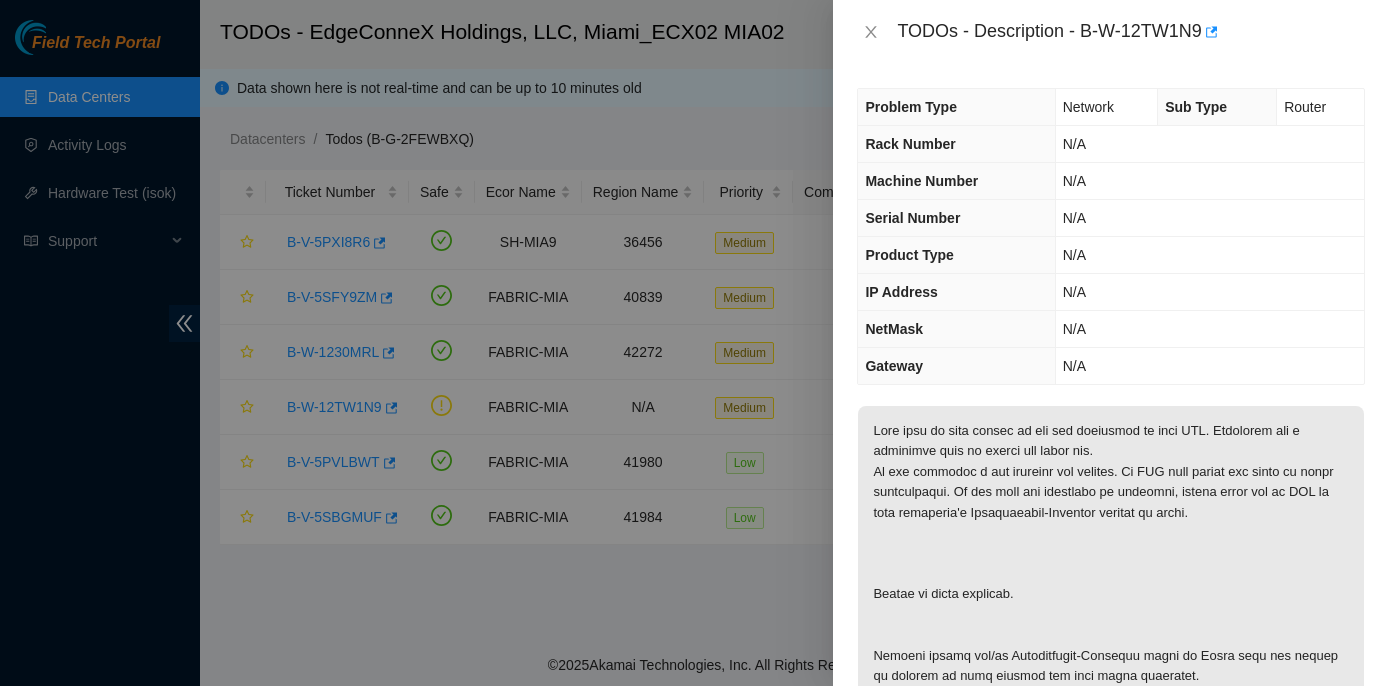 scroll, scrollTop: 0, scrollLeft: 0, axis: both 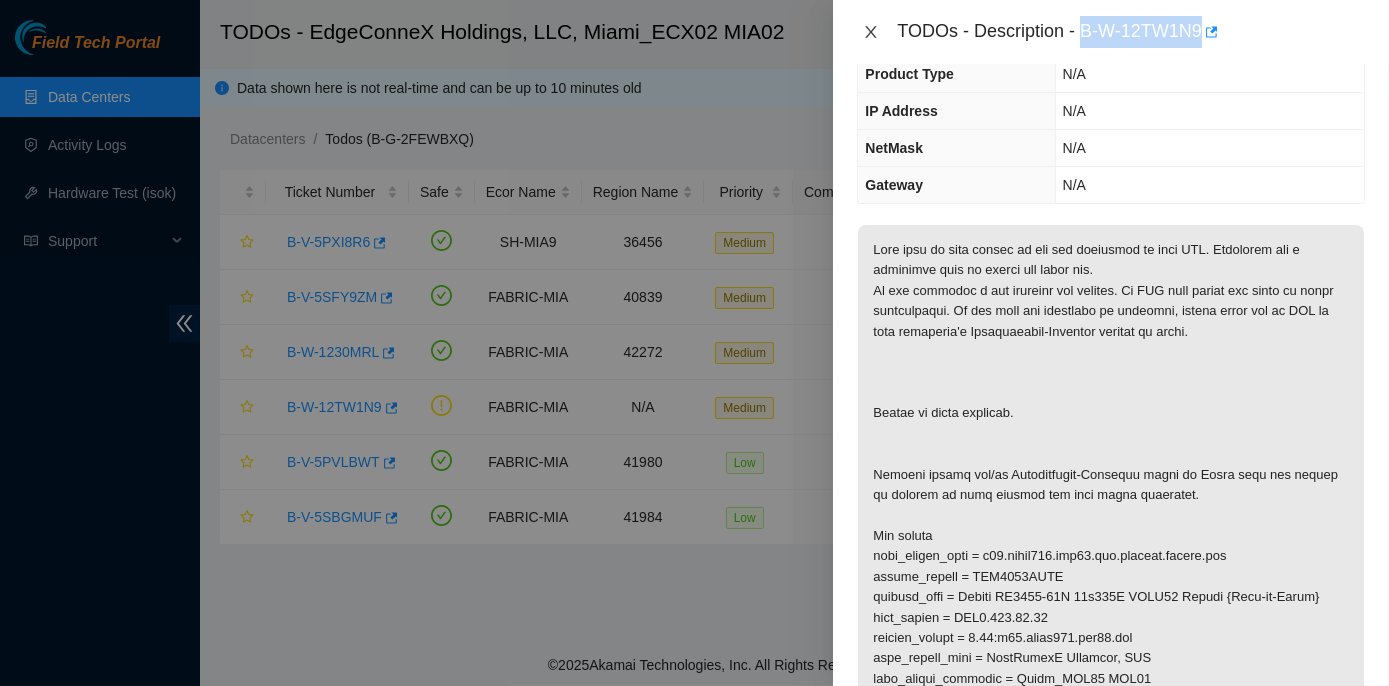 click 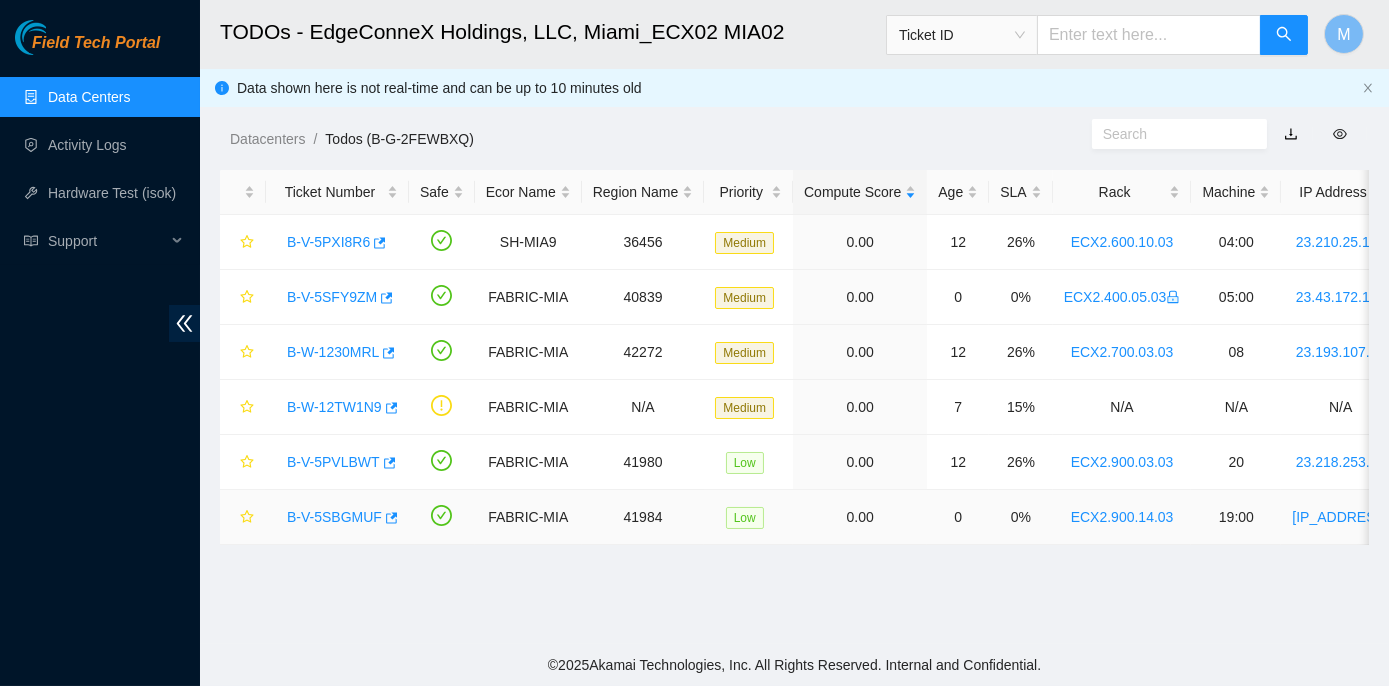scroll, scrollTop: 247, scrollLeft: 0, axis: vertical 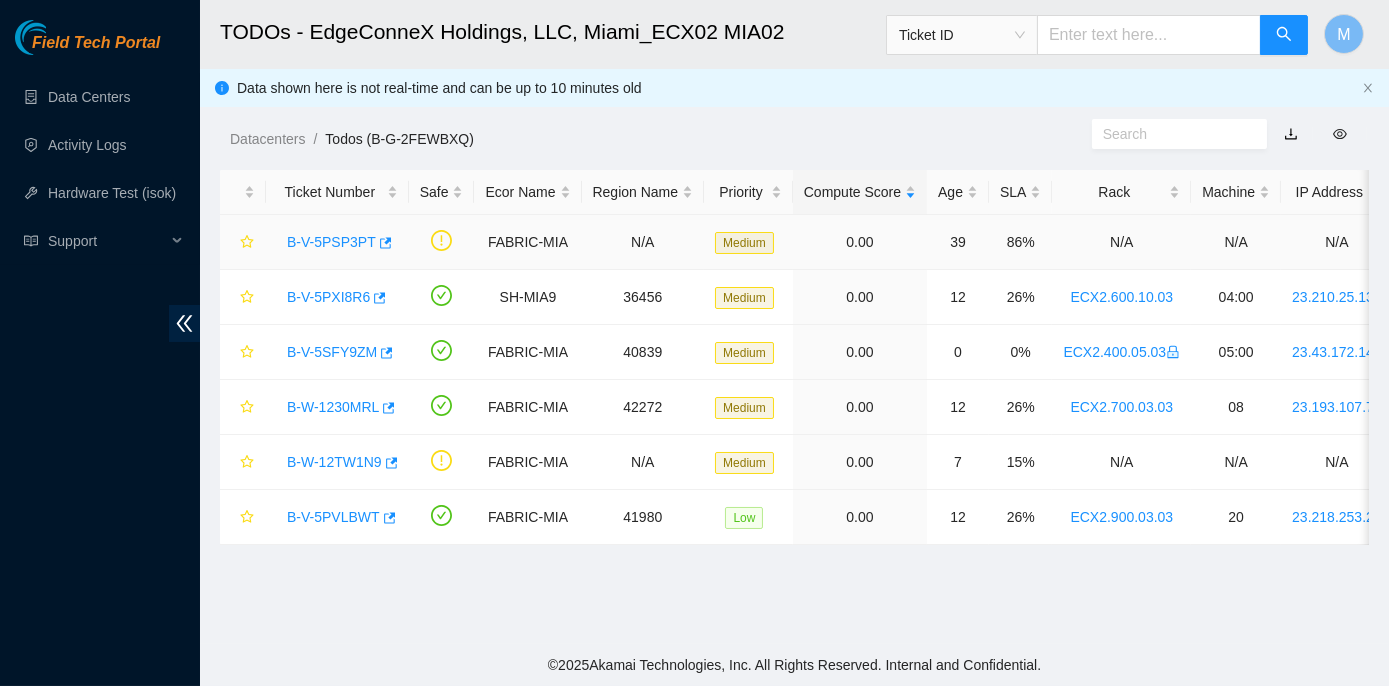 click on "B-V-5PSP3PT" at bounding box center [331, 242] 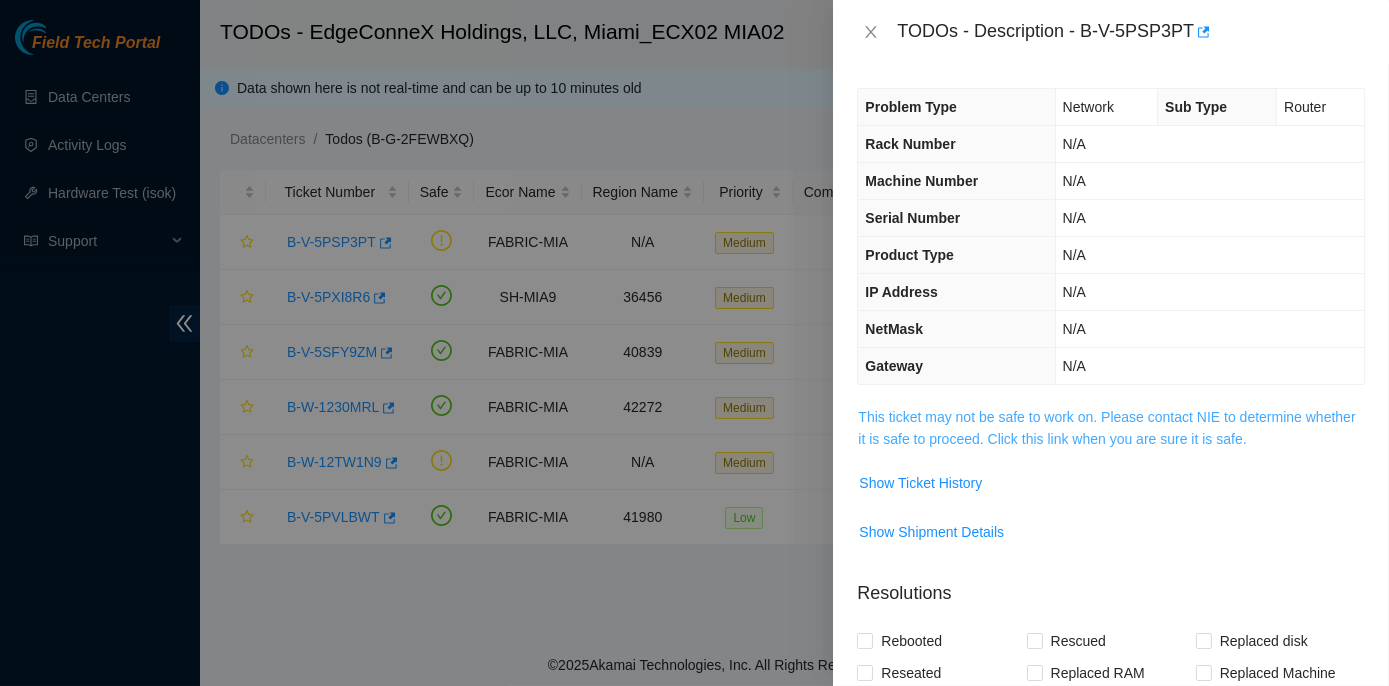 click on "This ticket may not be safe to work on. Please contact NIE to determine whether it is safe to proceed. Click this link when you are sure it is safe." at bounding box center [1106, 428] 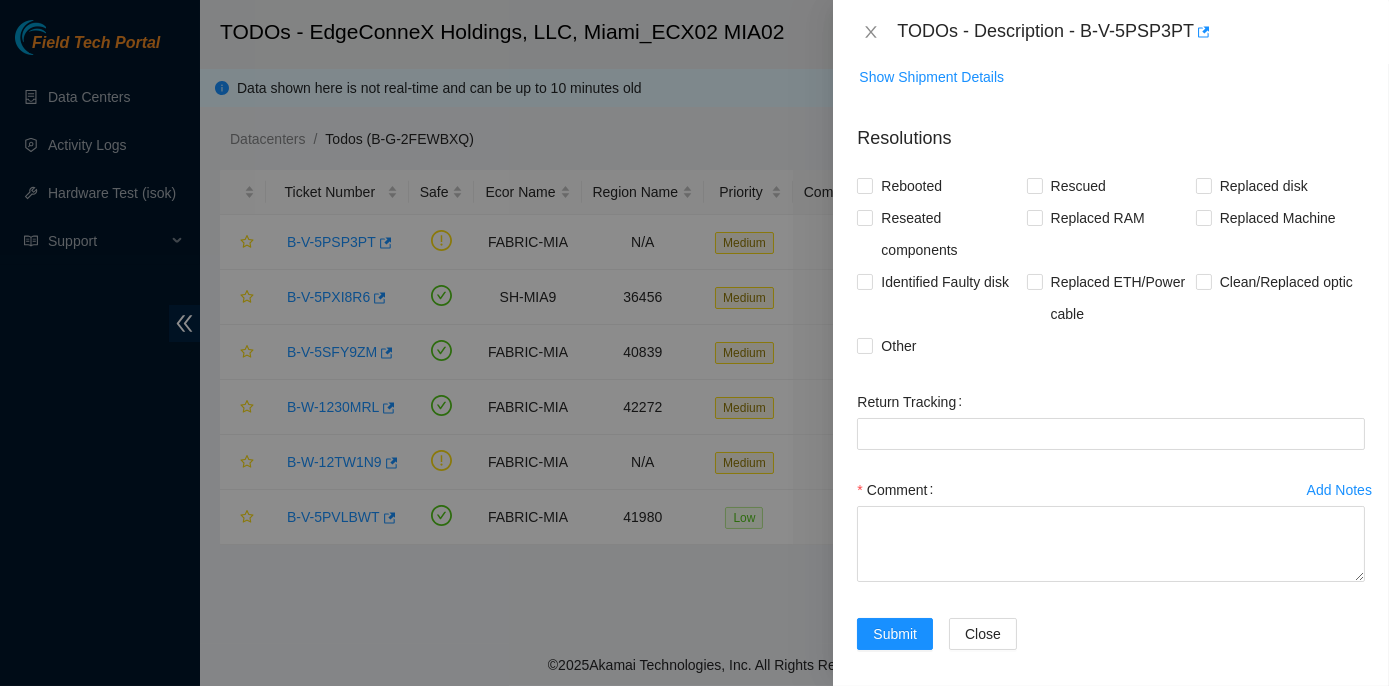 scroll, scrollTop: 565, scrollLeft: 0, axis: vertical 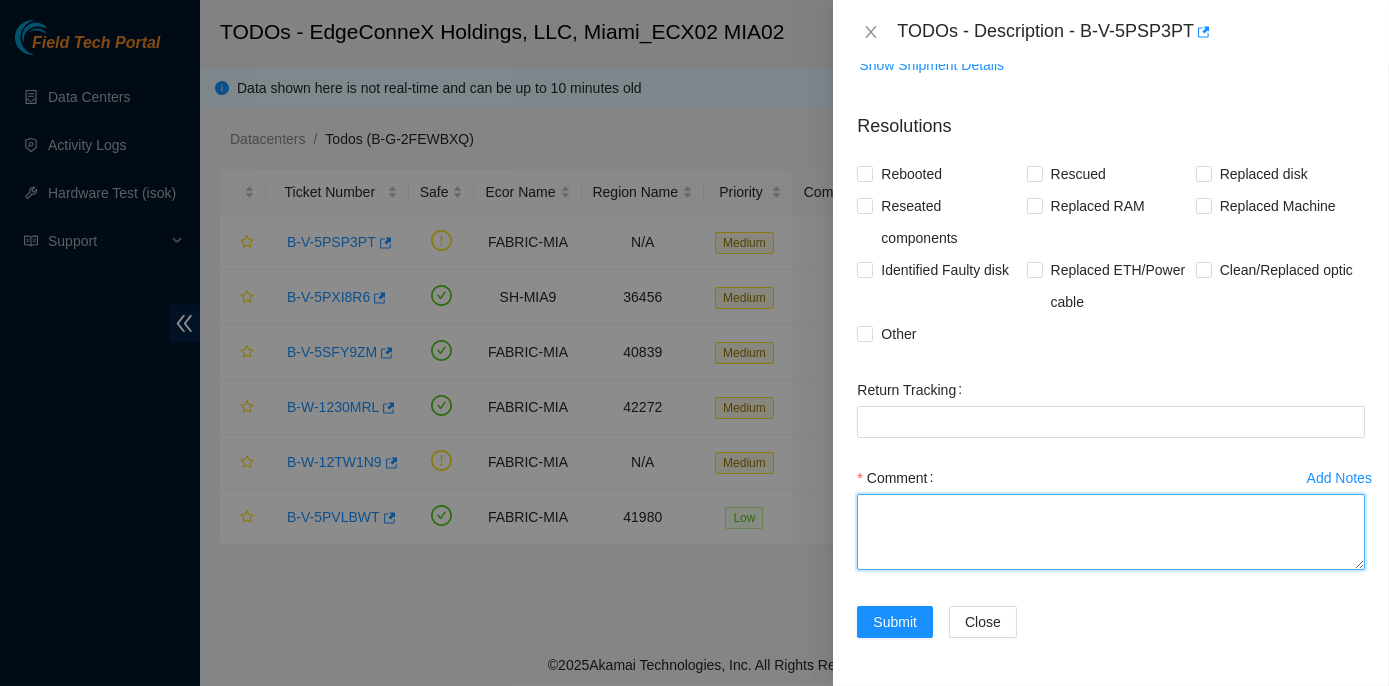 click on "Comment" at bounding box center [1111, 532] 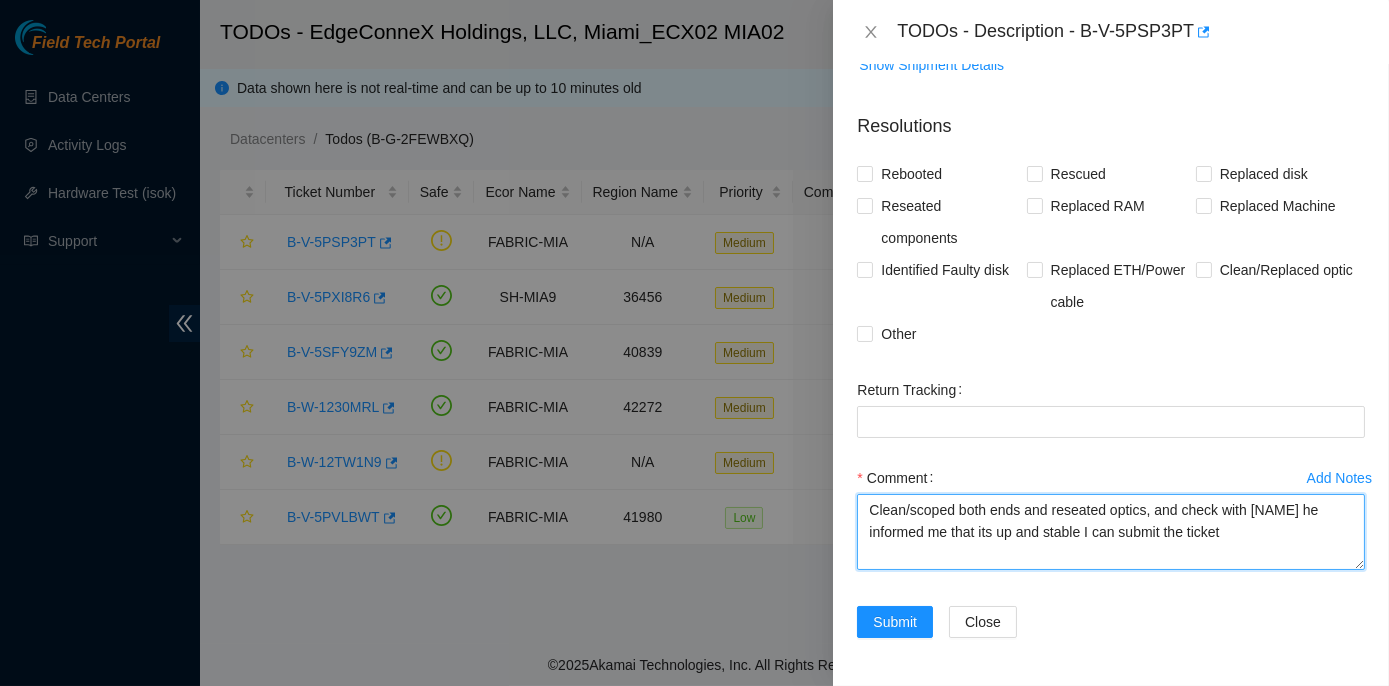 click on "Clean/scoped both ends and reseated optics, and check with [NAME] he informed me that its up and stable I can submit the ticket" at bounding box center (1111, 532) 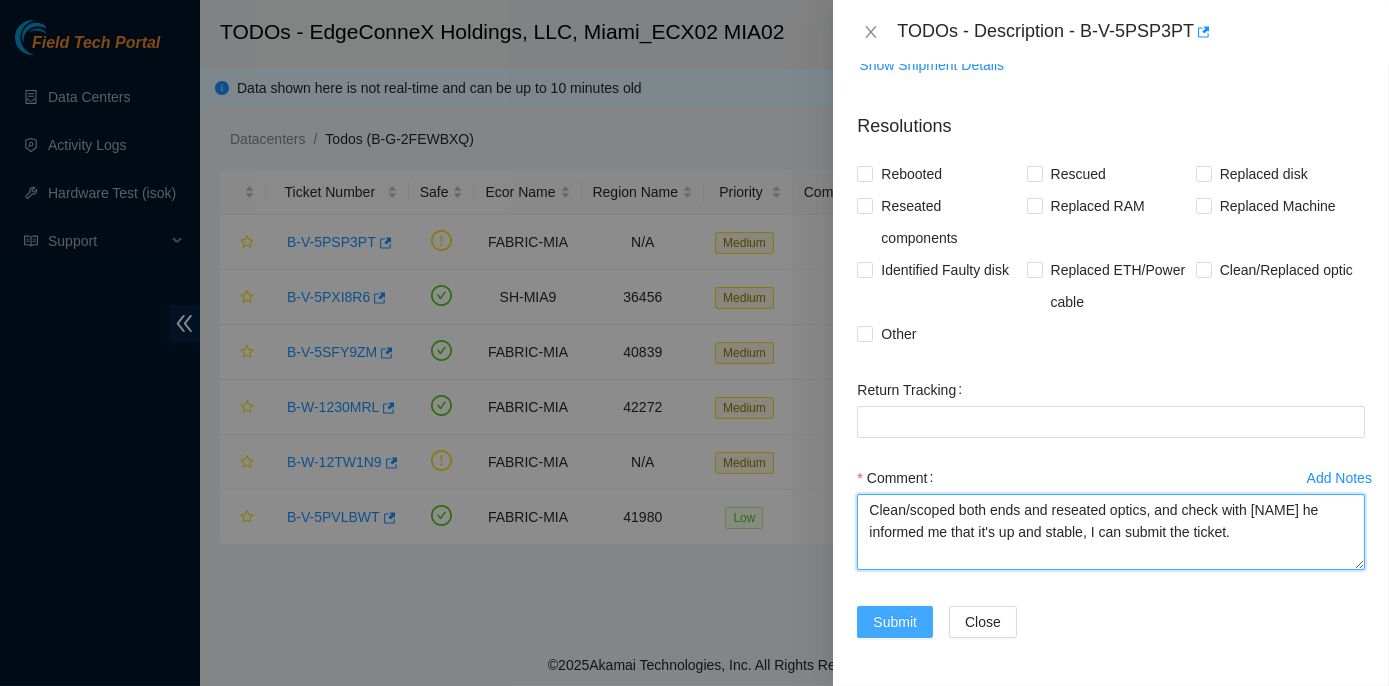 type on "Clean/scoped both ends and reseated optics, and check with [NAME] he informed me that it's up and stable, I can submit the ticket." 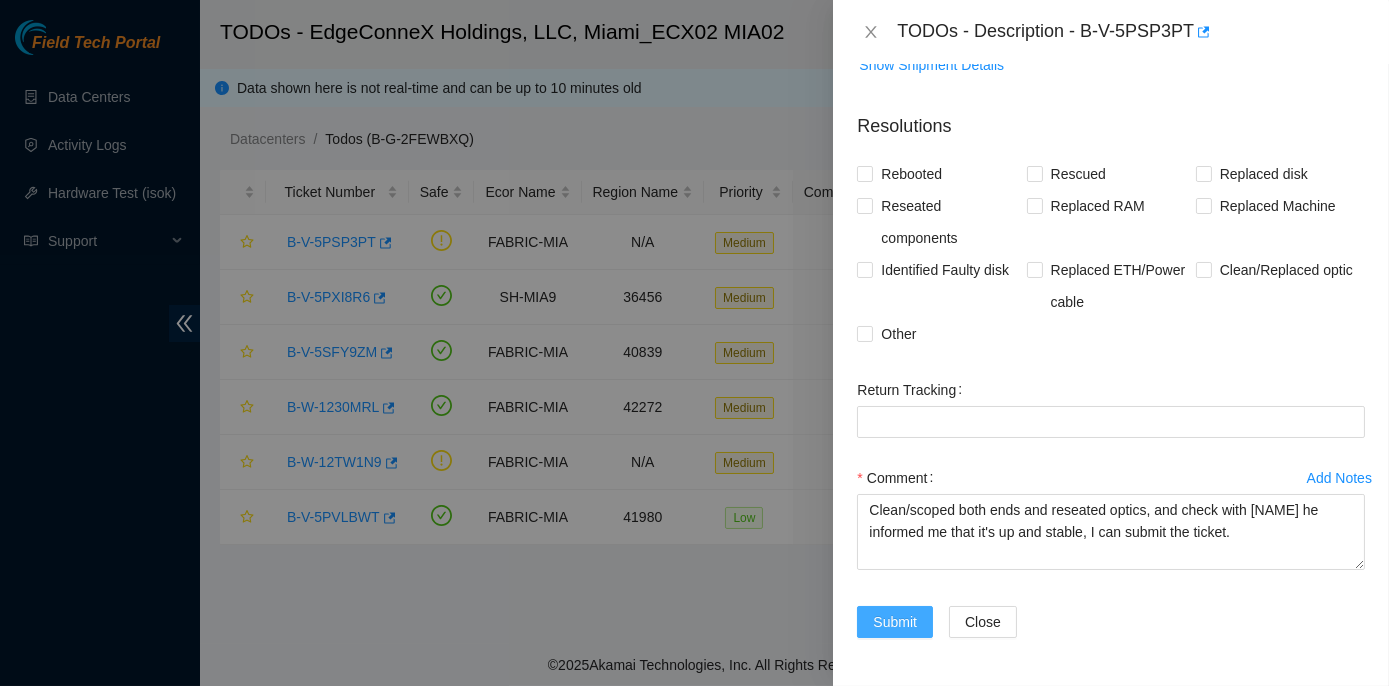 click on "Submit" at bounding box center [895, 622] 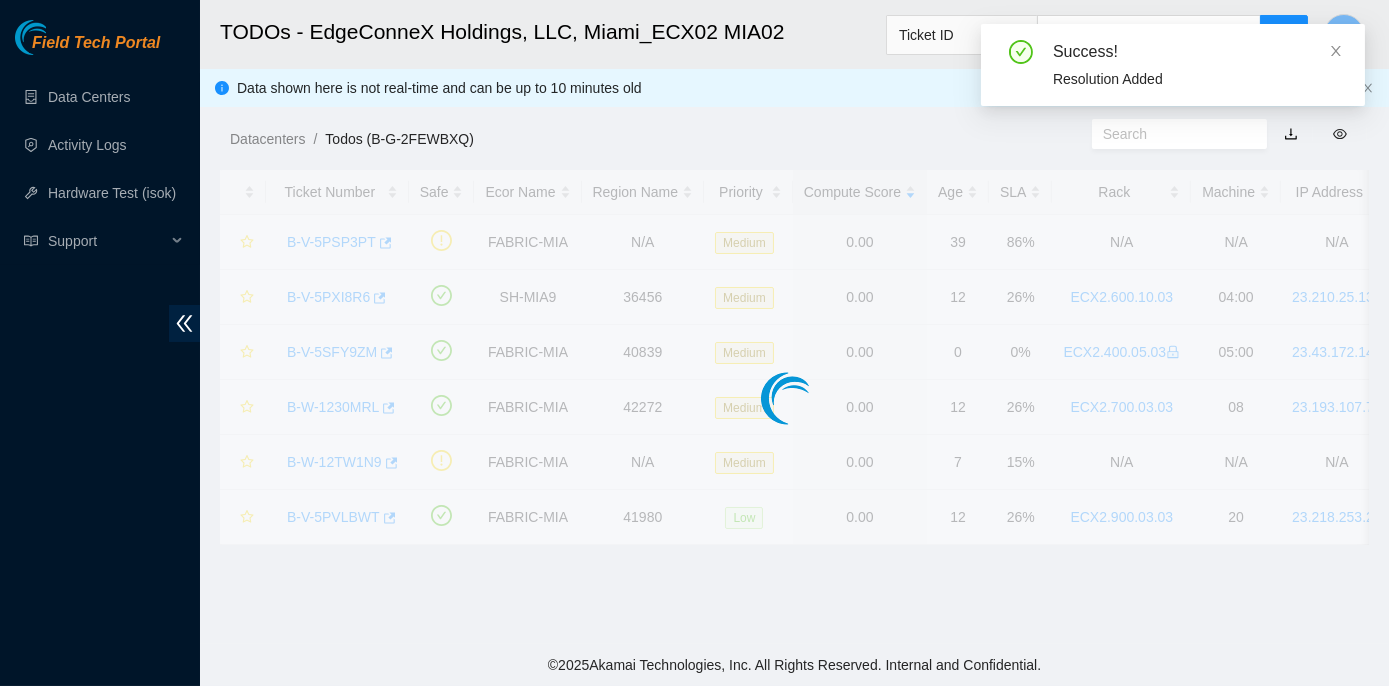 scroll, scrollTop: 493, scrollLeft: 0, axis: vertical 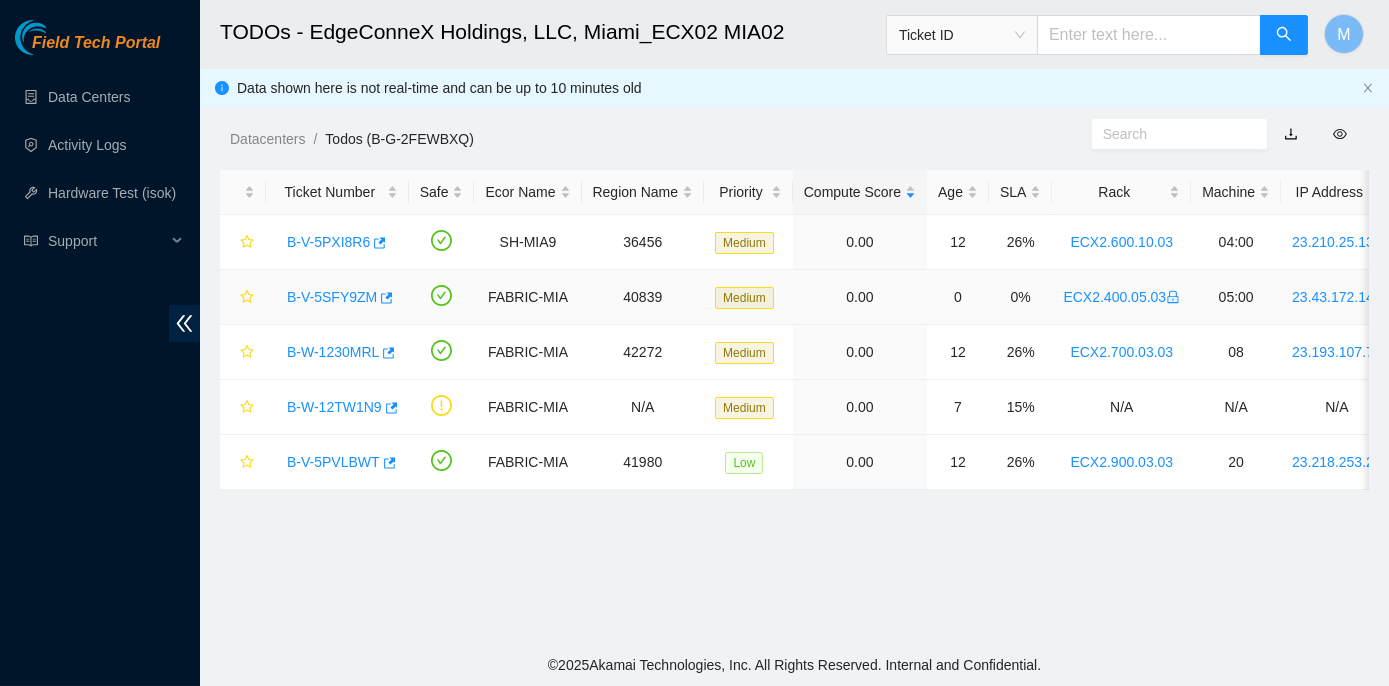click on "B-V-5SFY9ZM" at bounding box center (332, 297) 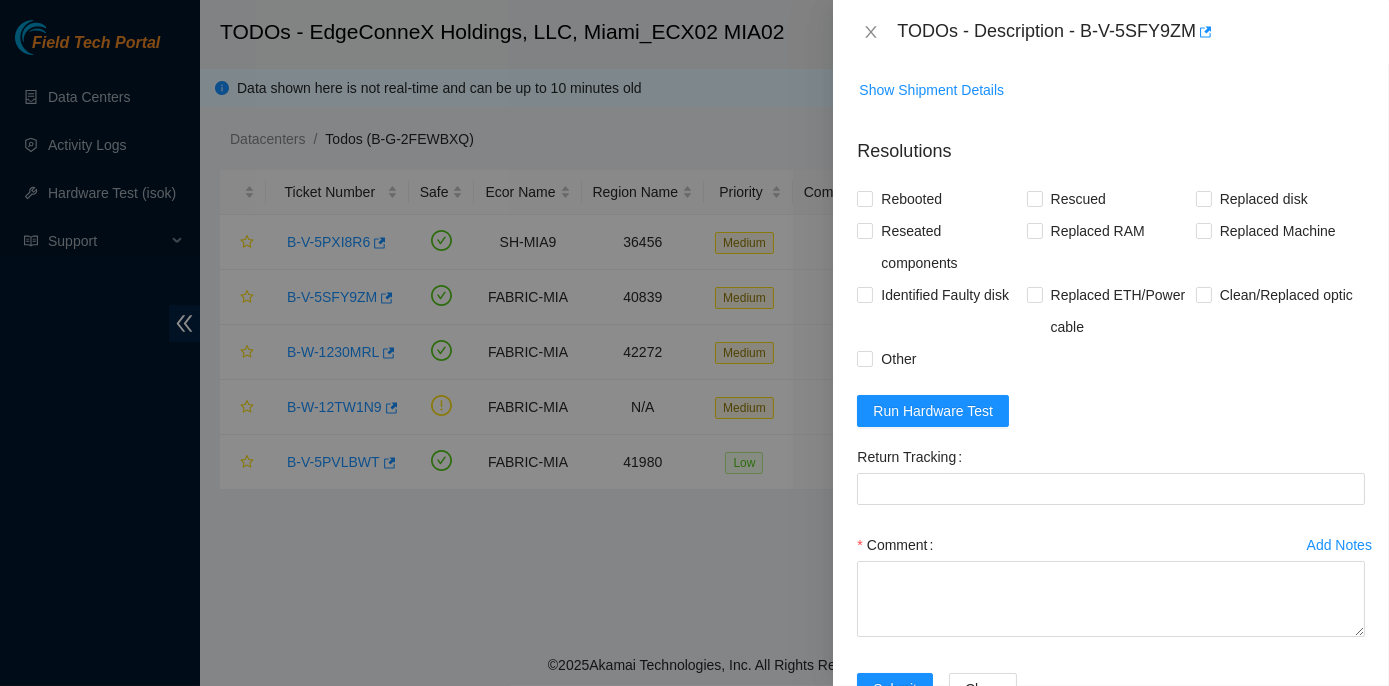 scroll, scrollTop: 380, scrollLeft: 0, axis: vertical 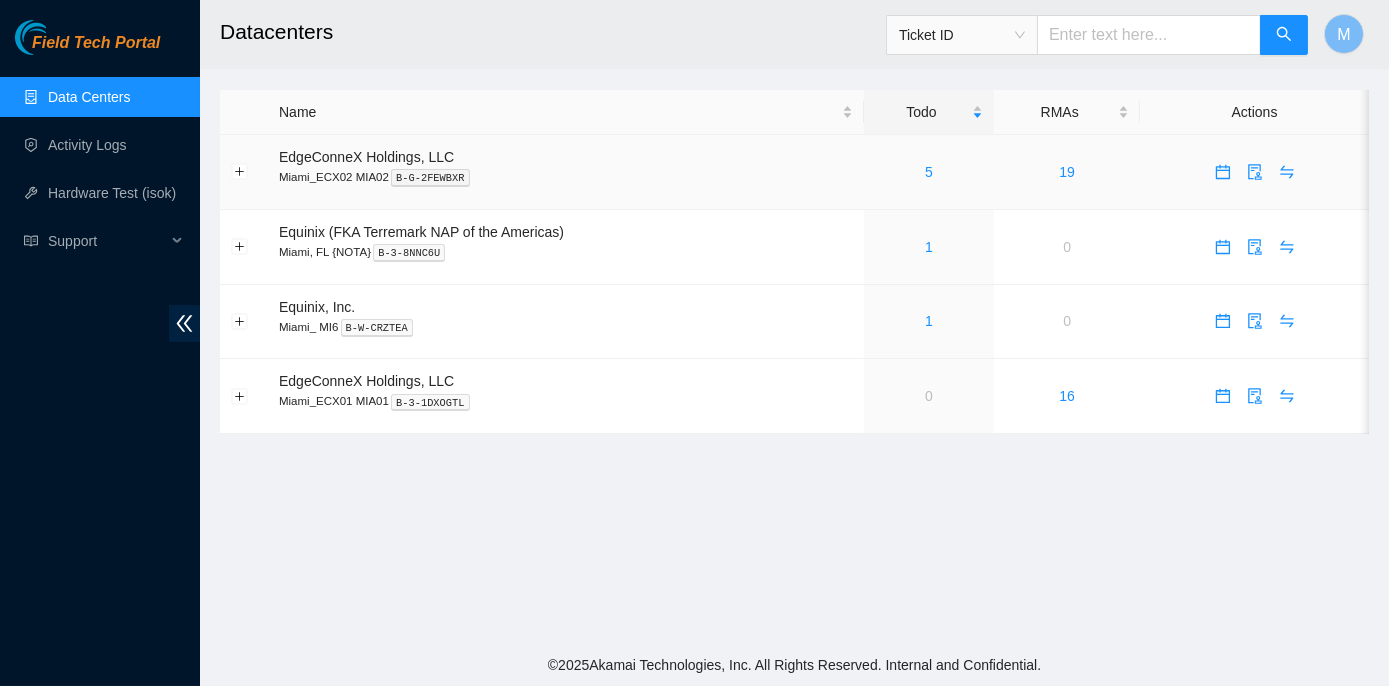 click on "5" at bounding box center [929, 172] 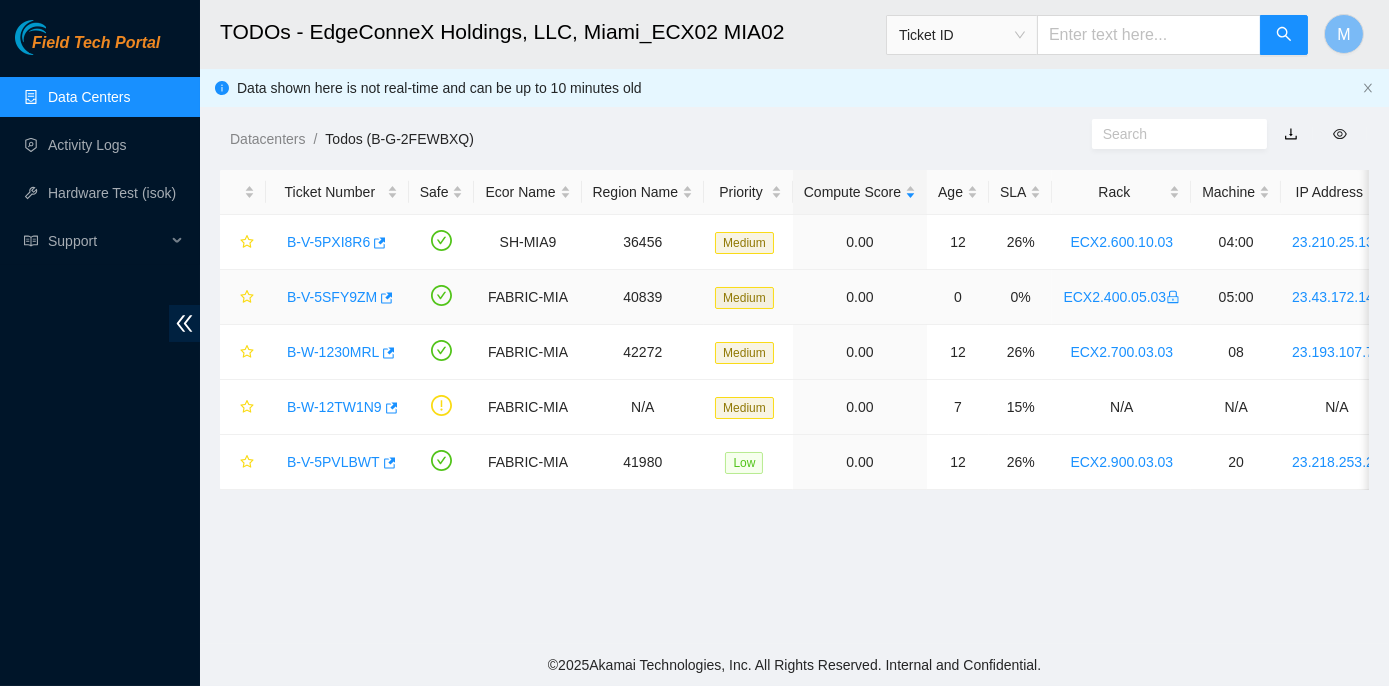 click on "B-V-5SFY9ZM" at bounding box center (332, 297) 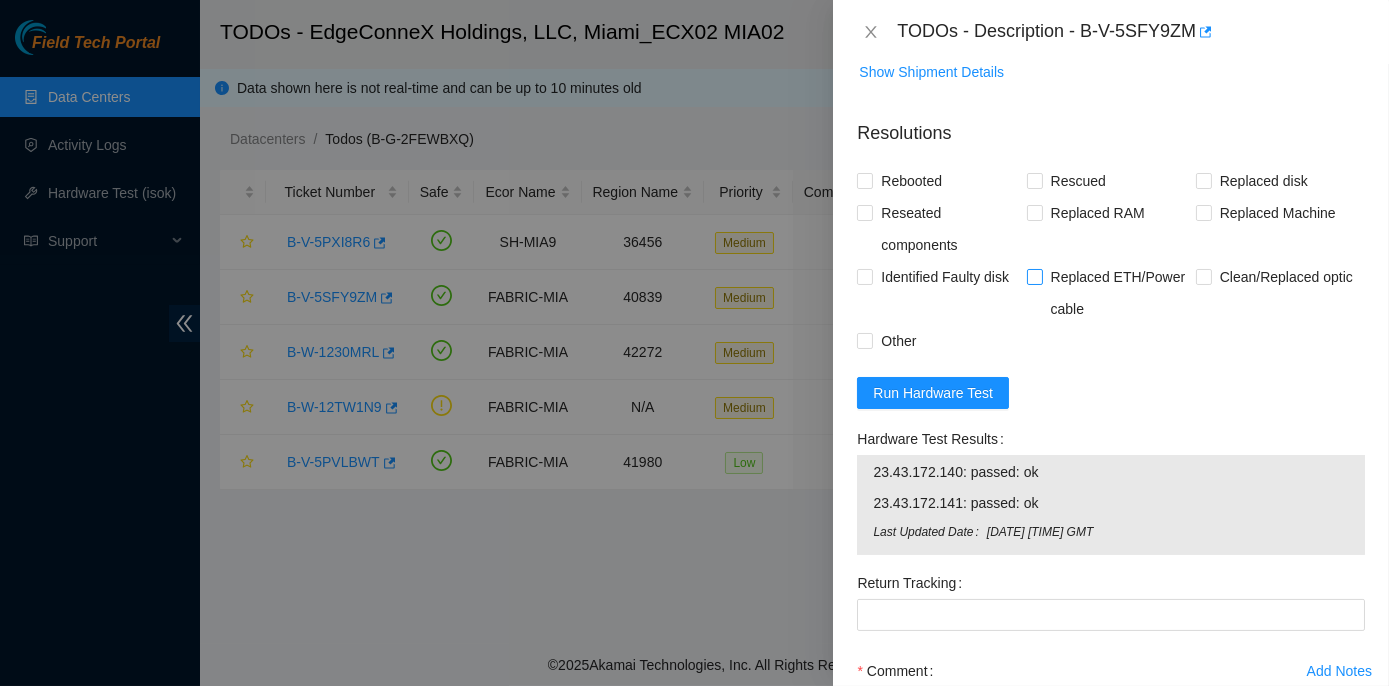scroll, scrollTop: 727, scrollLeft: 0, axis: vertical 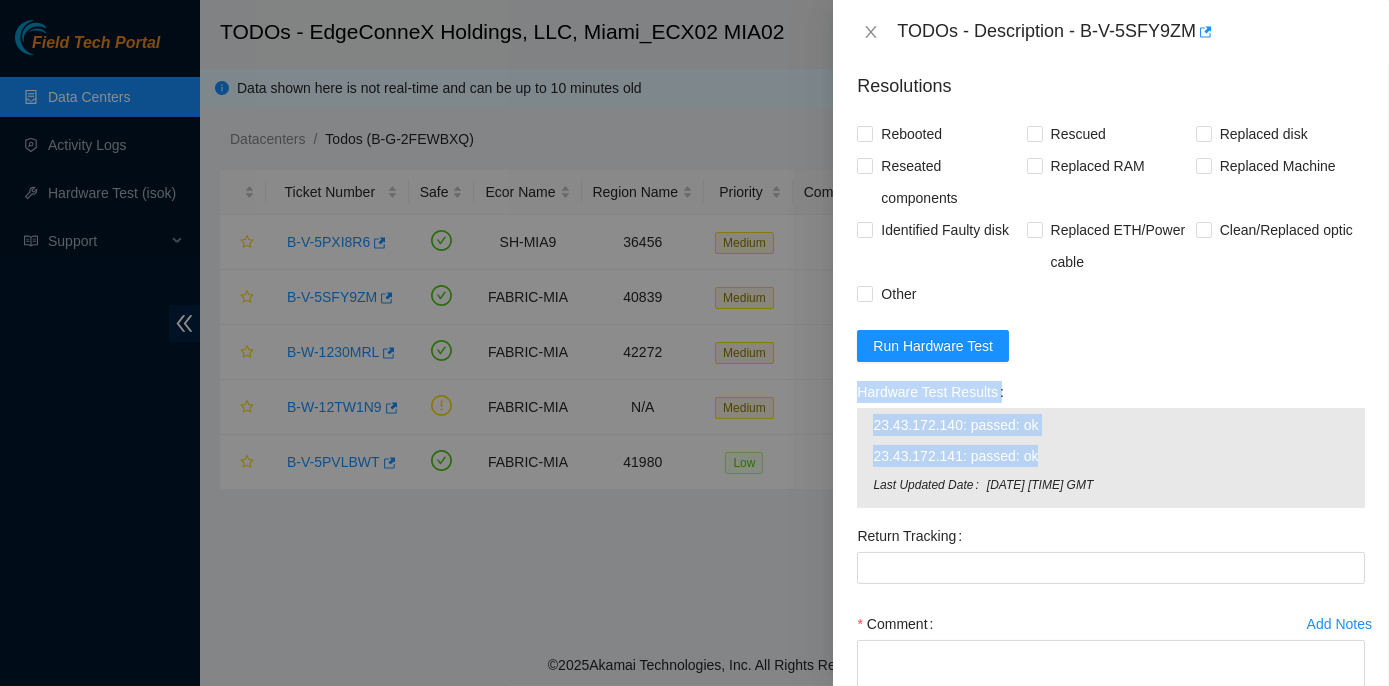 drag, startPoint x: 856, startPoint y: 387, endPoint x: 1087, endPoint y: 449, distance: 239.17567 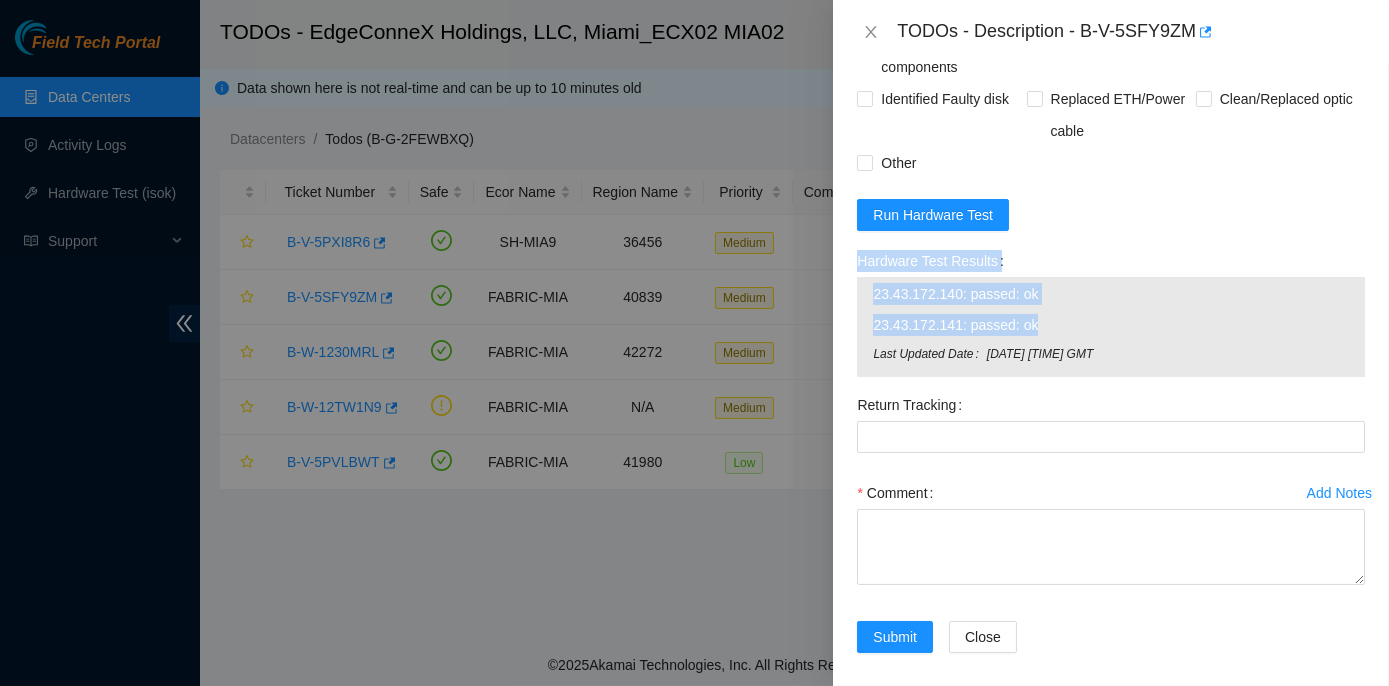 scroll, scrollTop: 869, scrollLeft: 0, axis: vertical 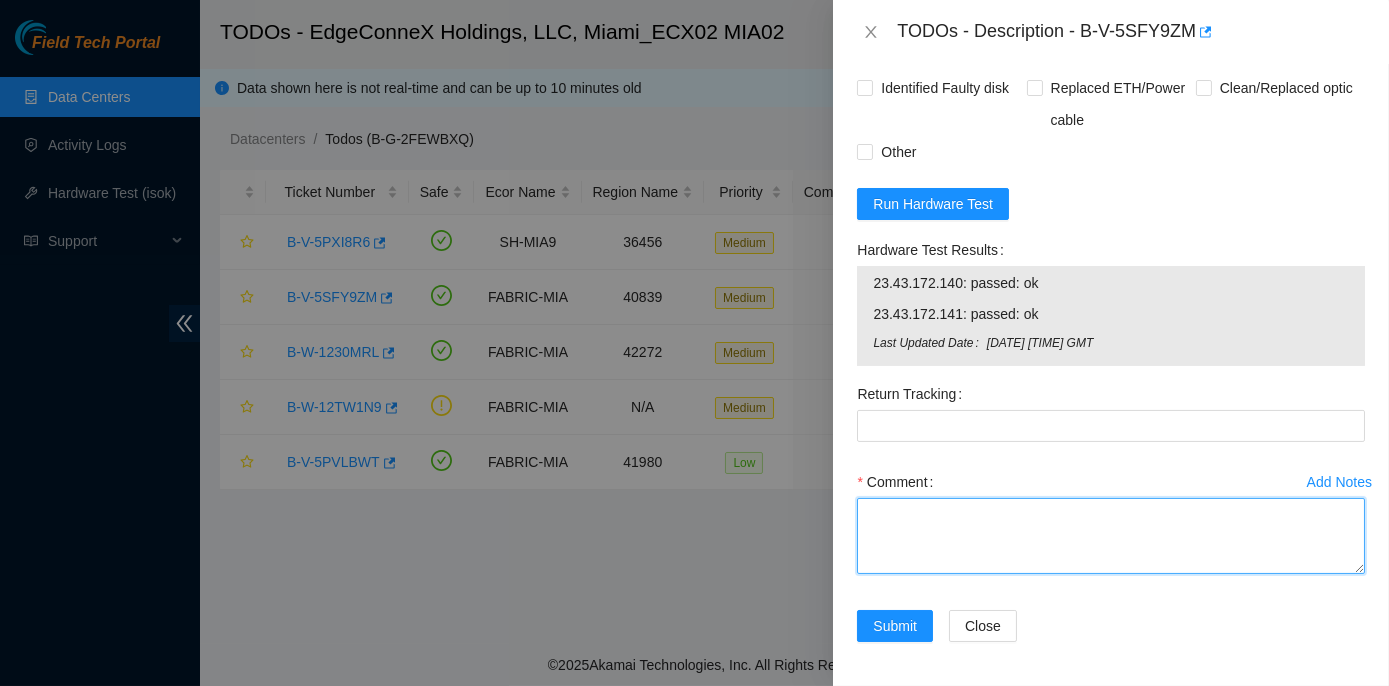 click on "Comment" at bounding box center [1111, 536] 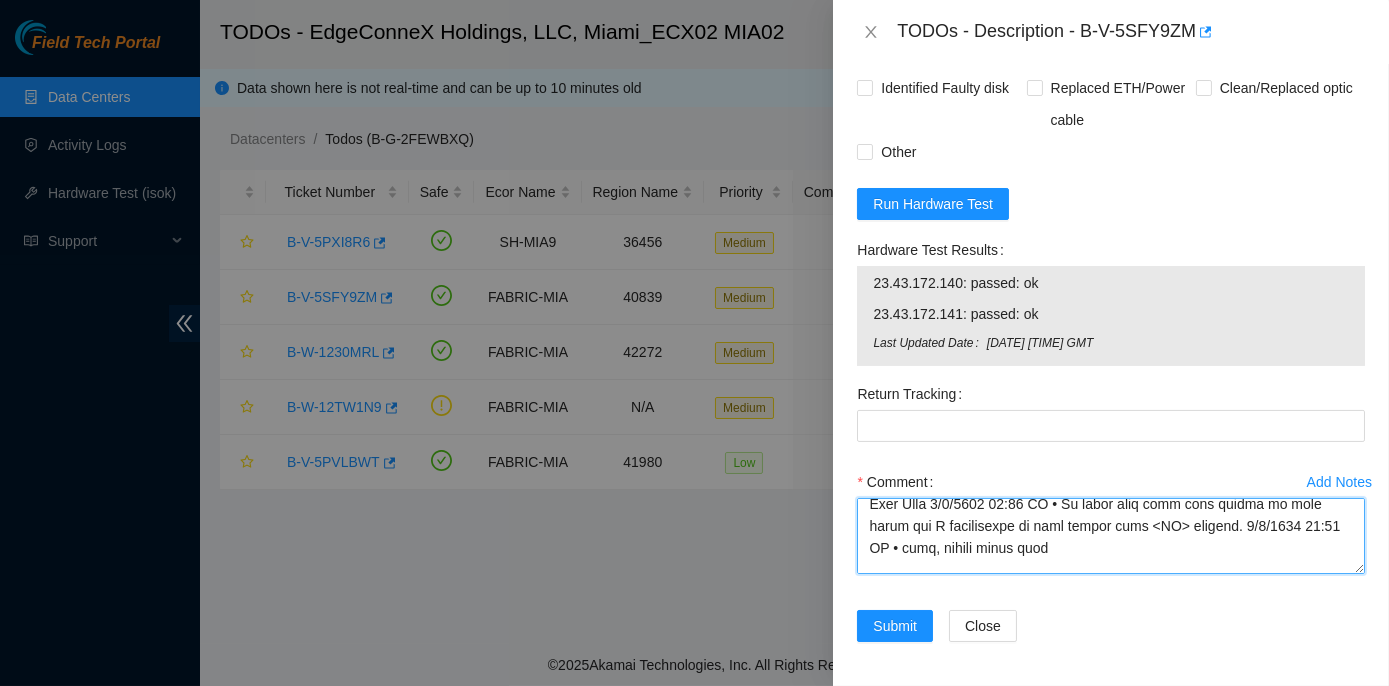 scroll, scrollTop: 489, scrollLeft: 0, axis: vertical 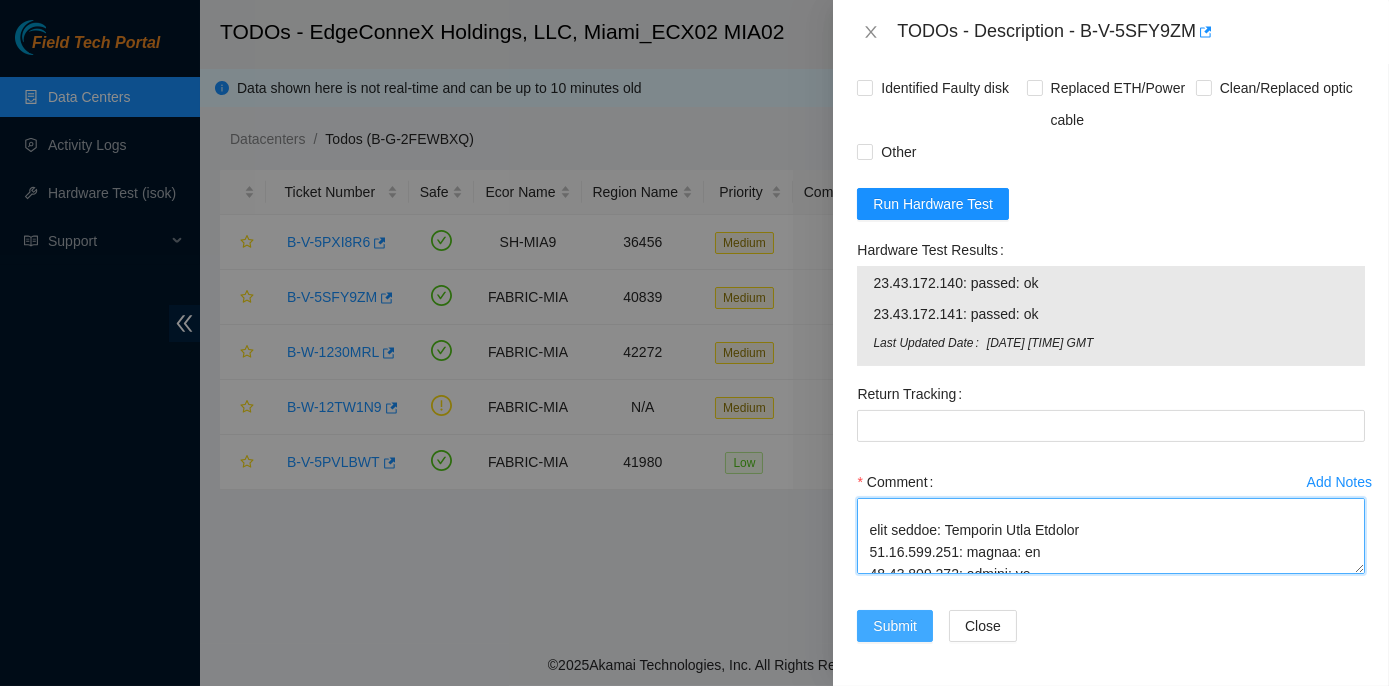 type on "Rack No: ECX2.400.05.03
Machine No: 05:00
IP : 23.43.172.140
Serial No: MX-2028-0225-N0	Jabil 1x6-X8 SSD-E Server {Micron}
Secure Rack Access request: B-V-5SVIELT
NOCC agent unlocked rids: logn has completed your request (B-V-5SVIELT)
Message from logn: B-V-5SVIELT: Unlocked RIDS
Verified ticket is safe to work on : Yes
Located server connected to monitor and verified SN: Yes
Ran Pre isok: Hardware Test Results
23.43.172.140: failed: backend: null, nic_badneg:      nic_badneg - eth1: down
23.43.172.141: failed: backend: null, nic_badneg:      nic_badneg - eth1: down
1. Please reseat eth1 cable on the server node and on the corresponding switch port.
2. Work with an NIE/CWA on Webex Teams so that they can monitor this switch port.
3. Do not submit the resolution until the NIE confirms that the problem is fixed.
Dana Sims 8/6/2025 10:39 AM • It might have also been halted at some point and I kickstarted it with making some <CR> entries. 8/6/2025 10:41 AM • yeah, switch looks good
4. Check with isok. ..." 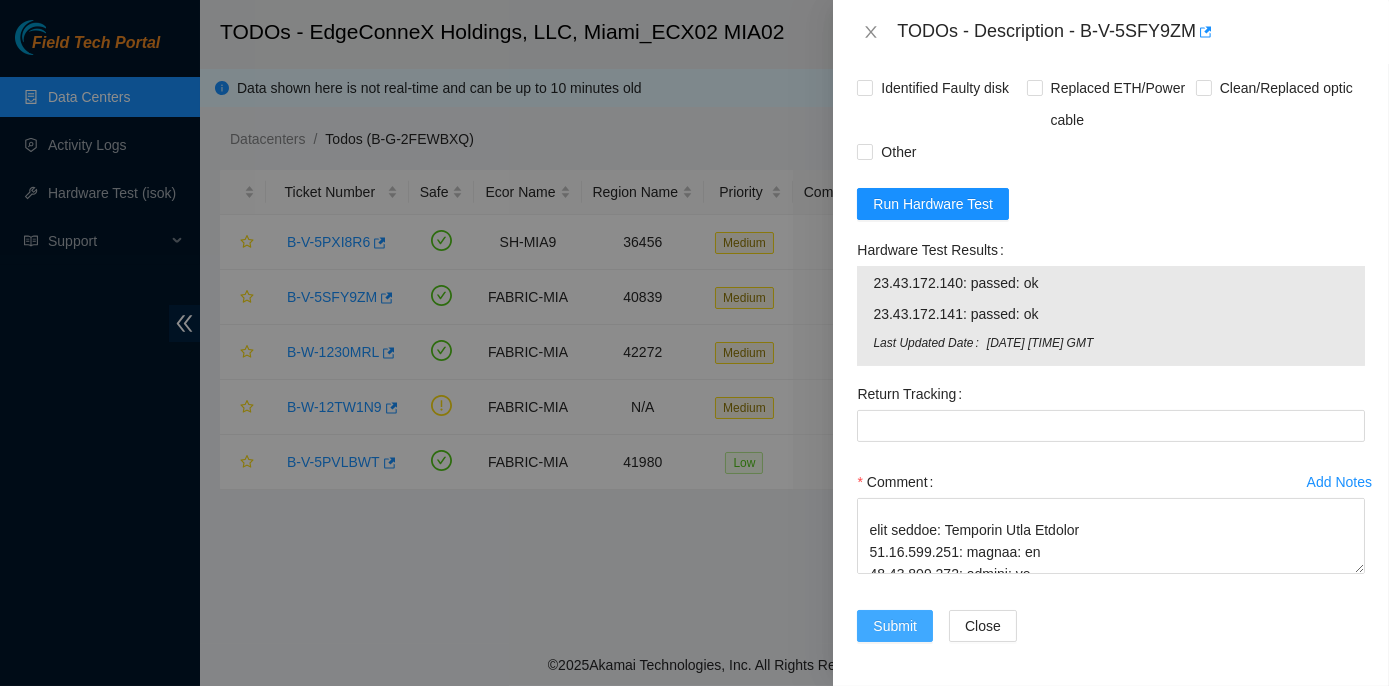 click on "Submit" at bounding box center [895, 626] 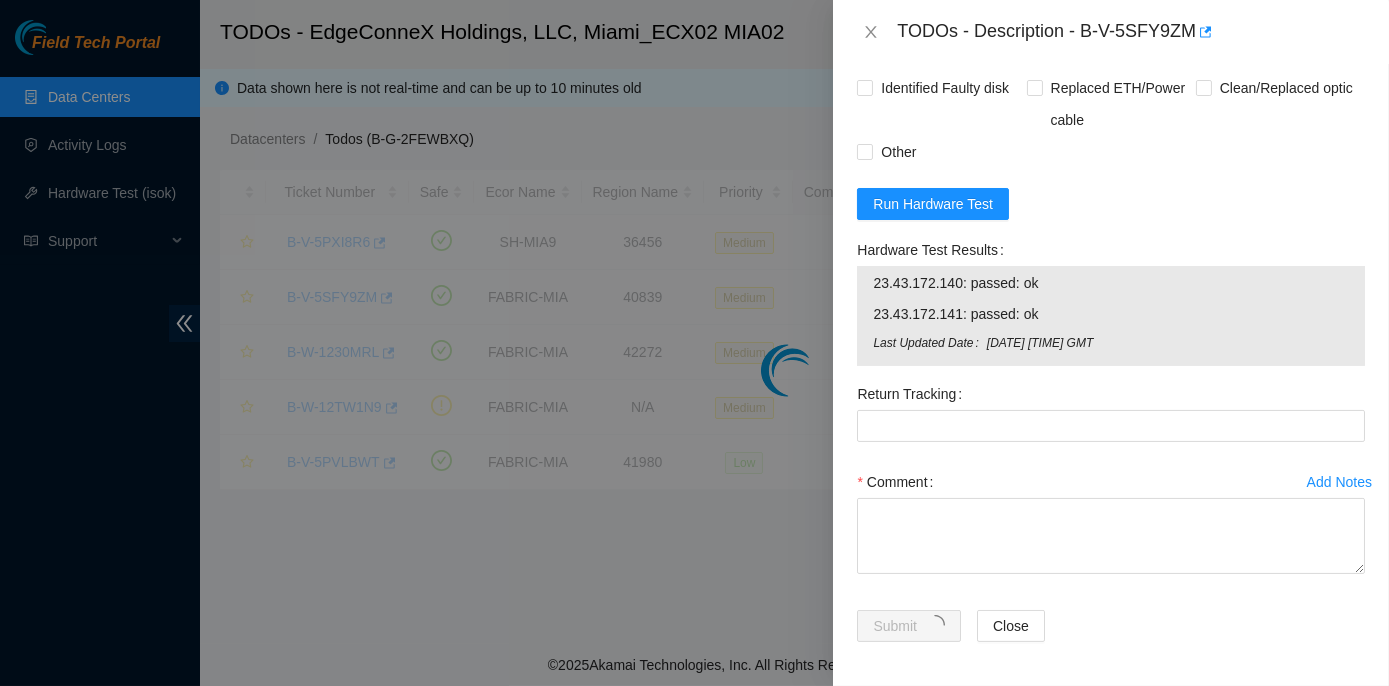 scroll, scrollTop: 0, scrollLeft: 0, axis: both 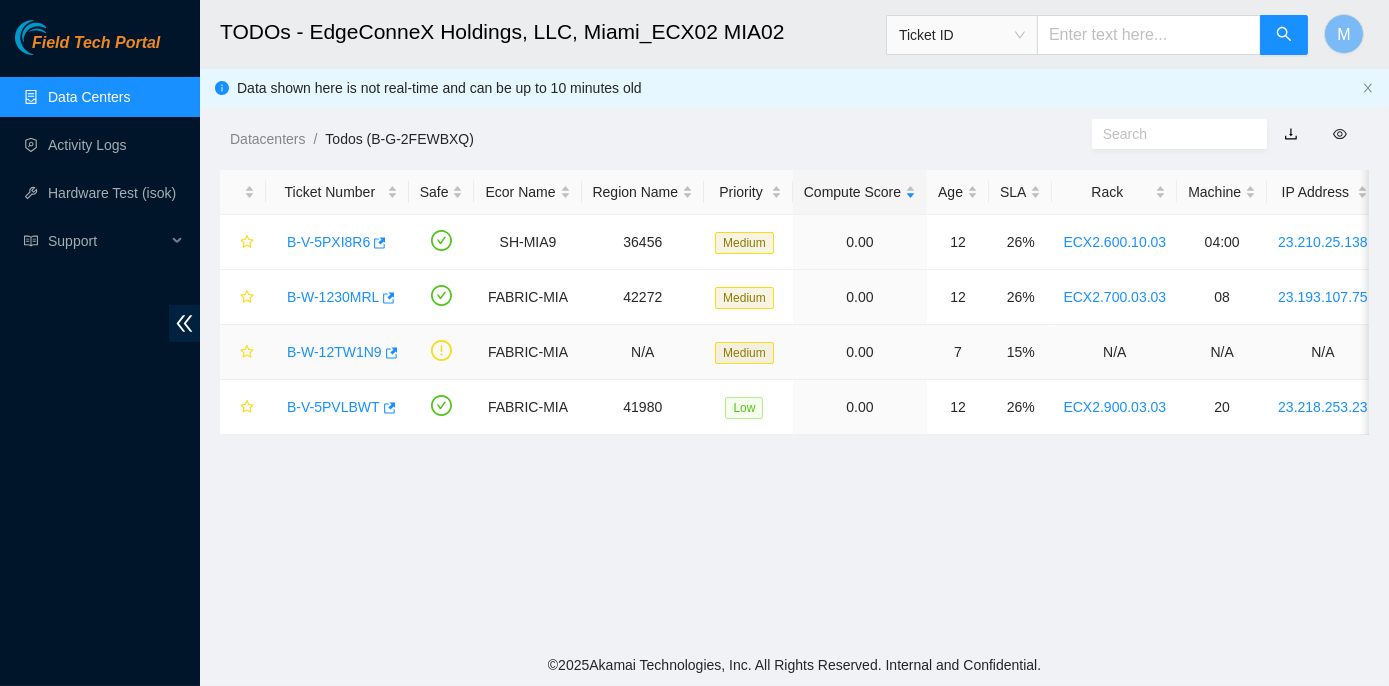 click on "B-W-12TW1N9" at bounding box center (334, 352) 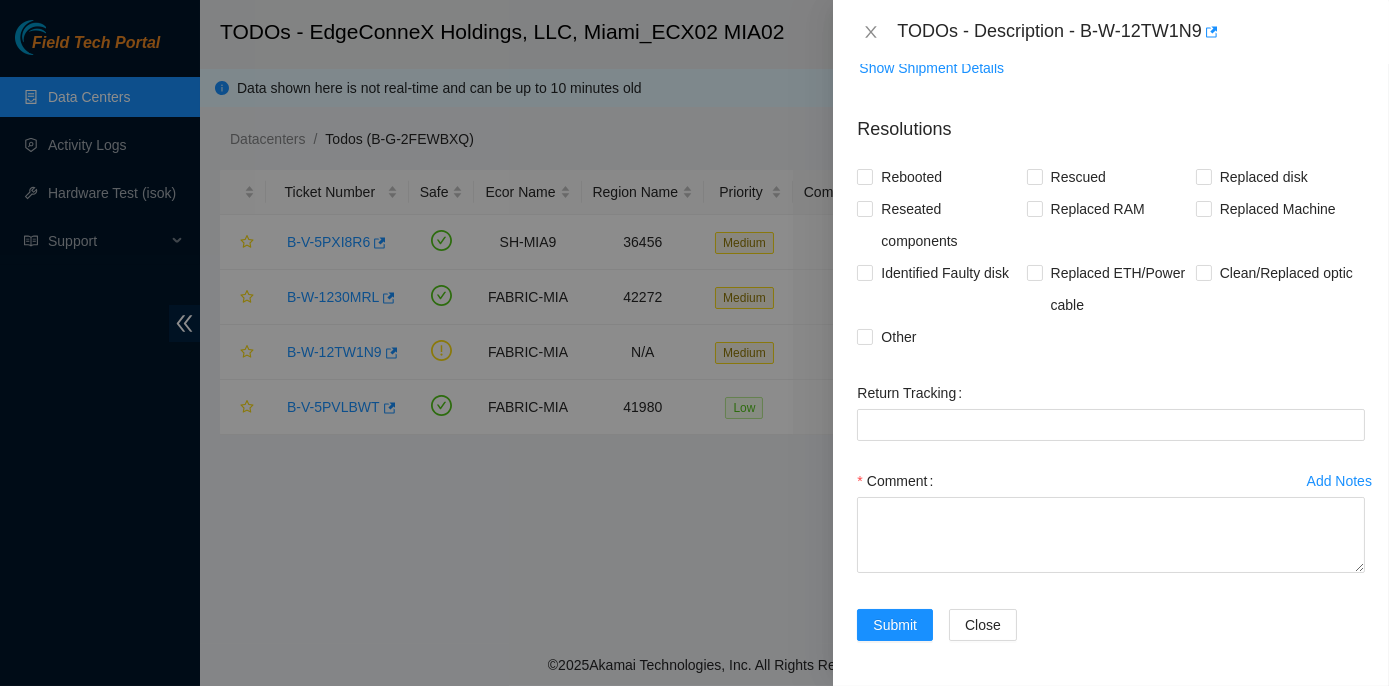 scroll, scrollTop: 191, scrollLeft: 0, axis: vertical 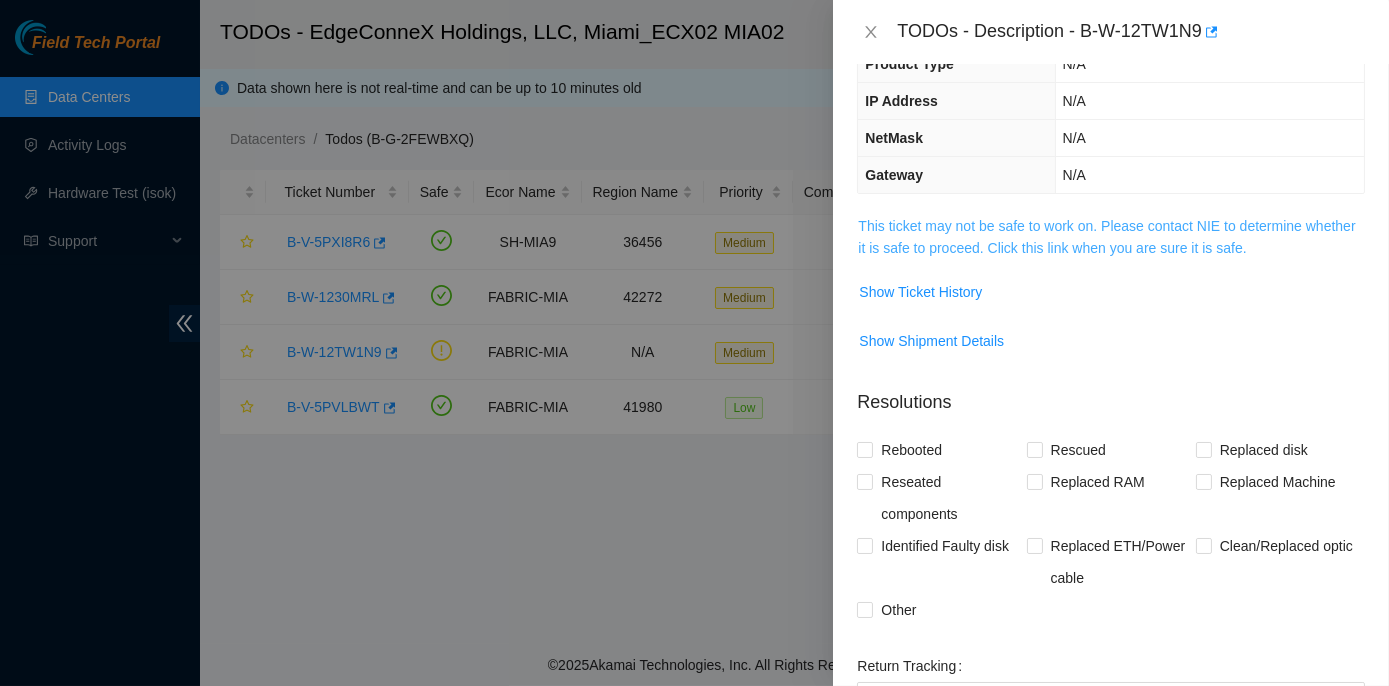 click on "This ticket may not be safe to work on. Please contact NIE to determine whether it is safe to proceed. Click this link when you are sure it is safe." at bounding box center (1106, 237) 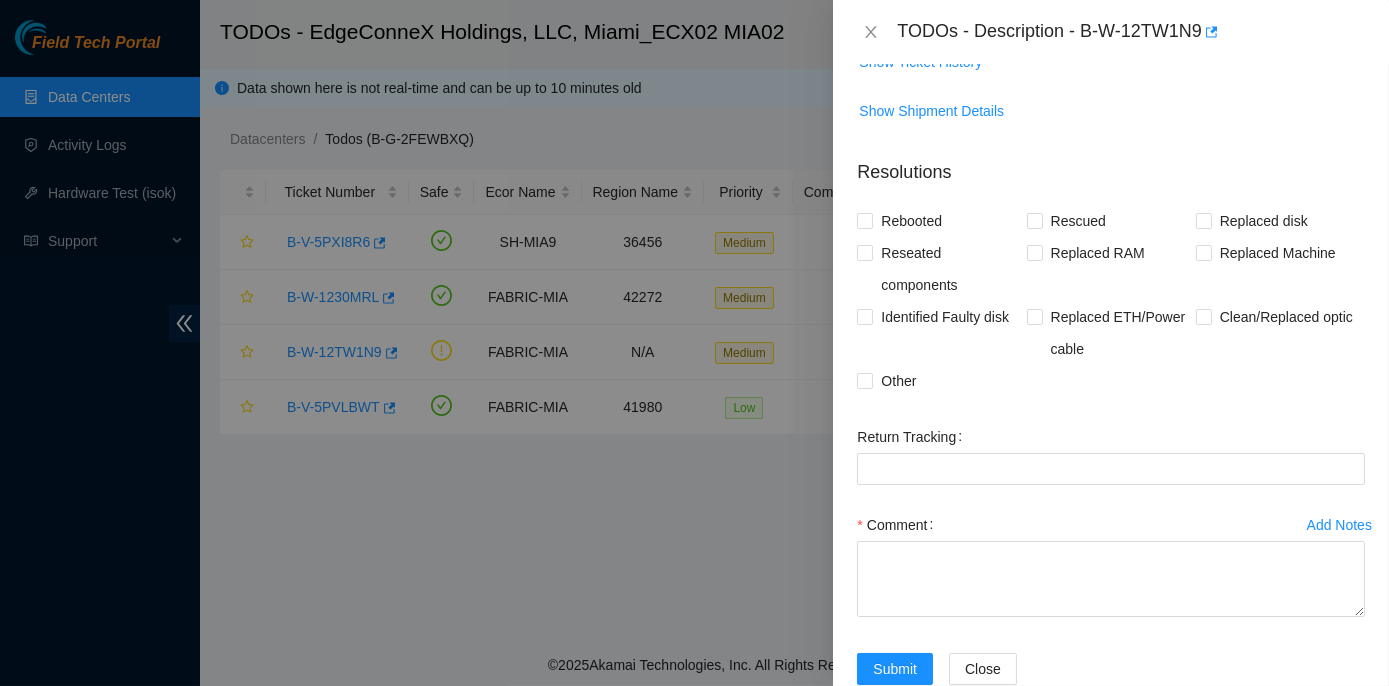 scroll, scrollTop: 1258, scrollLeft: 0, axis: vertical 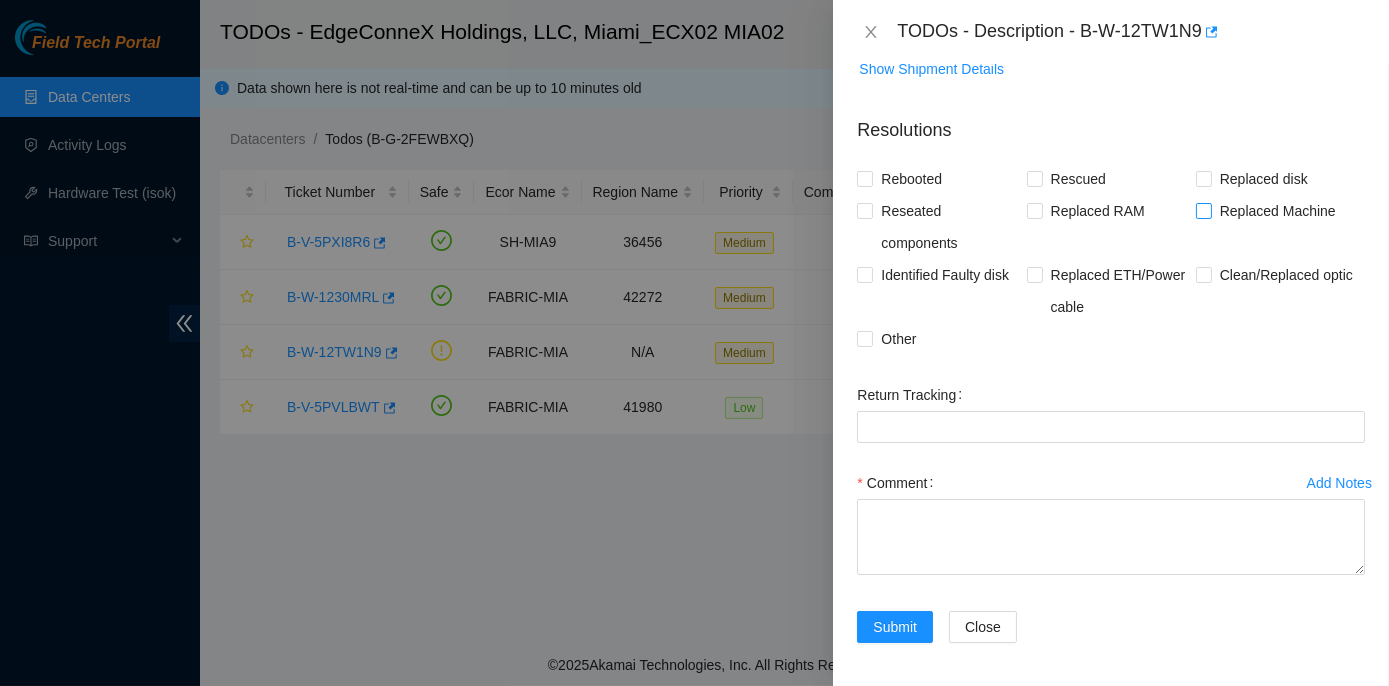 click on "Replaced Machine" at bounding box center [1203, 210] 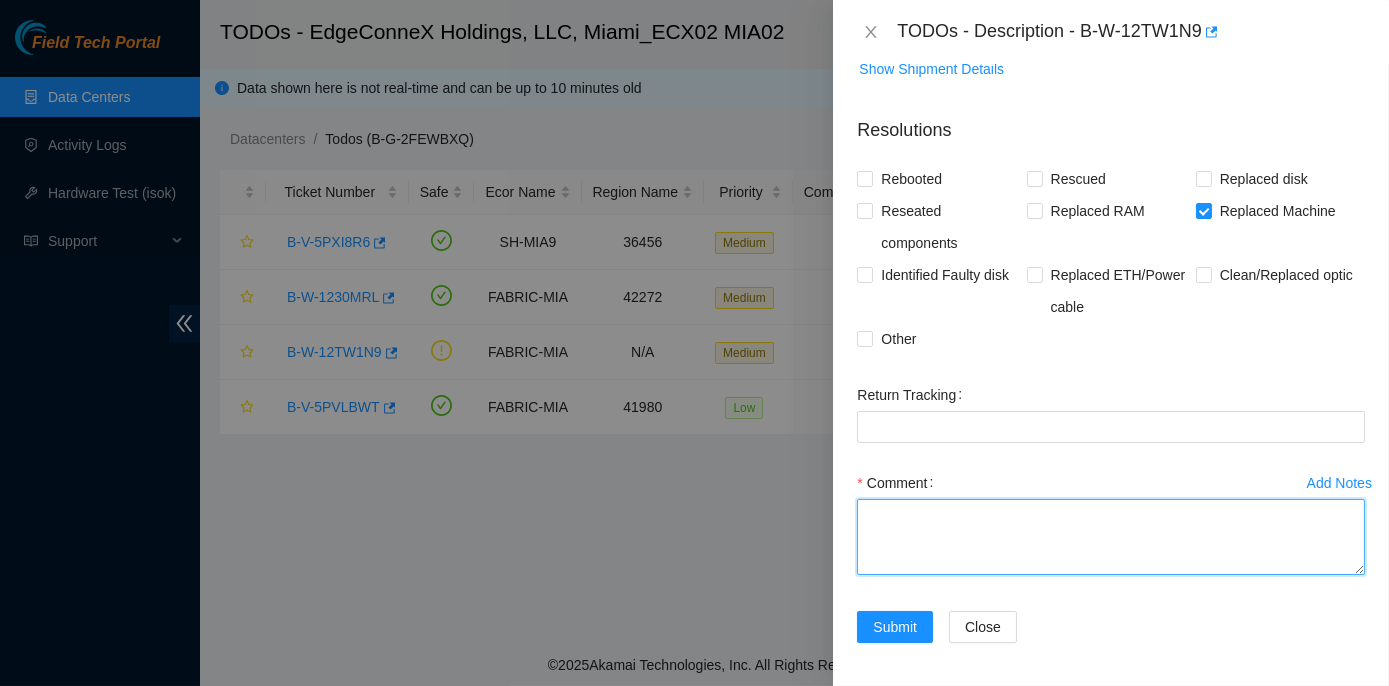 click on "Comment" at bounding box center [1111, 537] 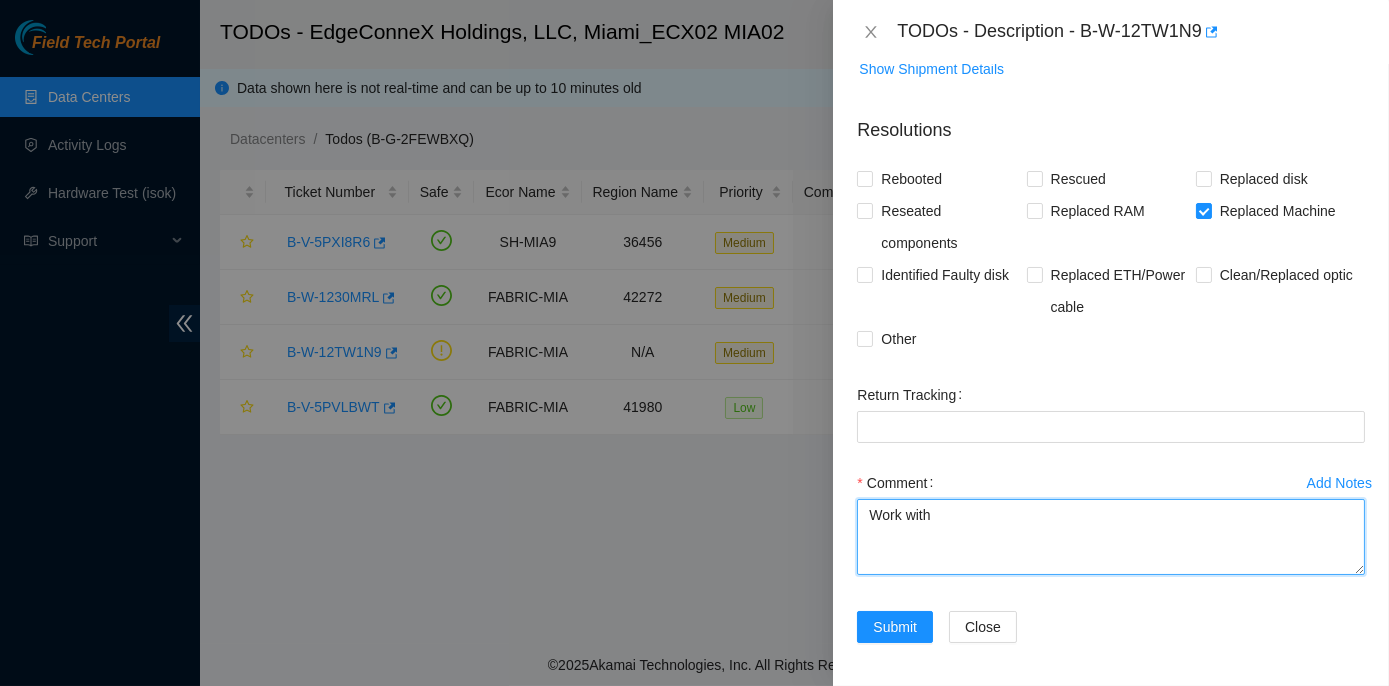 paste on "Nicolas Verdi (Eng/Spa) 8/6/2025 11:59 AM • It's up and stable now." 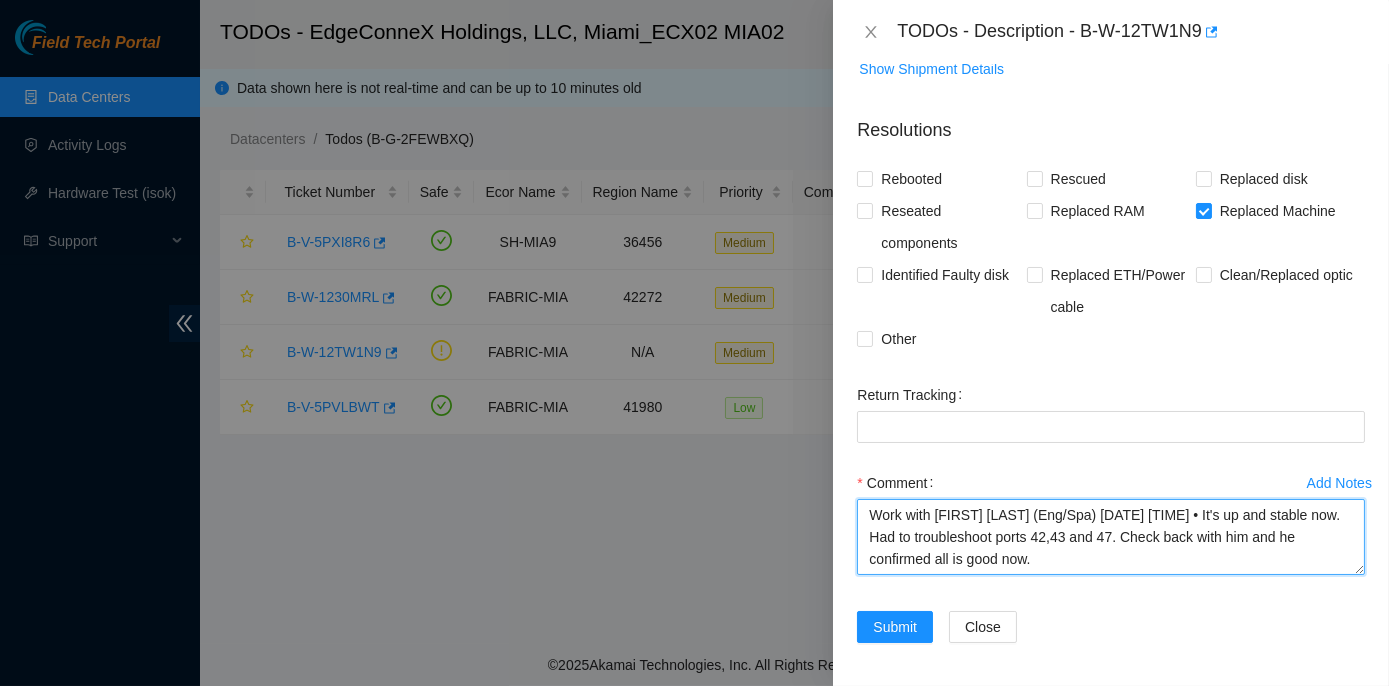 click on "Work with Nicolas Verdi (Eng/Spa) 8/6/2025 11:59 AM • It's up and stable now. Had to troubleshoot ports 42,43 and 47. Check back with him and he confirmed all is good now." at bounding box center (1111, 537) 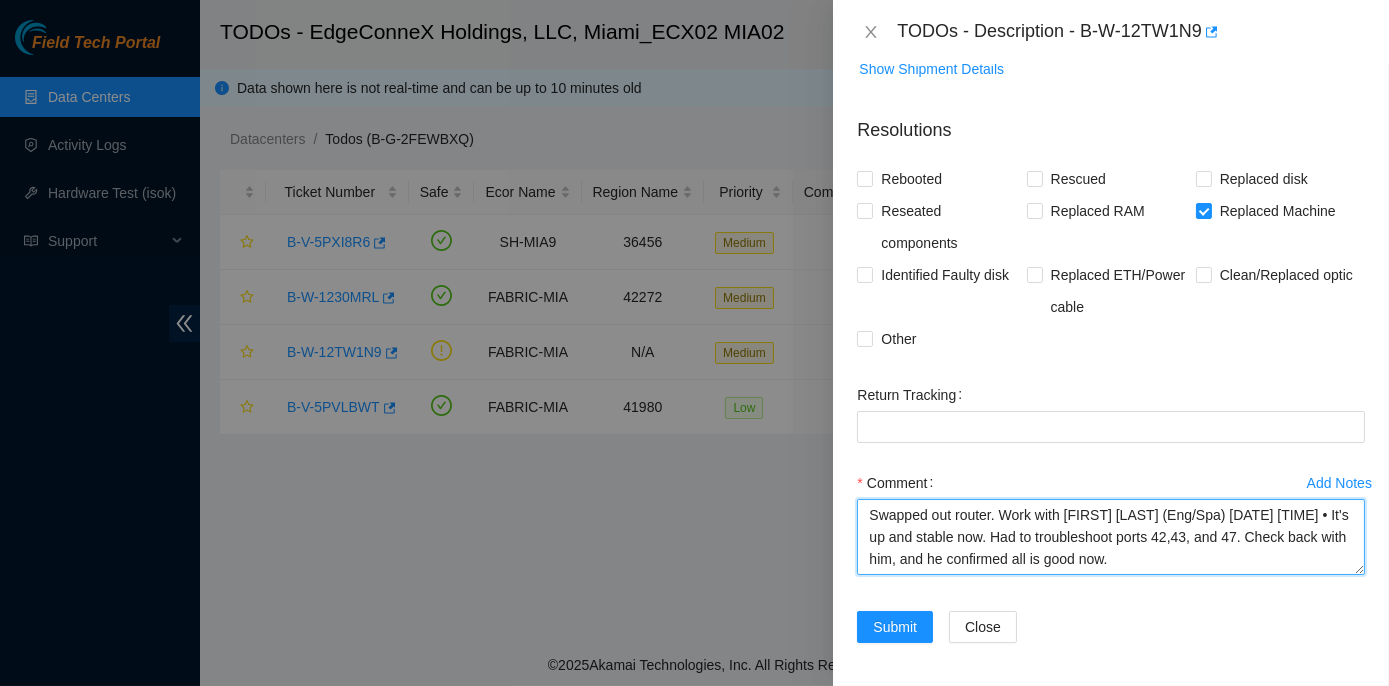 click on "Swapped out router. Work with Nicolas Verdi (Eng/Spa) 8/6/2025 11:59 AM • It's up and stable now. Had to troubleshoot ports 42,43, and 47. Check back with him, and he confirmed all is good now." at bounding box center (1111, 537) 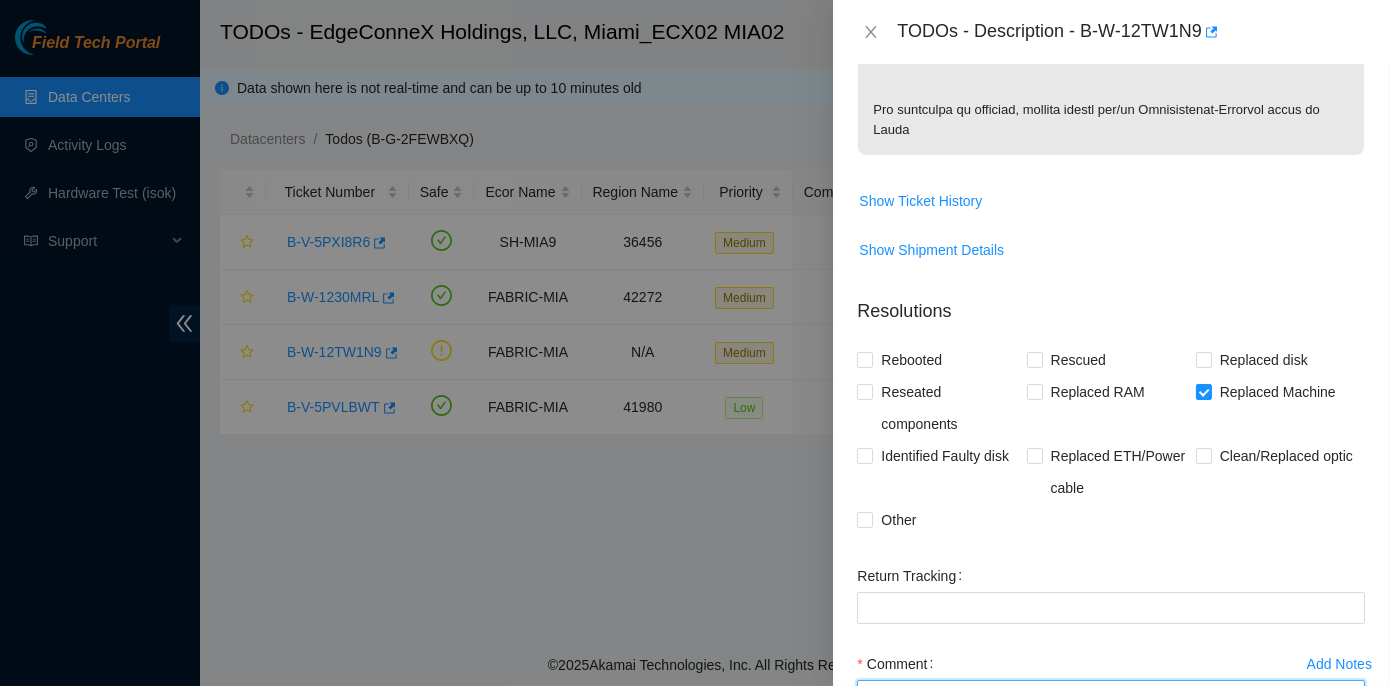 scroll, scrollTop: 1258, scrollLeft: 0, axis: vertical 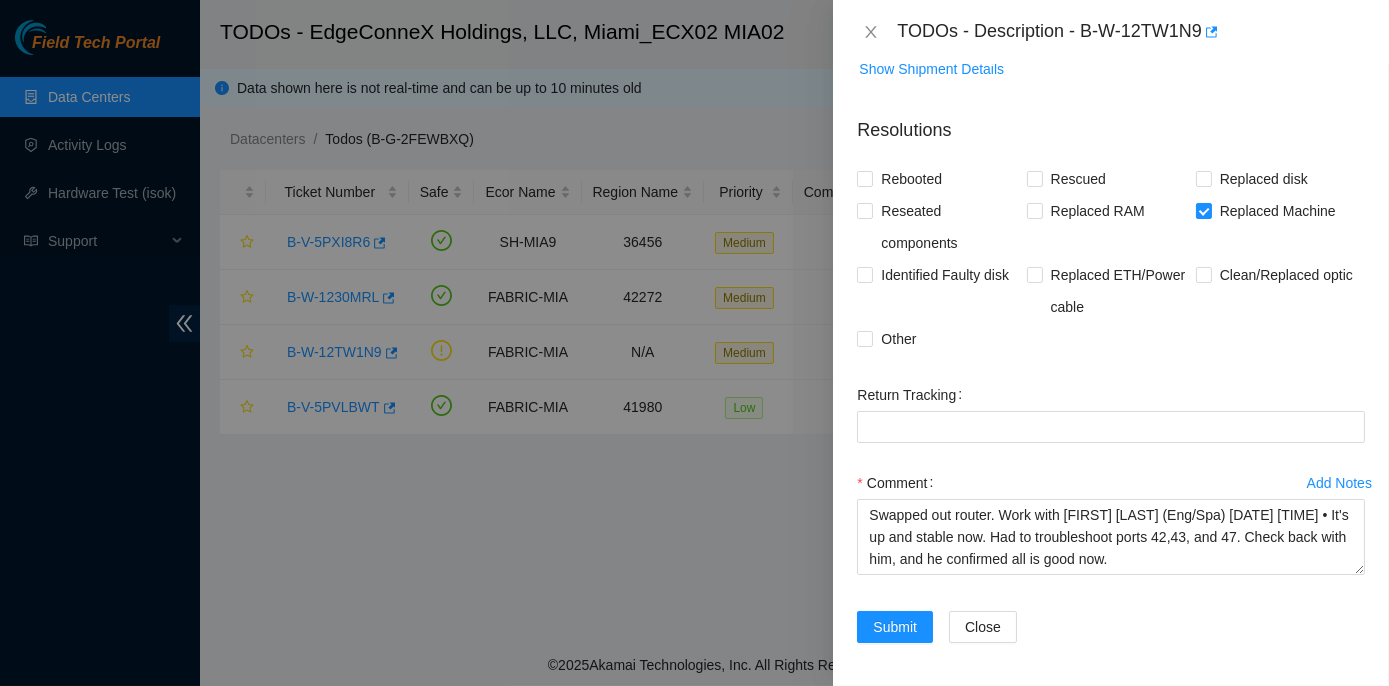 click on "Add Notes    Comment Swapped out router. Work with Nicolas Verdi (Eng/Spa) 8/6/2025 11:59 AM • It's up and stable now. Had to troubleshoot ports 42,43, and 47. Check back with him, and he confirmed all is good now." at bounding box center (1111, 539) 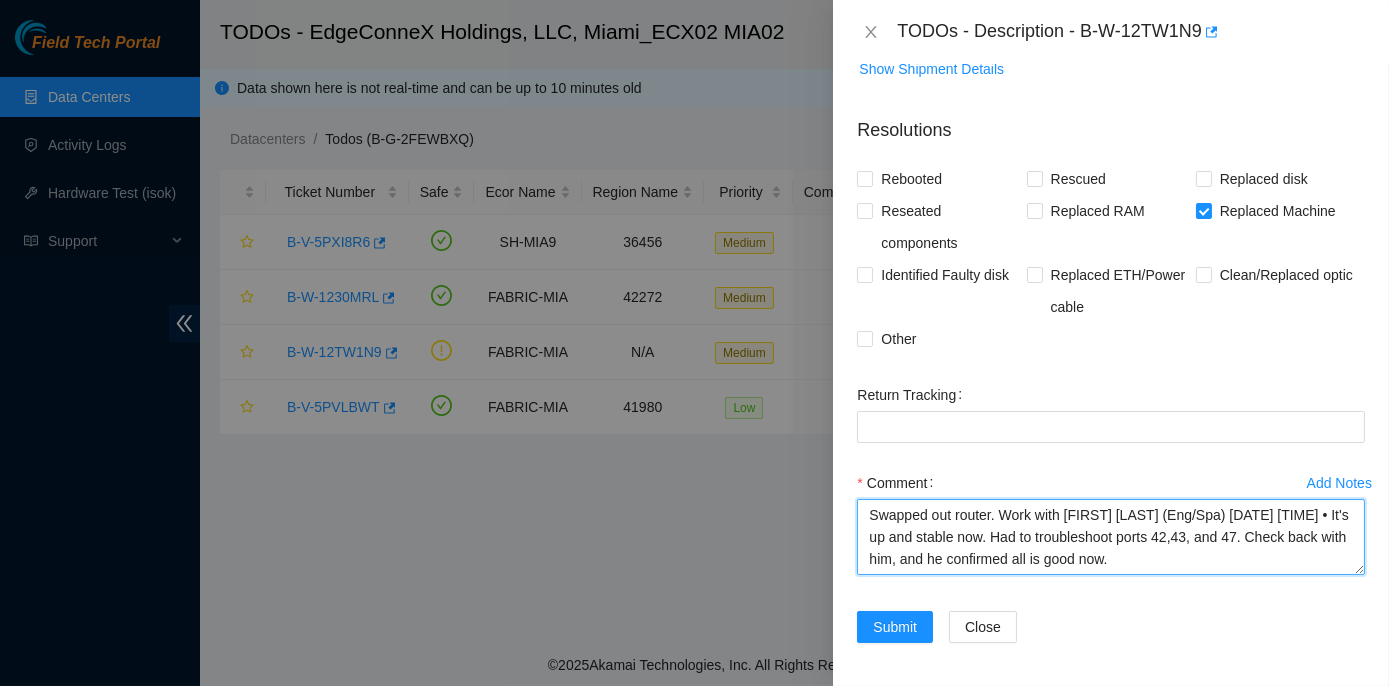 click on "Swapped out router. Work with Nicolas Verdi (Eng/Spa) 8/6/2025 11:59 AM • It's up and stable now. Had to troubleshoot ports 42,43, and 47. Check back with him, and he confirmed all is good now." at bounding box center [1111, 537] 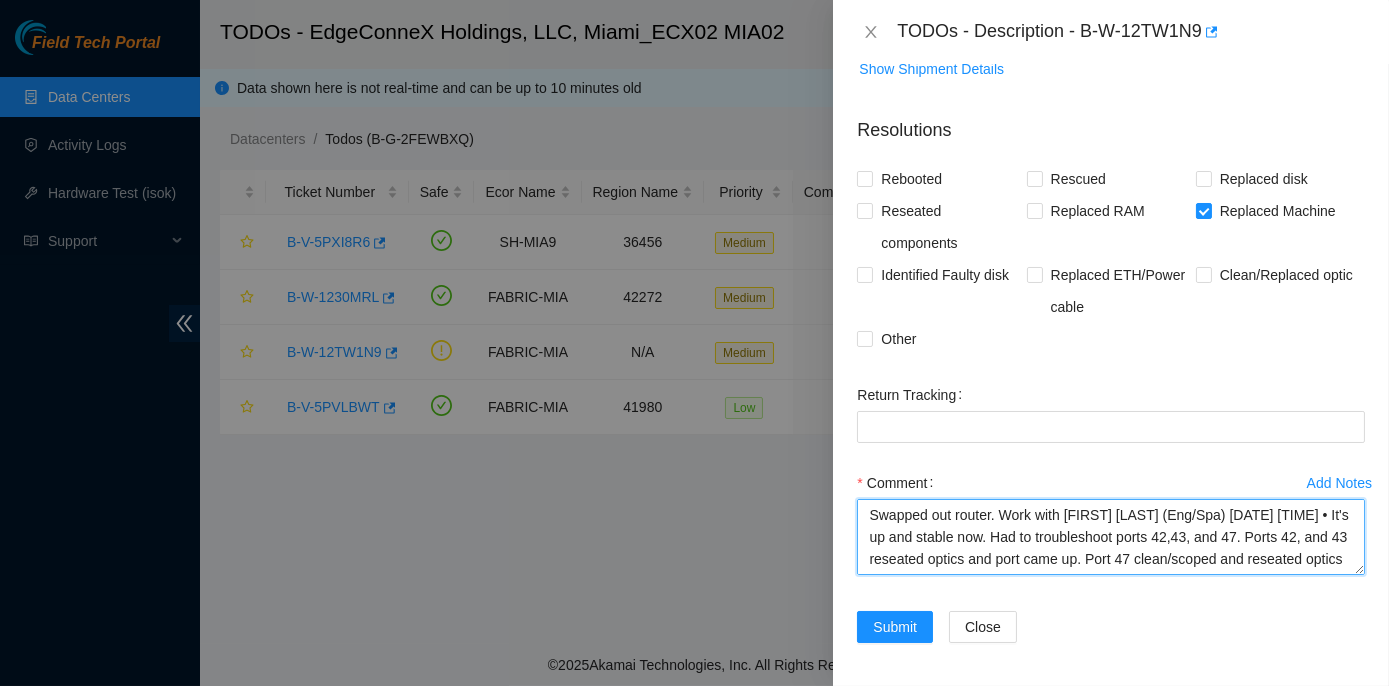 scroll, scrollTop: 43, scrollLeft: 0, axis: vertical 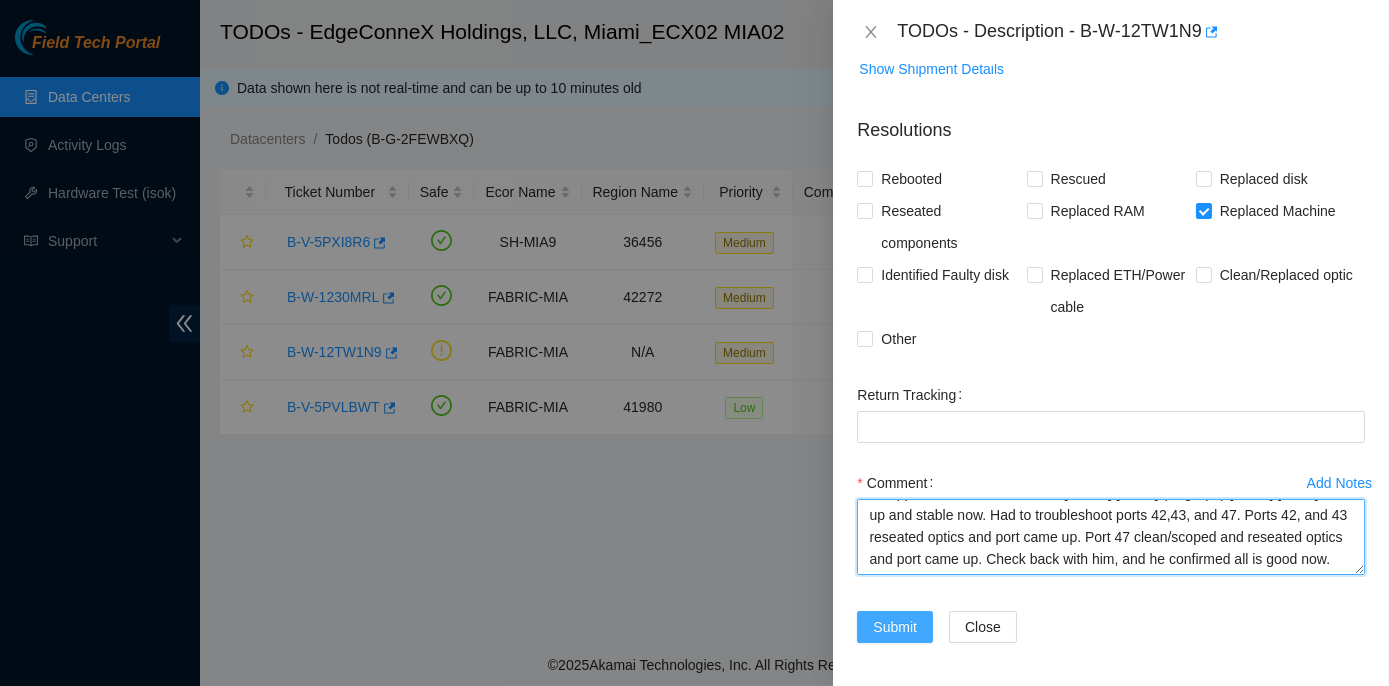 type on "Swapped out router. Work with Nicolas Verdi (Eng/Spa) 8/6/2025 11:59 AM • It's up and stable now. Had to troubleshoot ports 42,43, and 47. Ports 42, and 43 reseated optics and port came up. Port 47 clean/scoped and reseated optics and port came up. Check back with him, and he confirmed all is good now." 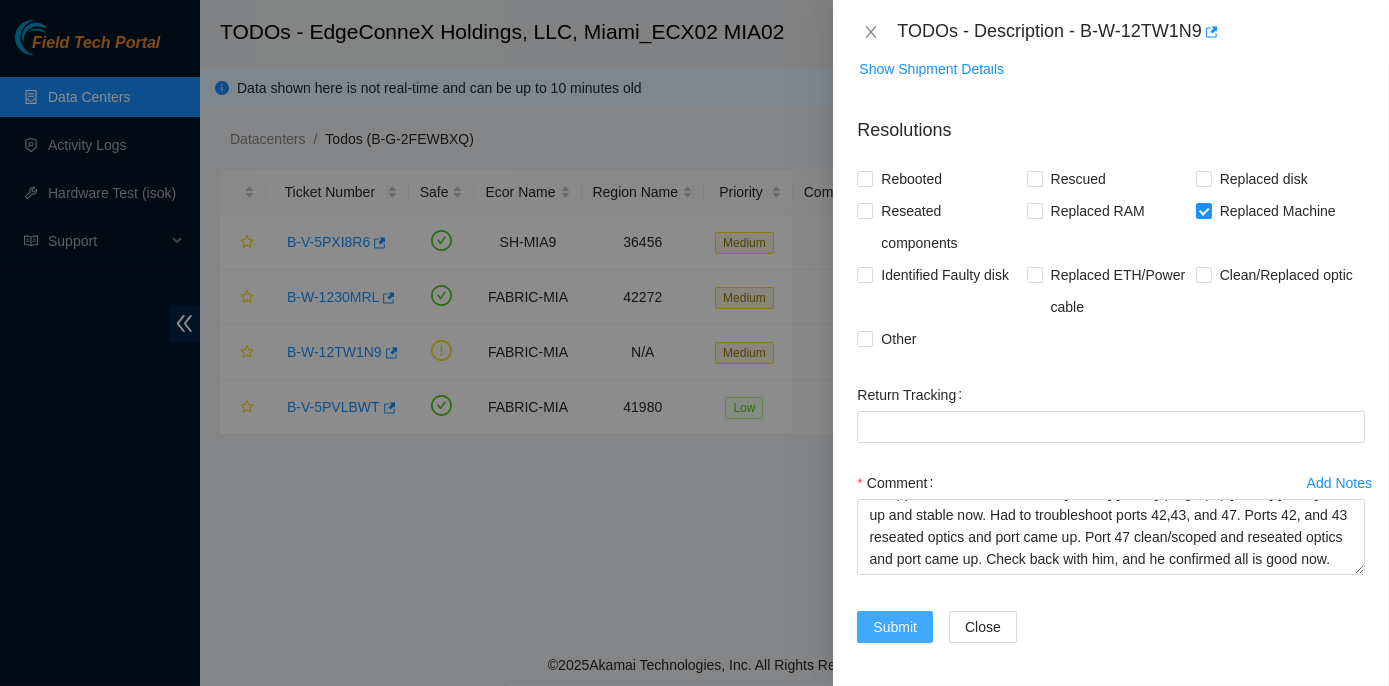 click on "Submit" at bounding box center [895, 627] 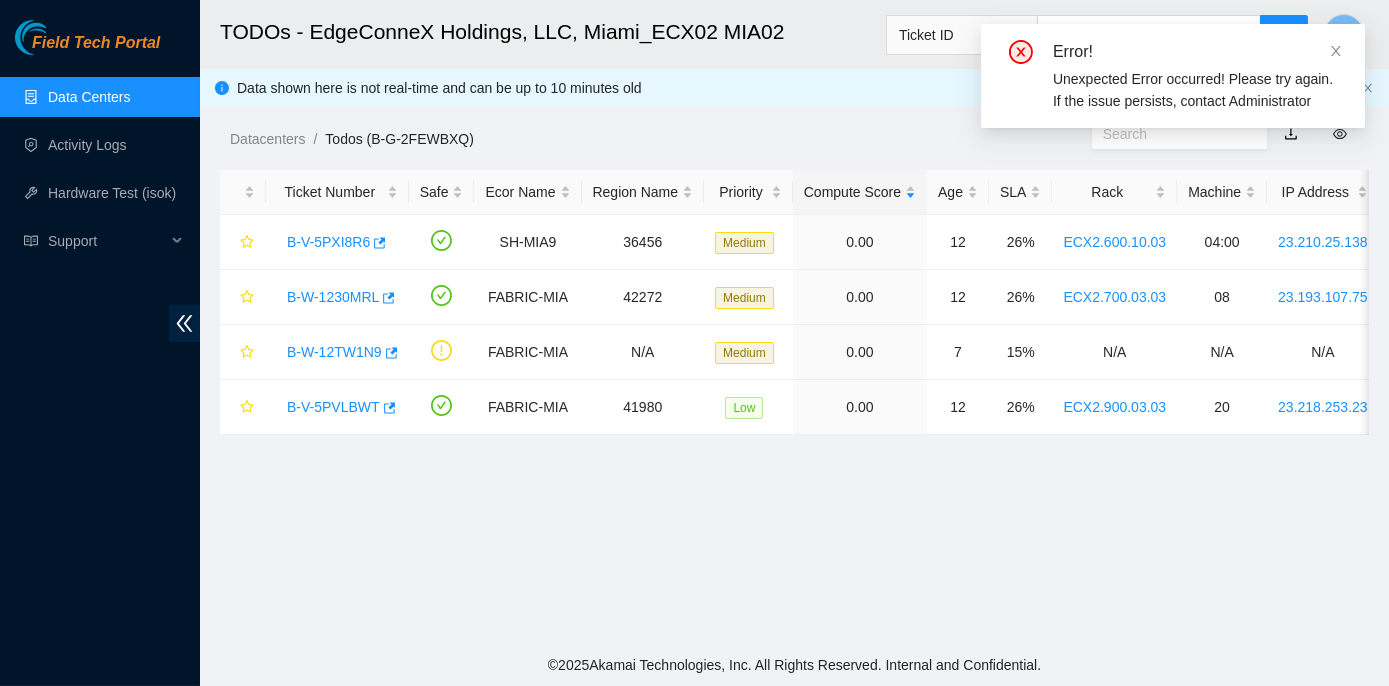 scroll, scrollTop: 492, scrollLeft: 0, axis: vertical 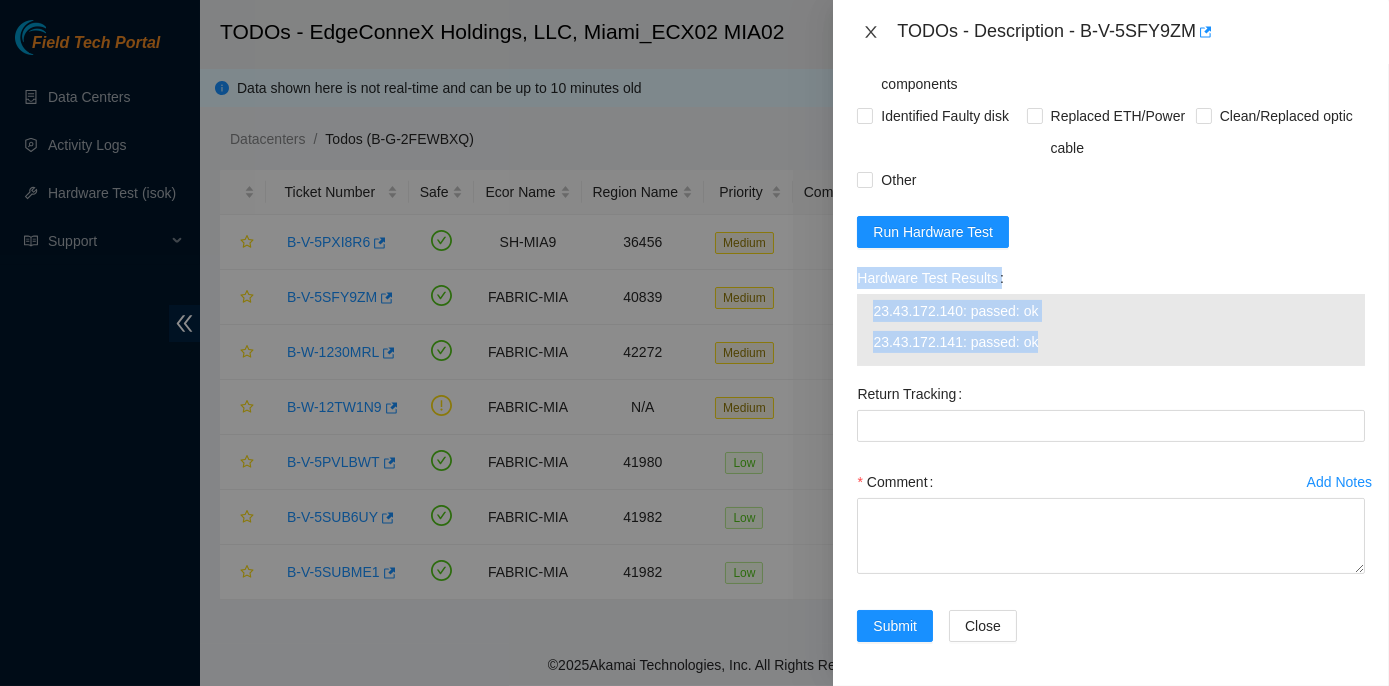 click 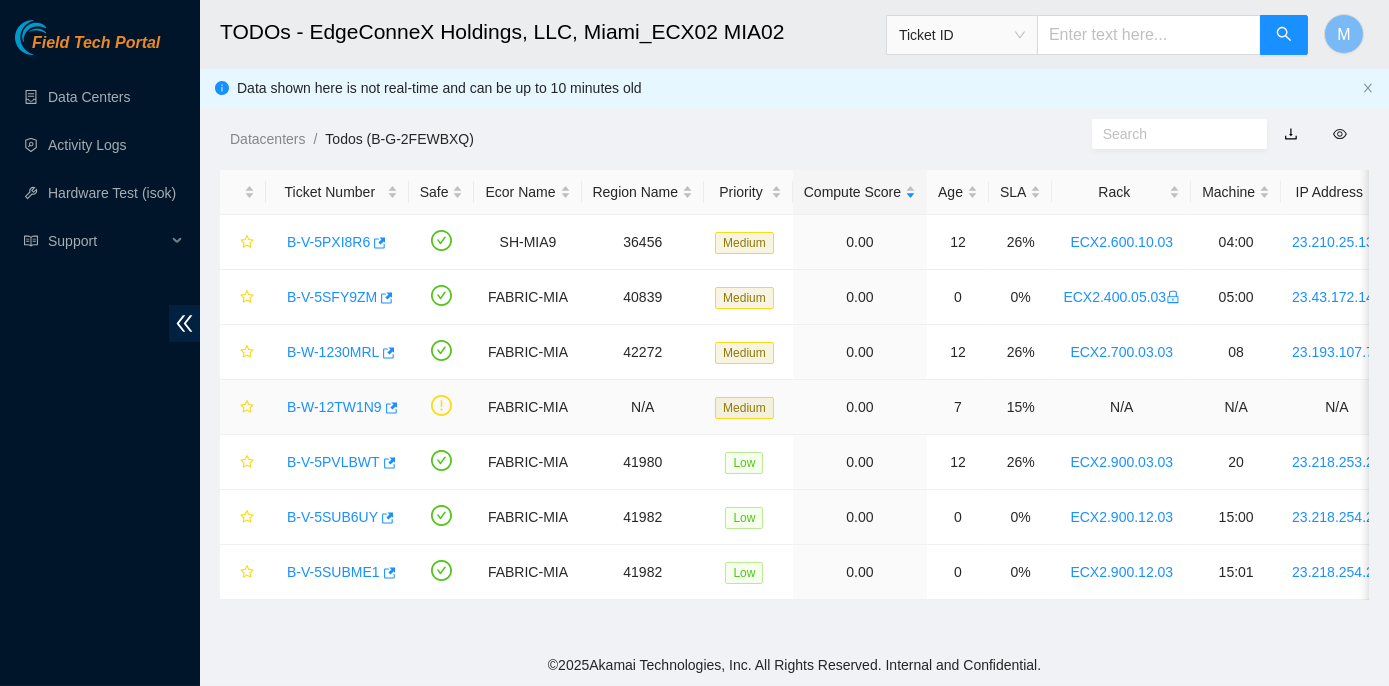 scroll, scrollTop: 557, scrollLeft: 0, axis: vertical 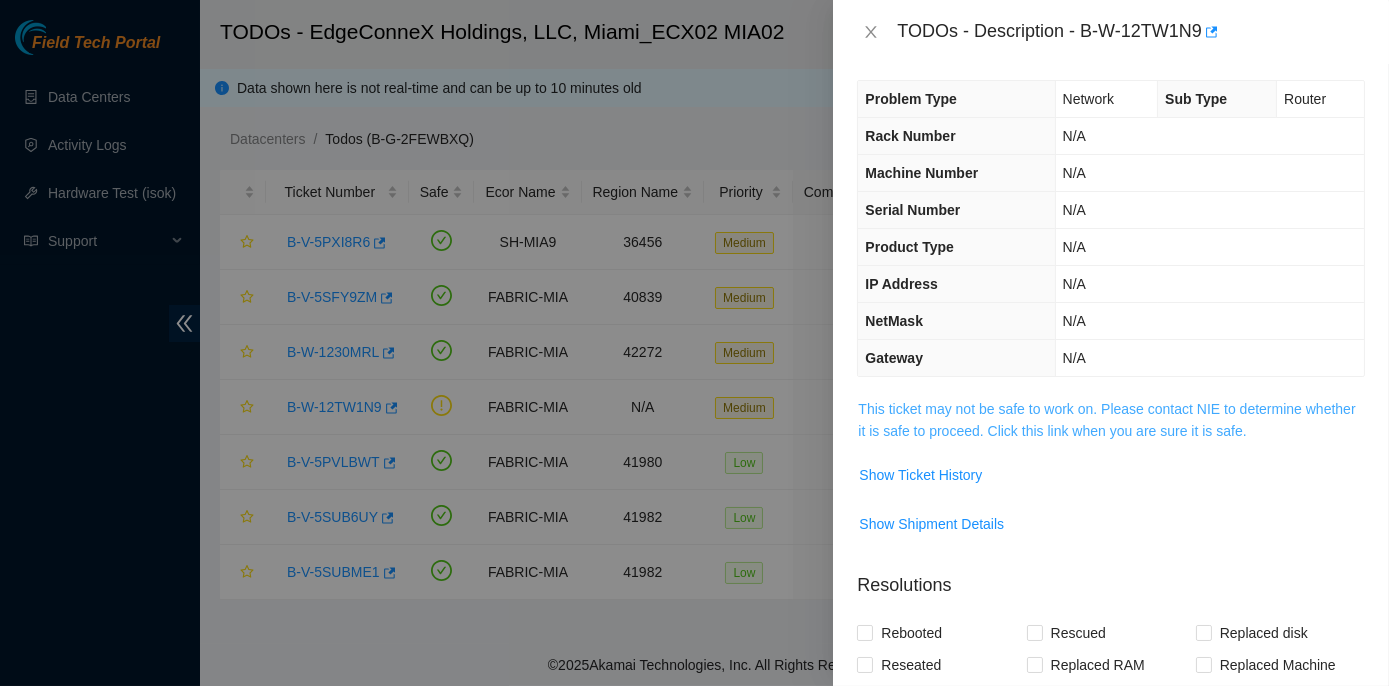 click on "This ticket may not be safe to work on. Please contact NIE to determine whether it is safe to proceed. Click this link when you are sure it is safe." at bounding box center [1106, 420] 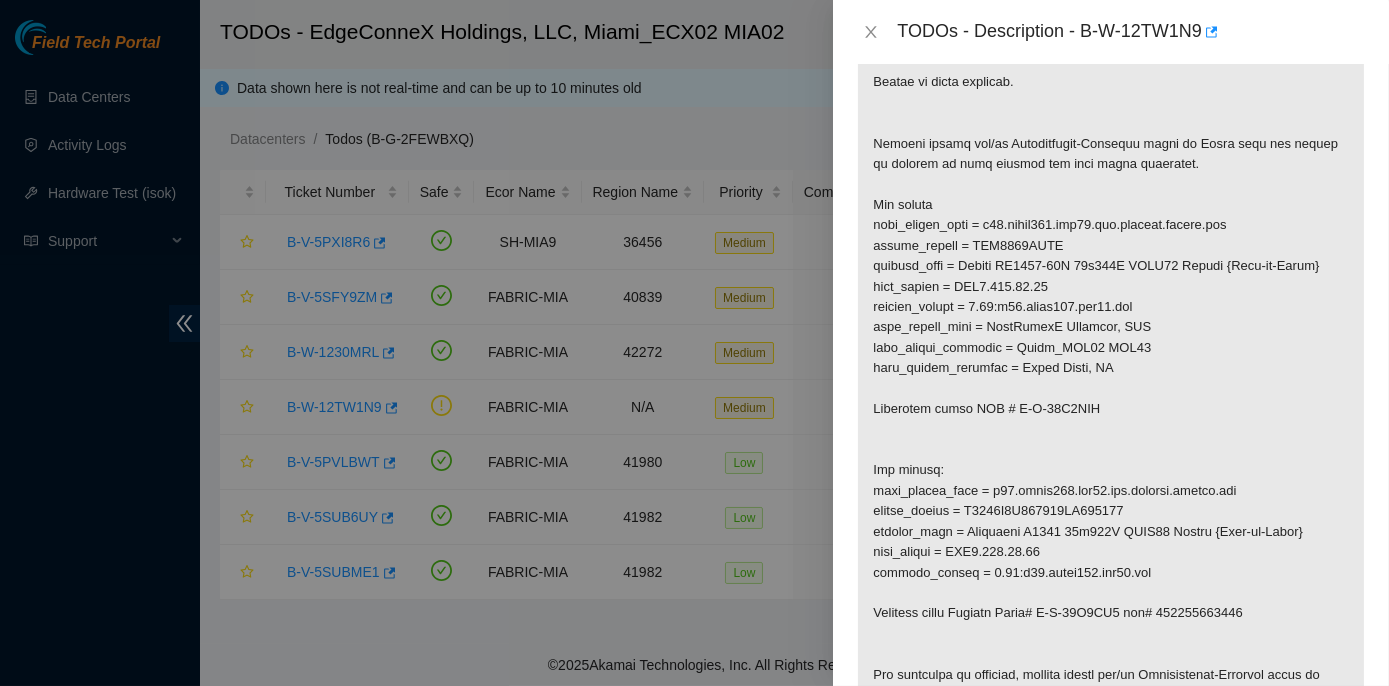 scroll, scrollTop: 554, scrollLeft: 0, axis: vertical 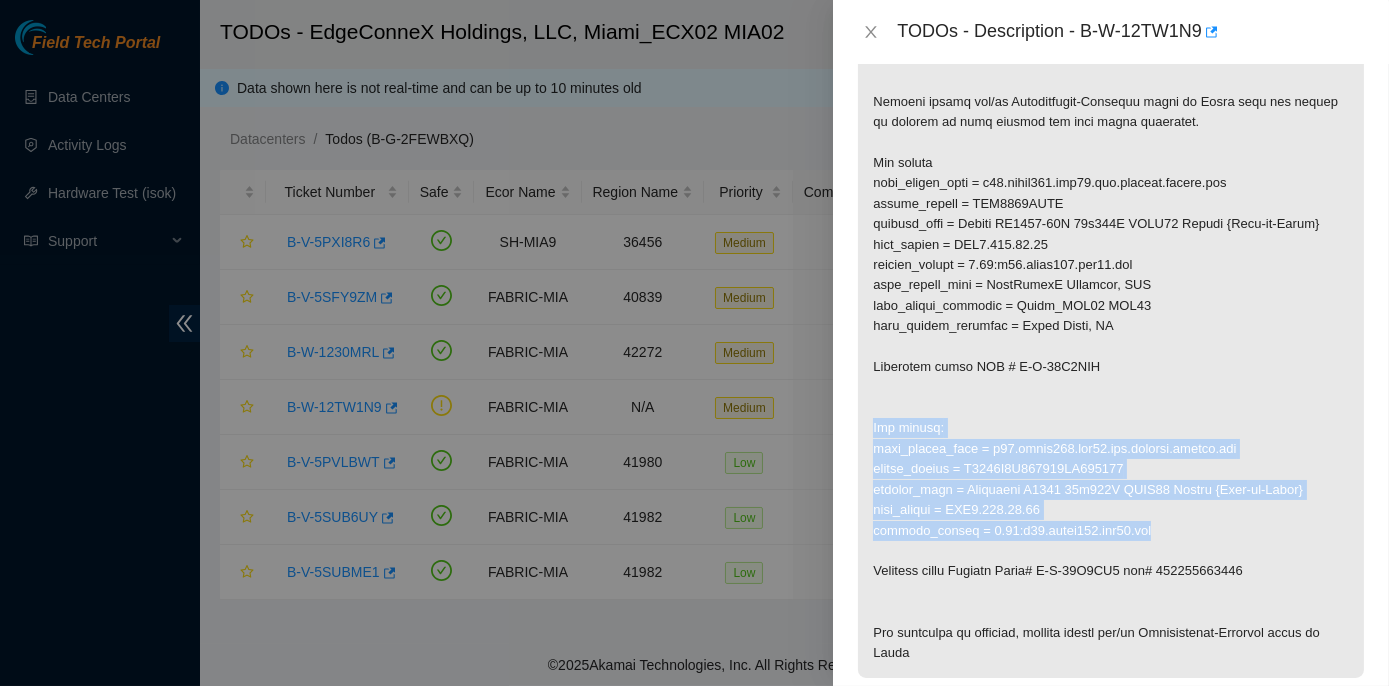 drag, startPoint x: 872, startPoint y: 421, endPoint x: 1170, endPoint y: 530, distance: 317.309 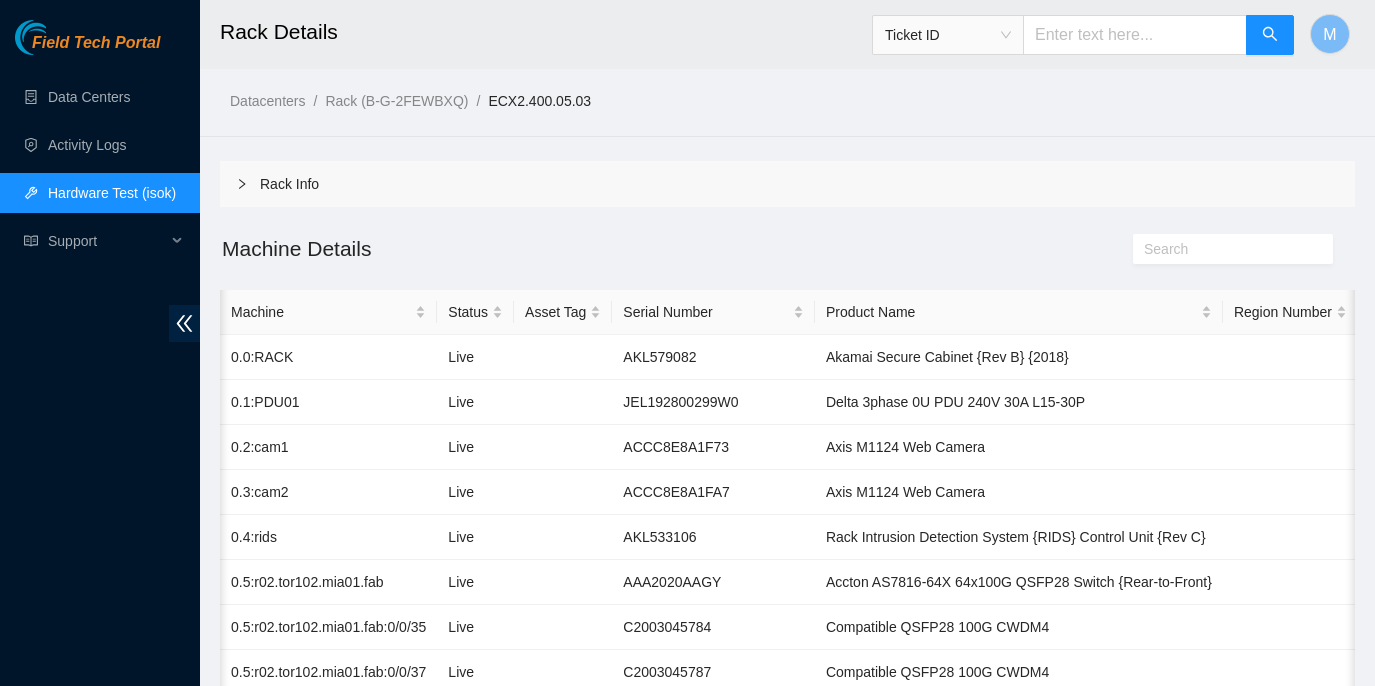 scroll, scrollTop: 727, scrollLeft: 0, axis: vertical 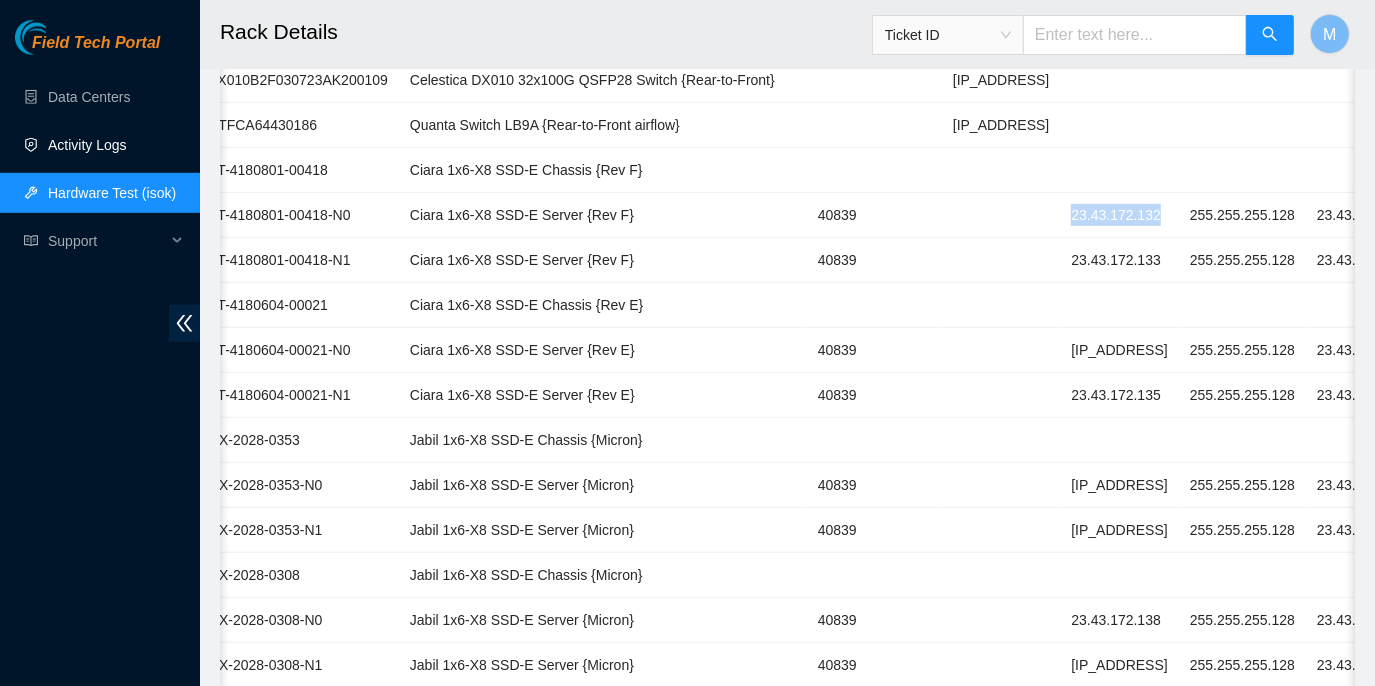 click on "Activity Logs" at bounding box center [87, 145] 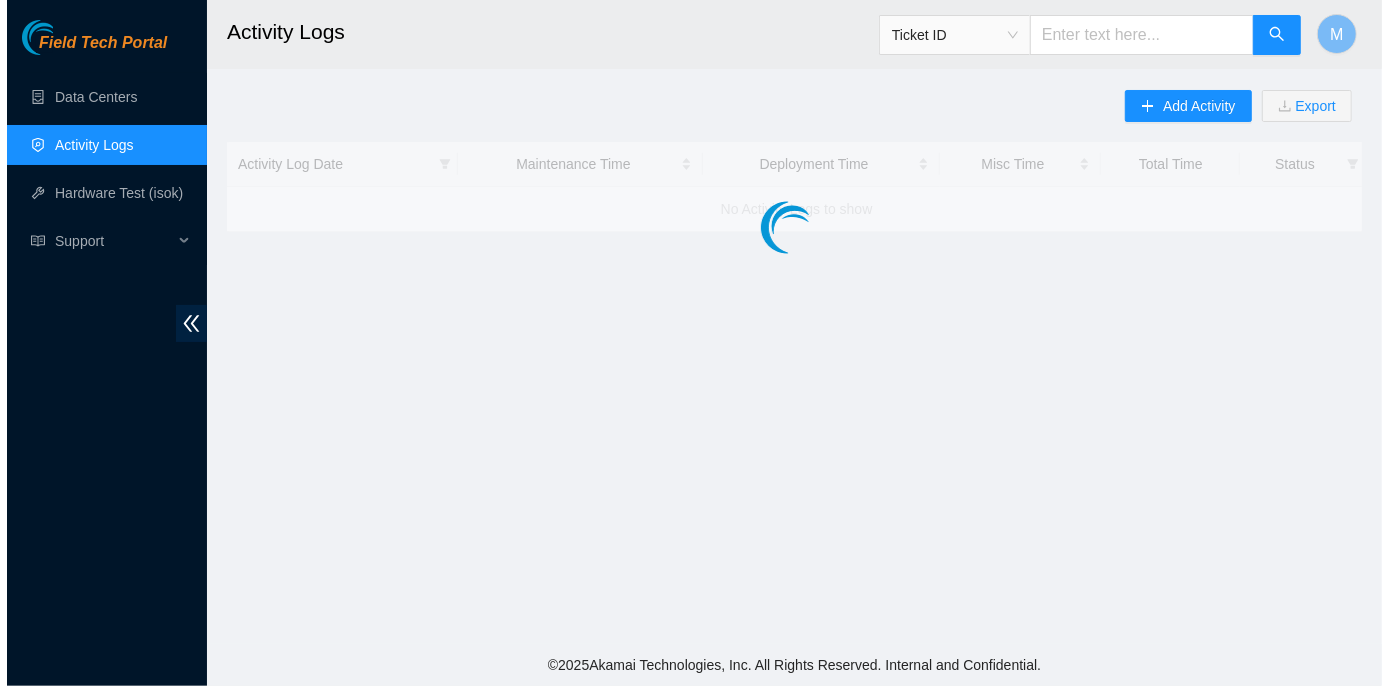 scroll, scrollTop: 0, scrollLeft: 0, axis: both 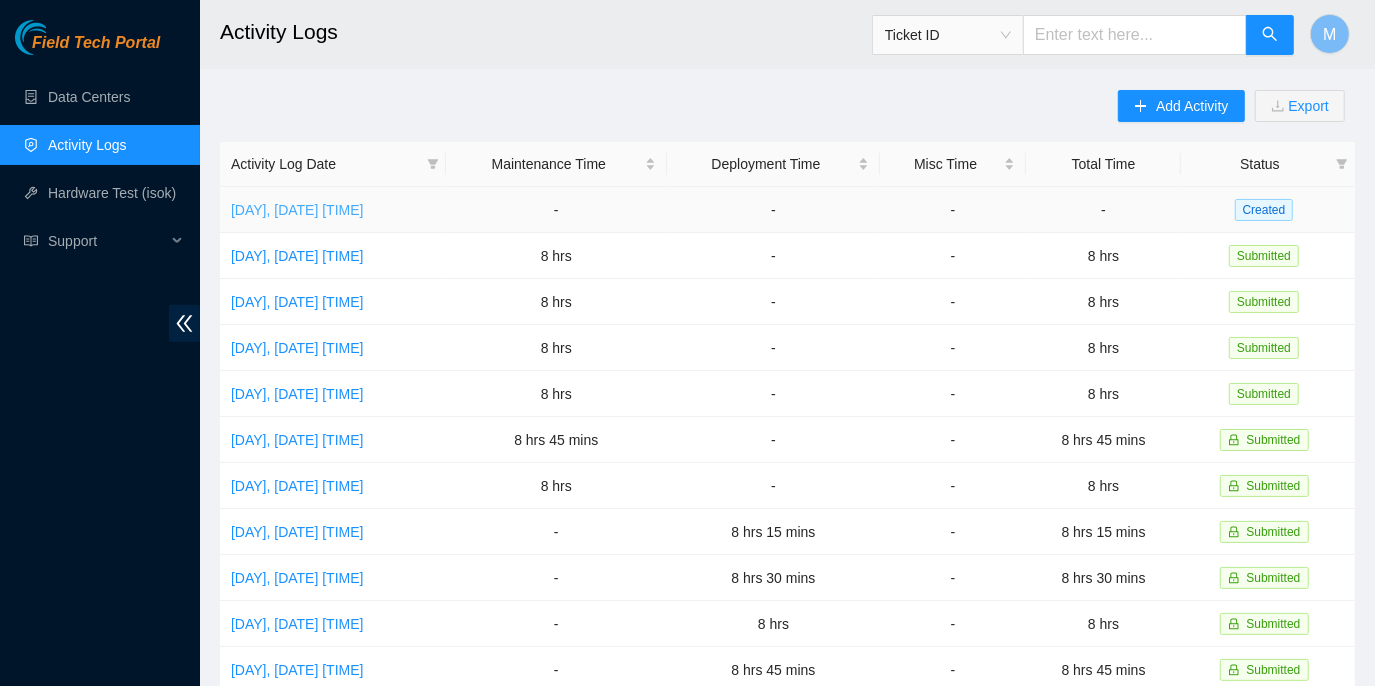 click on "[DAY], [DATE] [TIME]" at bounding box center [297, 210] 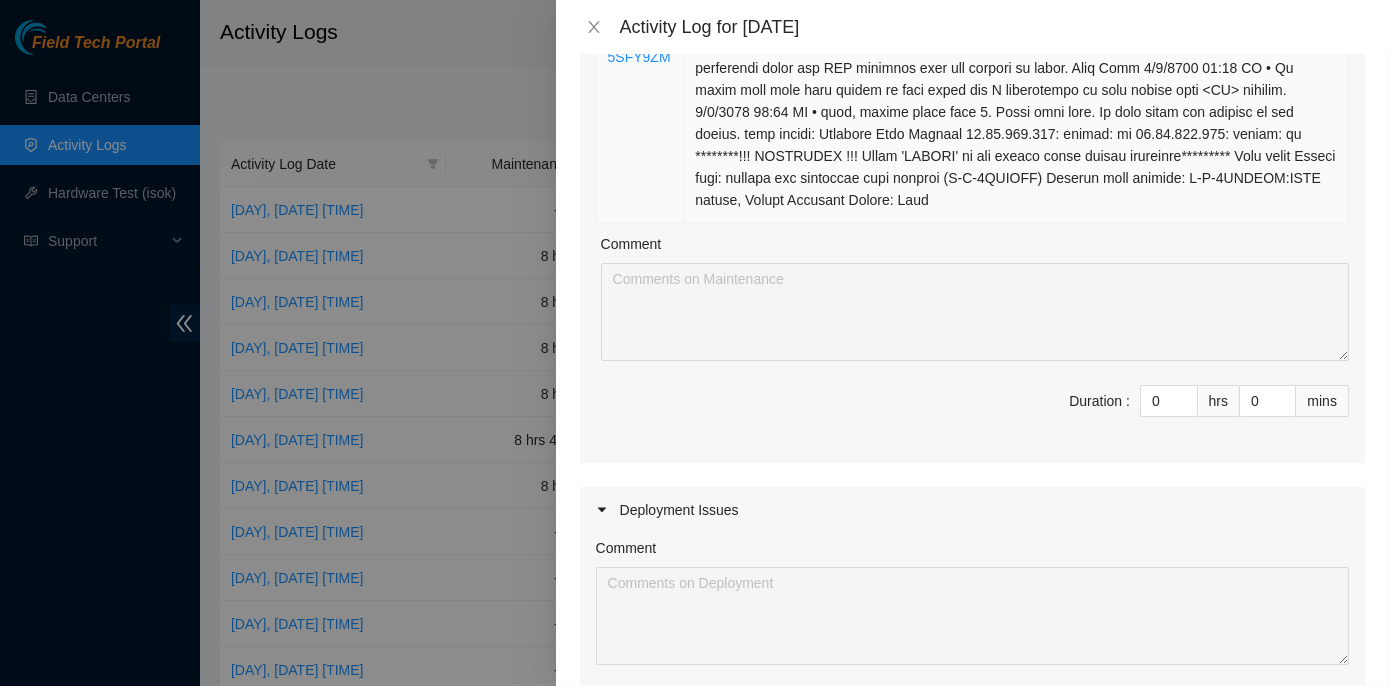 scroll, scrollTop: 545, scrollLeft: 0, axis: vertical 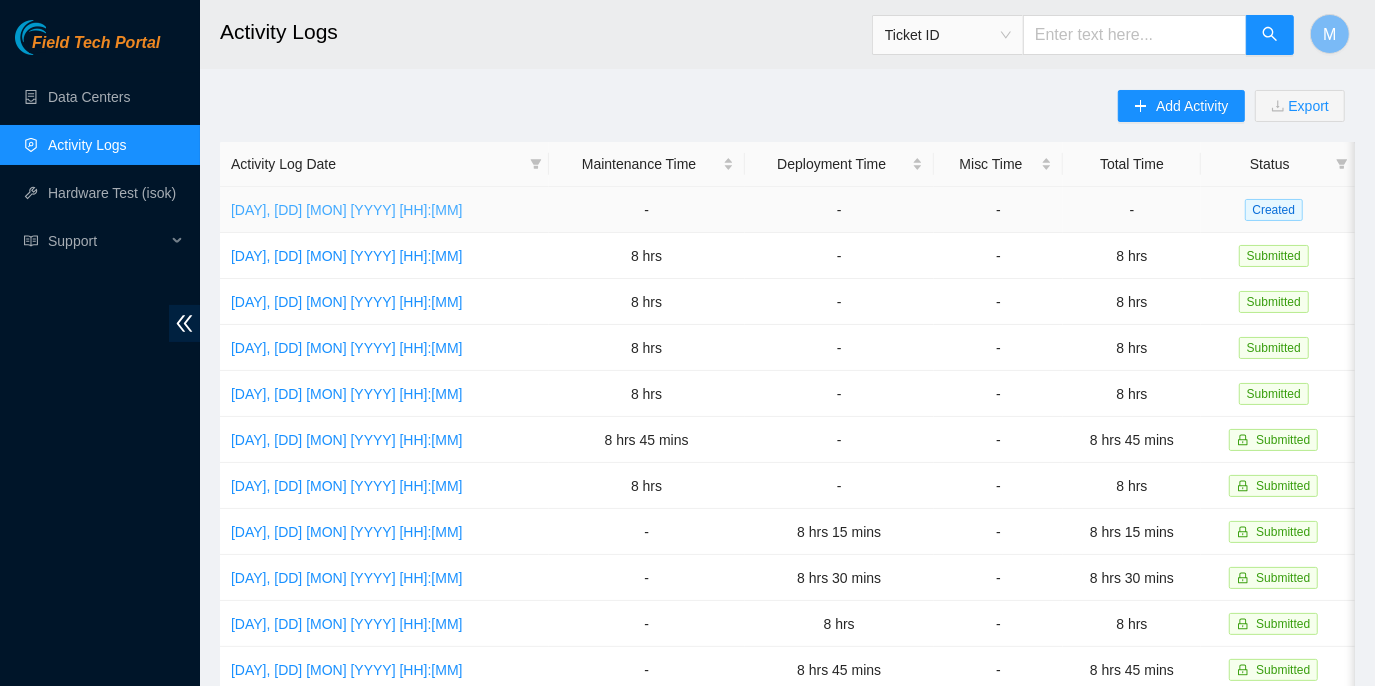 click on "[DAY], [DD] [MON] [YYYY] [HH]:[MM]" at bounding box center (347, 210) 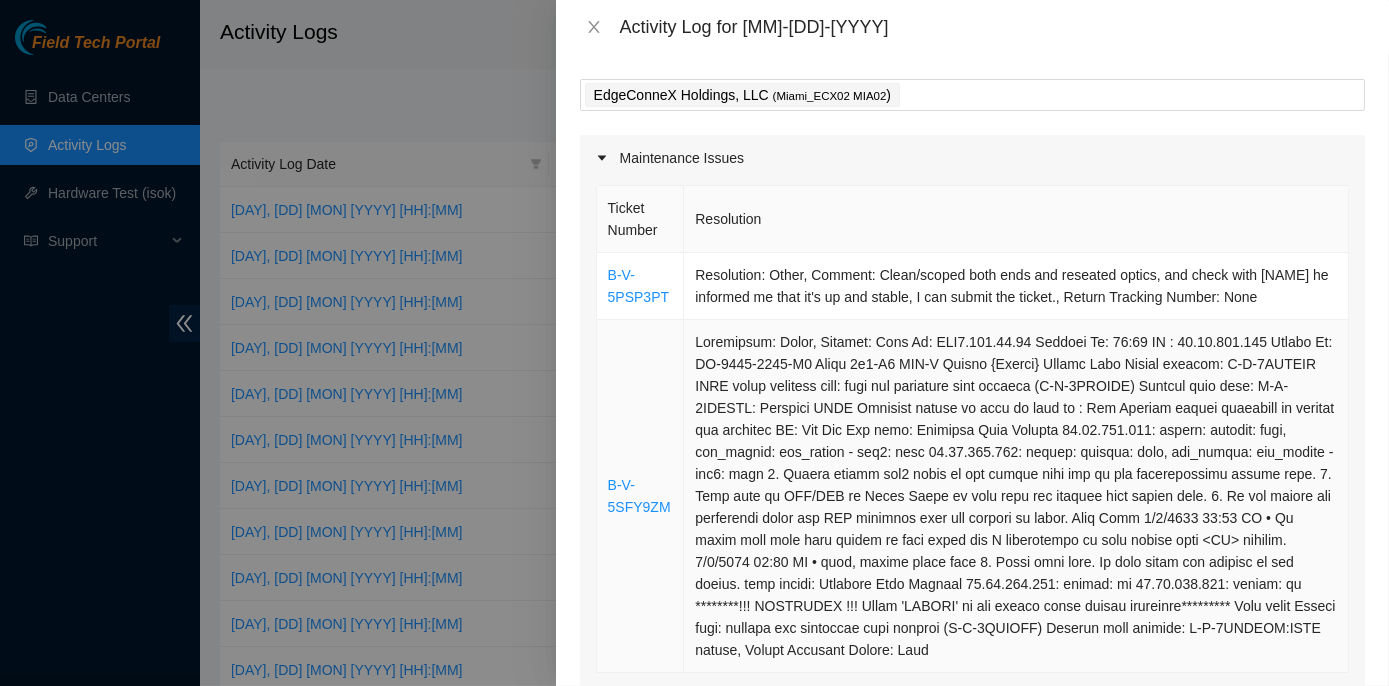 scroll, scrollTop: 0, scrollLeft: 0, axis: both 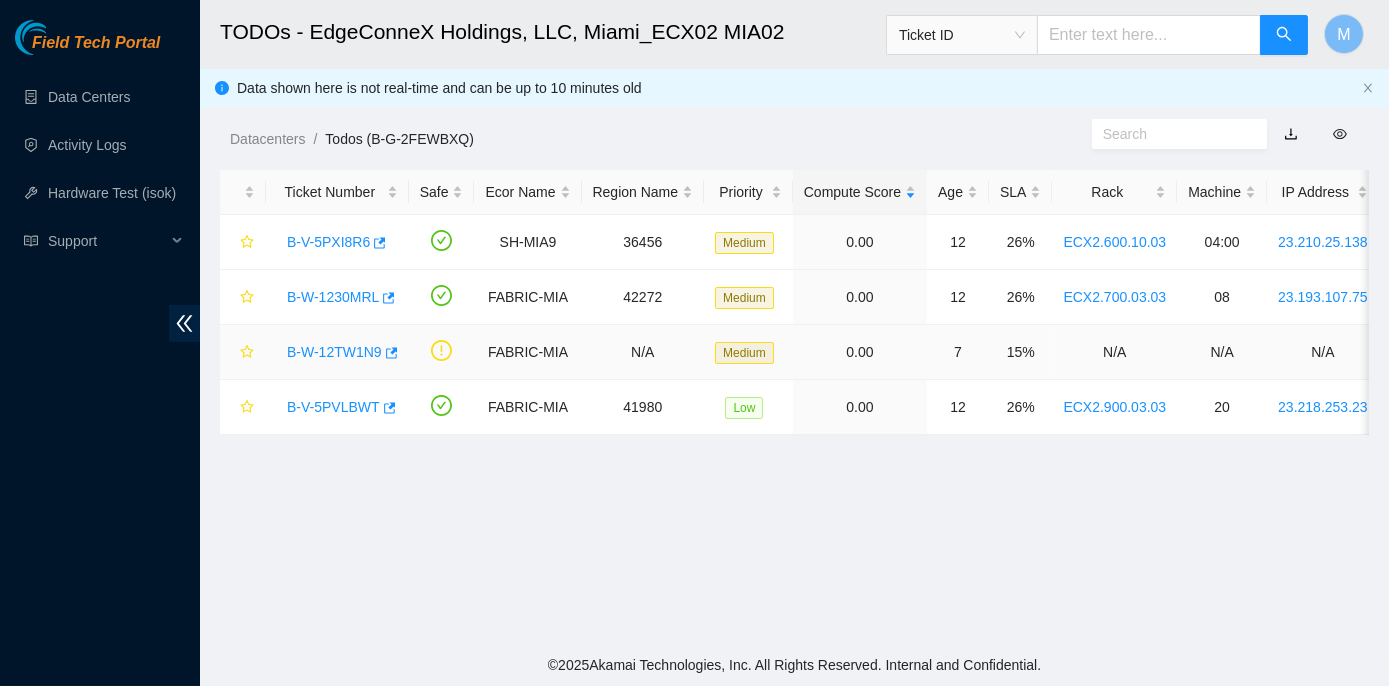 click on "B-W-12TW1N9" at bounding box center [334, 352] 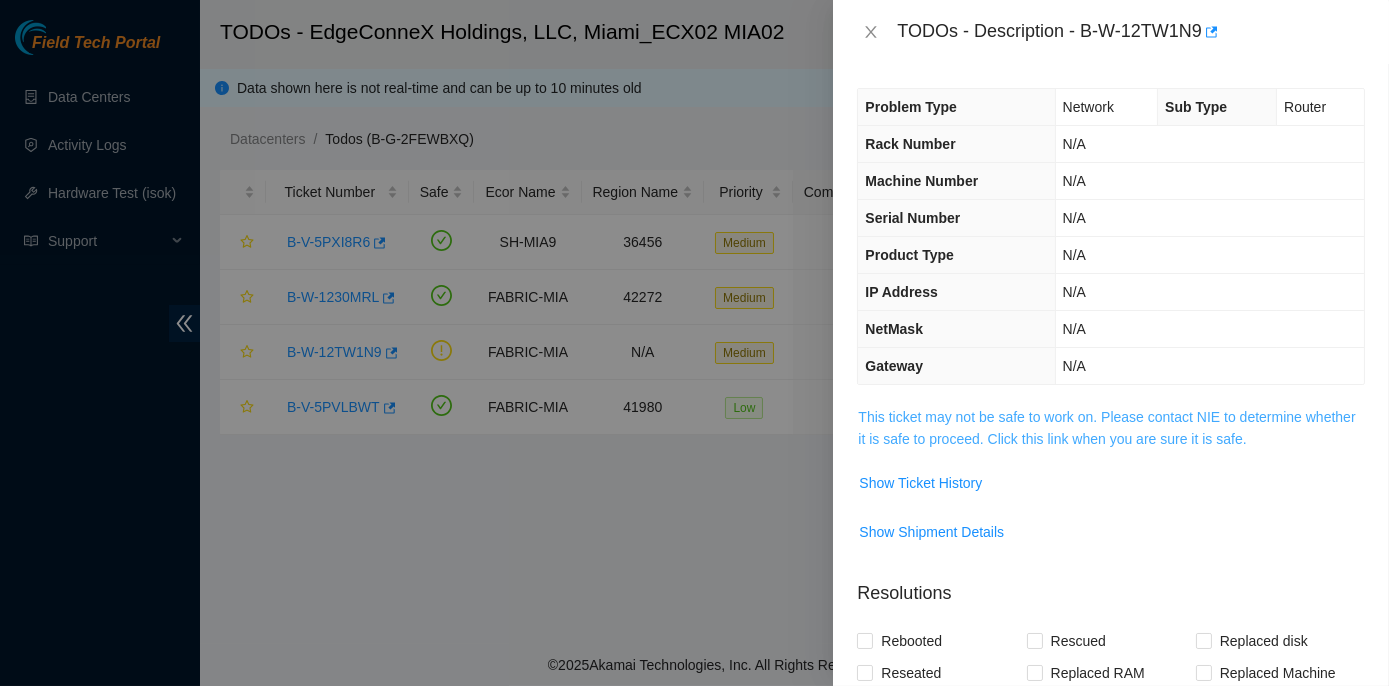 click on "This ticket may not be safe to work on. Please contact NIE to determine whether it is safe to proceed. Click this link when you are sure it is safe." at bounding box center (1106, 428) 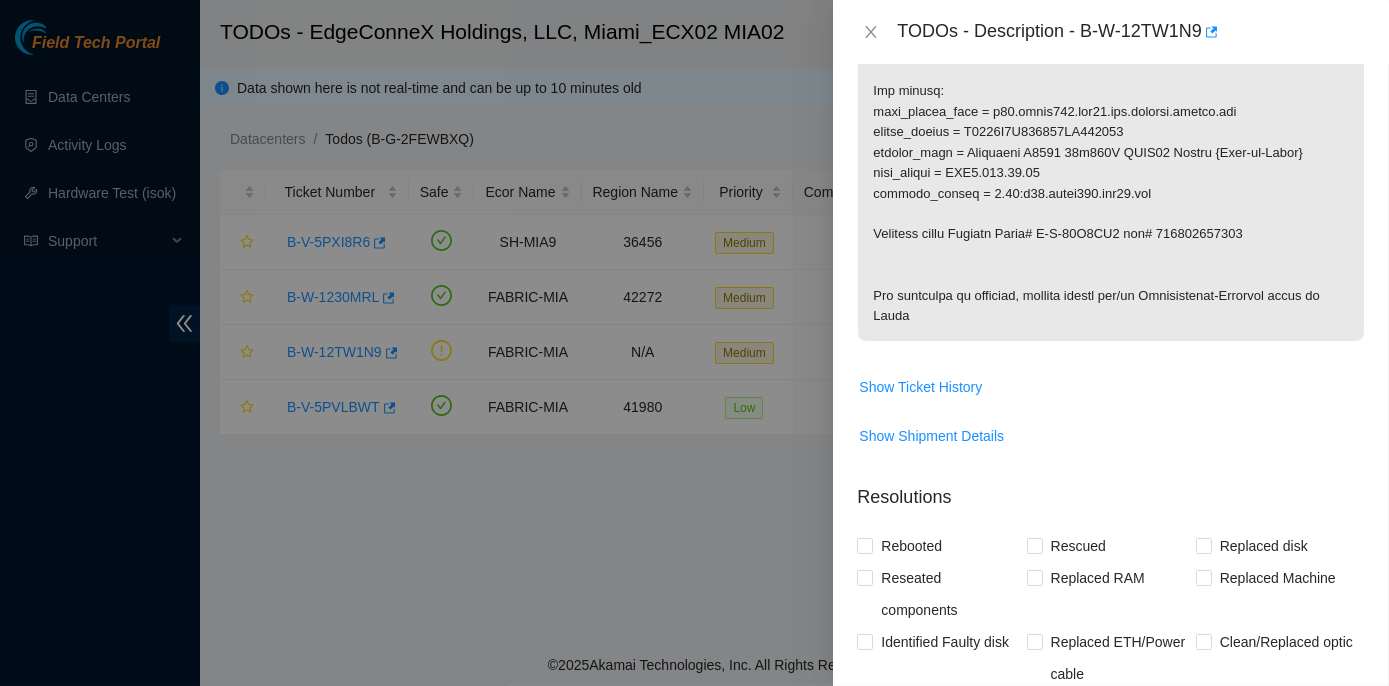 scroll, scrollTop: 895, scrollLeft: 0, axis: vertical 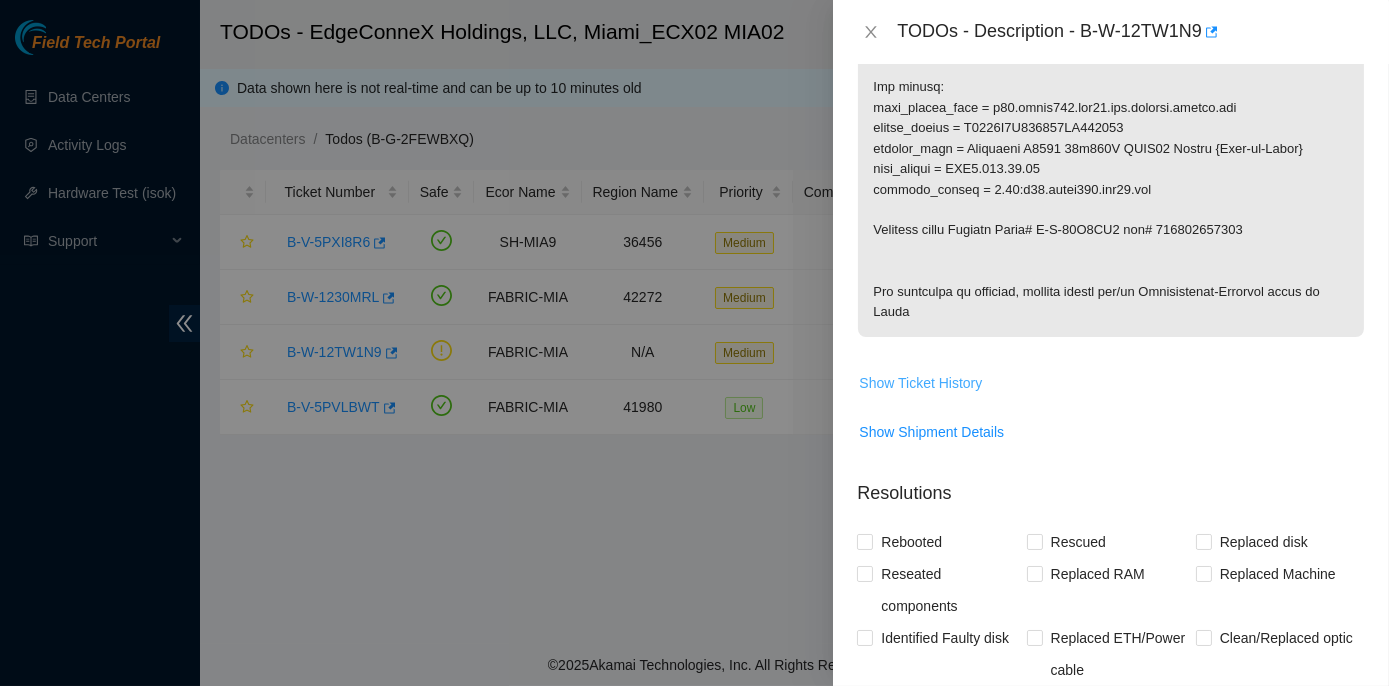 click on "Show Ticket History" at bounding box center [920, 383] 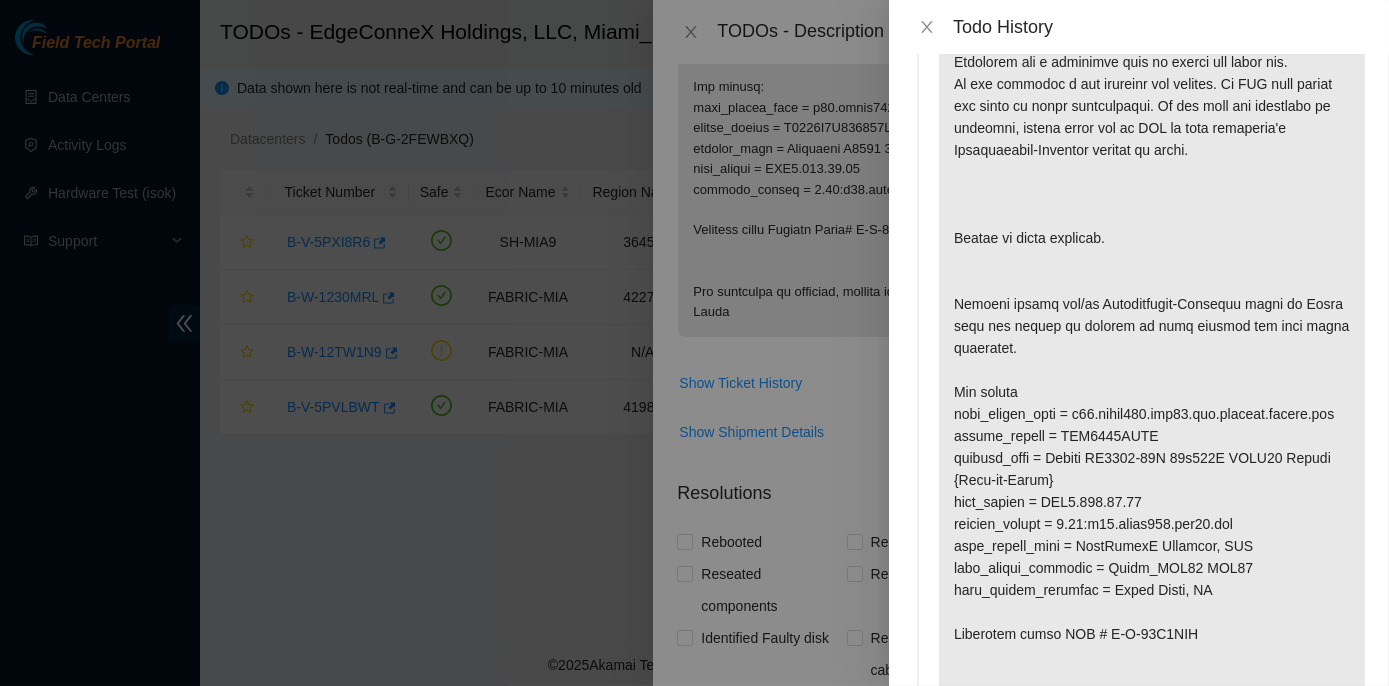 scroll, scrollTop: 0, scrollLeft: 0, axis: both 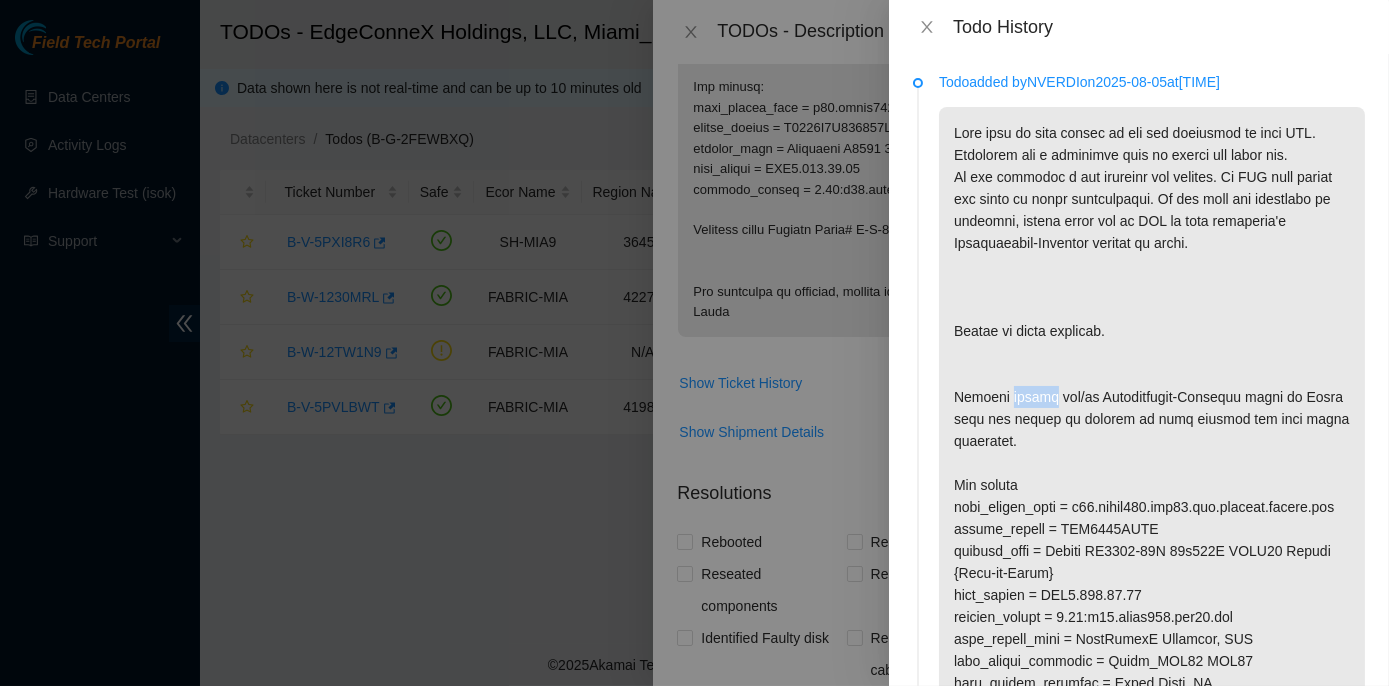 drag, startPoint x: 1005, startPoint y: 397, endPoint x: 1042, endPoint y: 402, distance: 37.336308 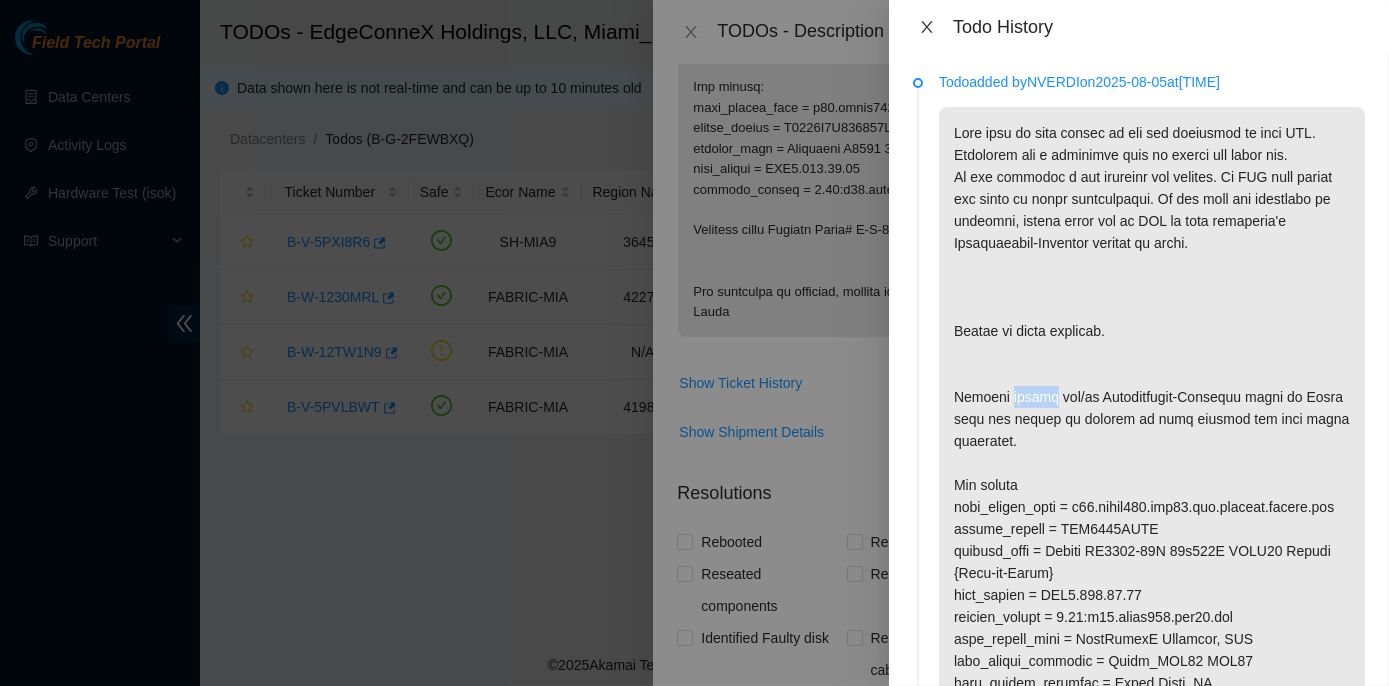click 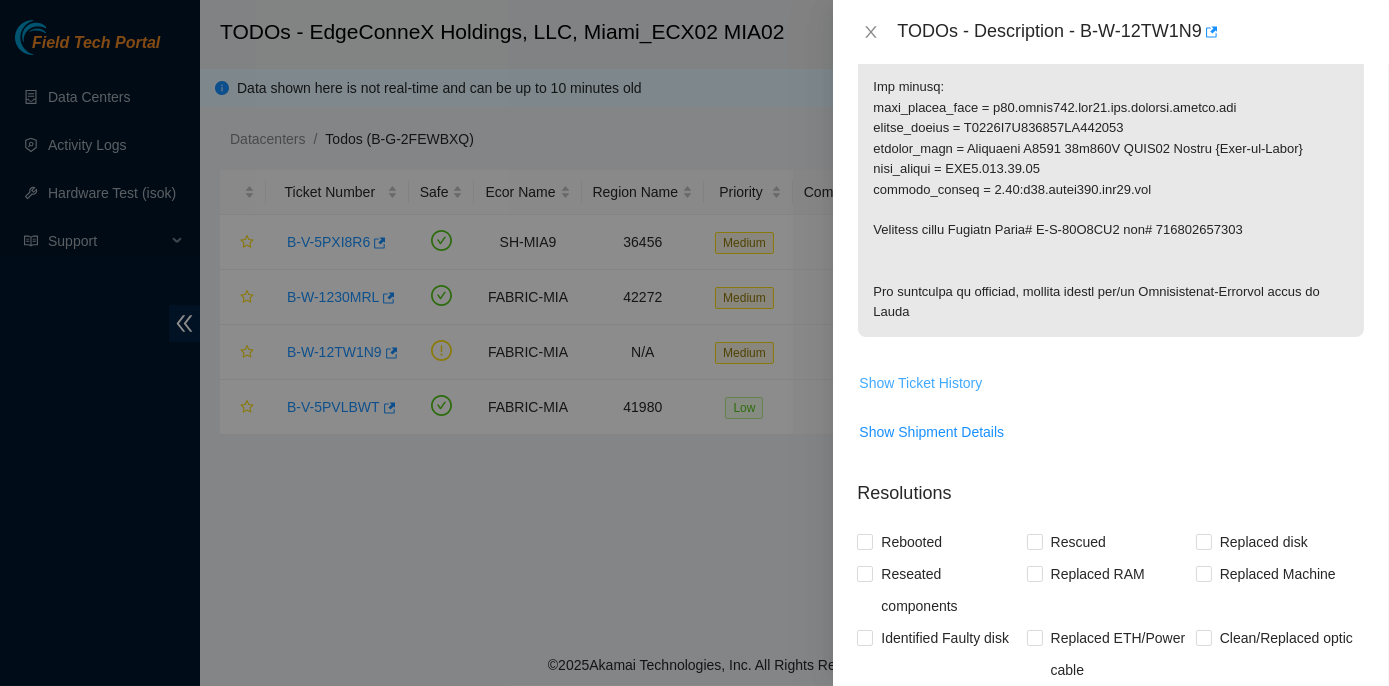 scroll, scrollTop: 1258, scrollLeft: 0, axis: vertical 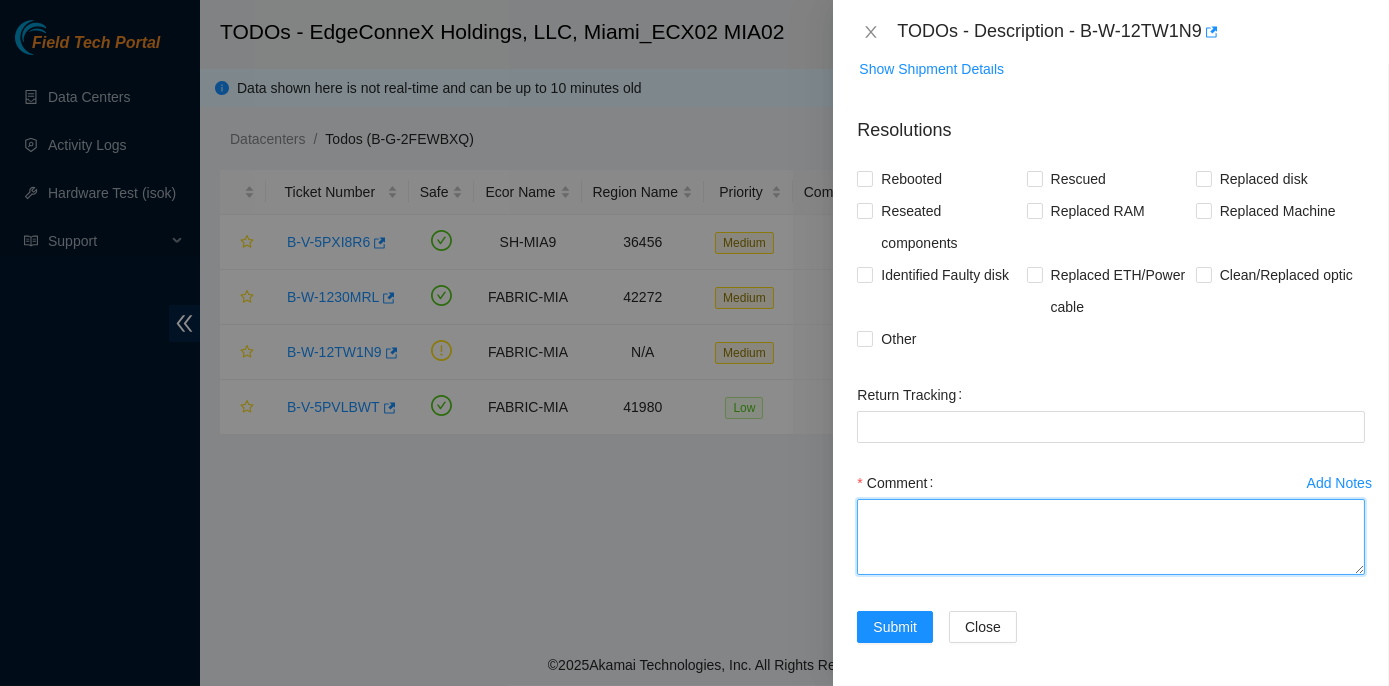 click on "Comment" at bounding box center (1111, 537) 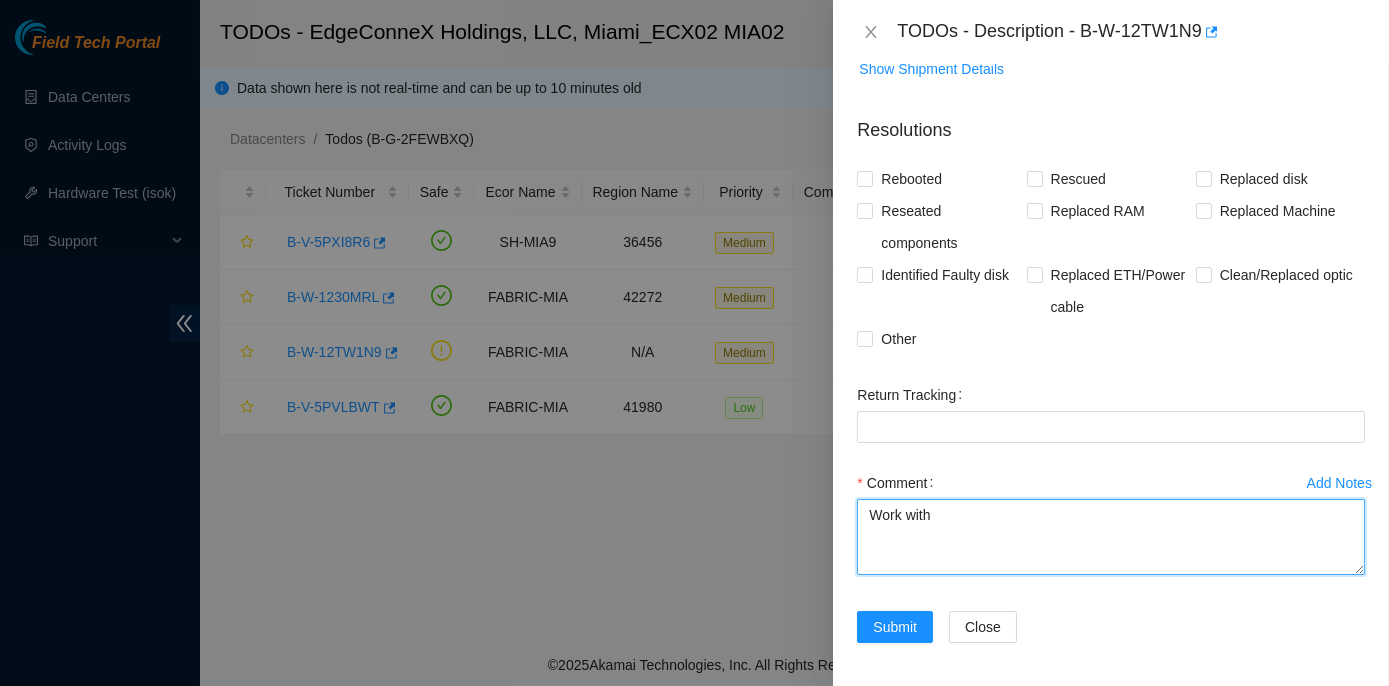 paste on "nverdi" 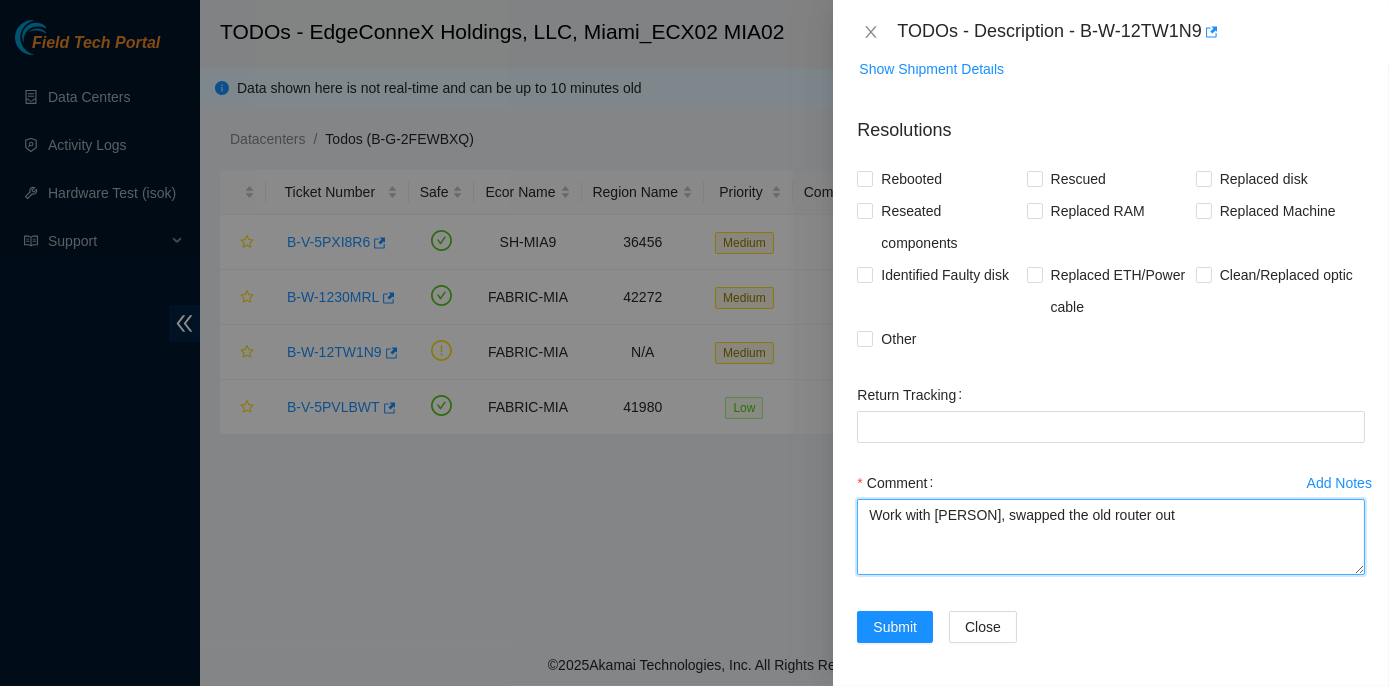 click on "Work with nverdi, swapped the old router out" at bounding box center [1111, 537] 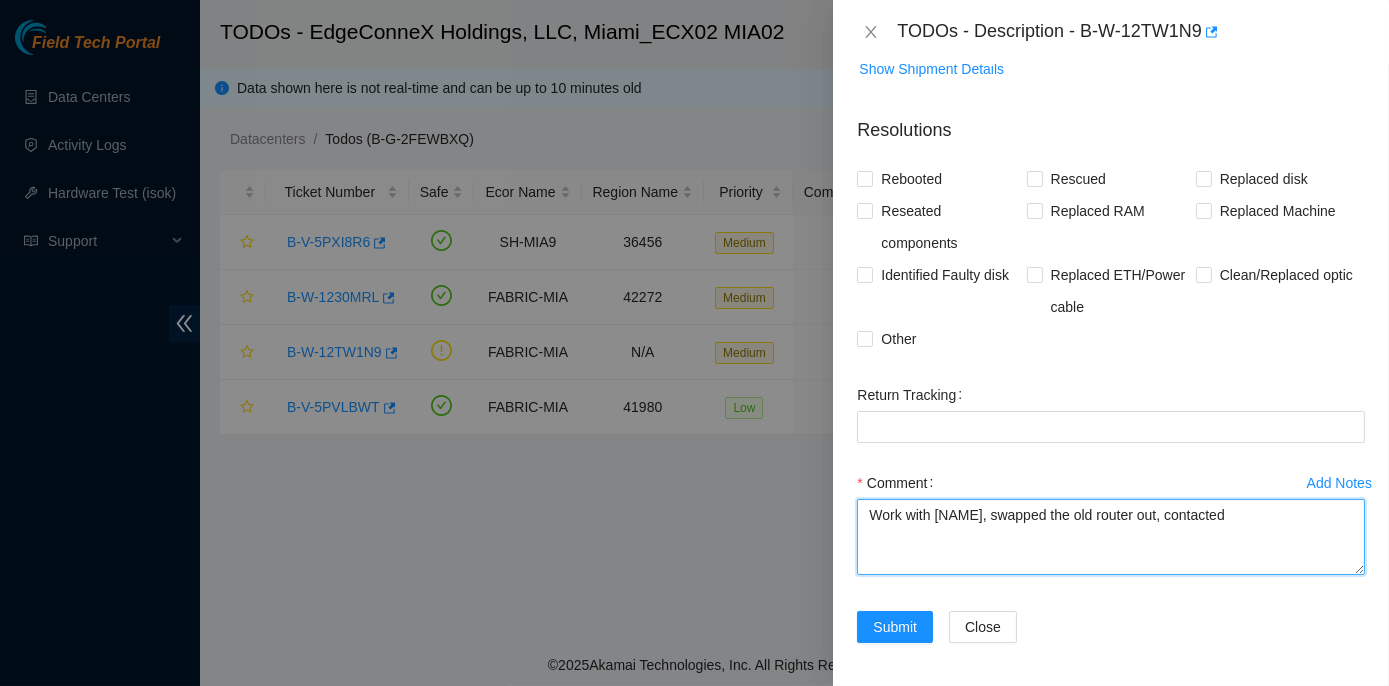 paste on "nverdi" 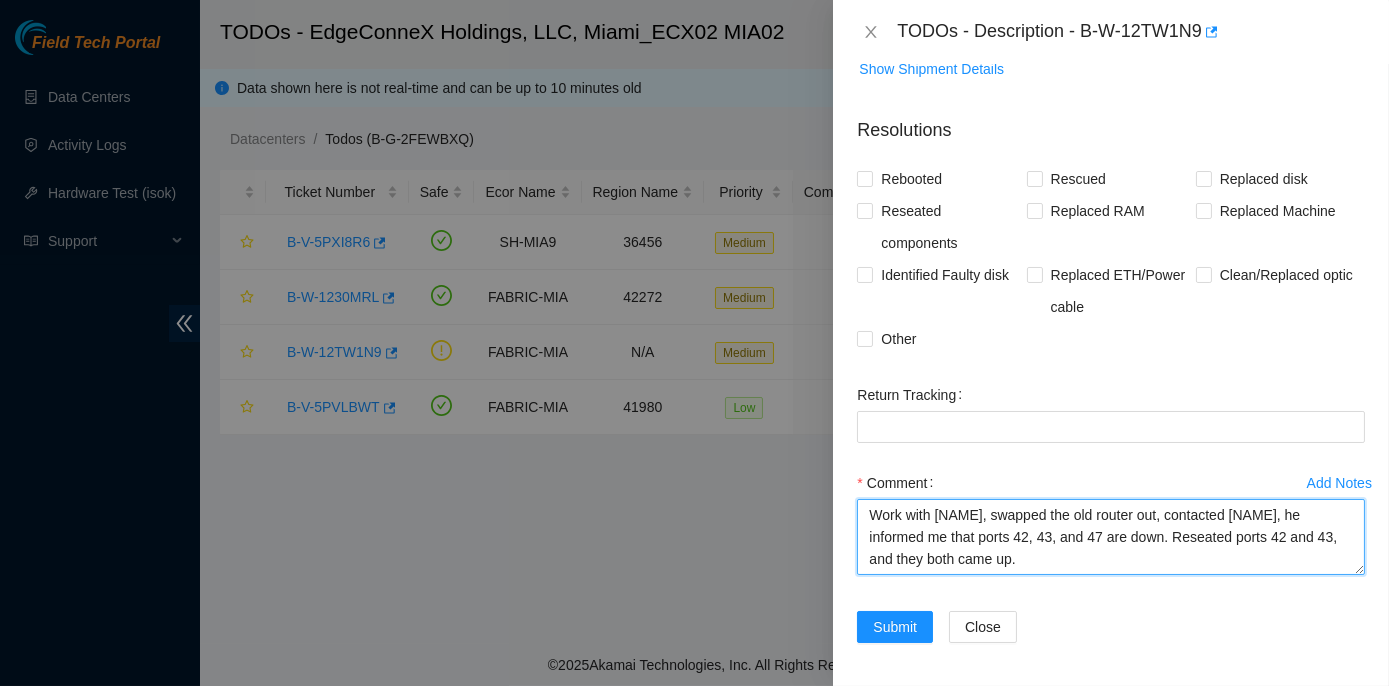 click on "Work with nverdi, swapped the old router out, contacted nverdi, he informed me that ports 42, 43, and 47 are down. Reseated ports 42 and 43, and they both came up." at bounding box center [1111, 537] 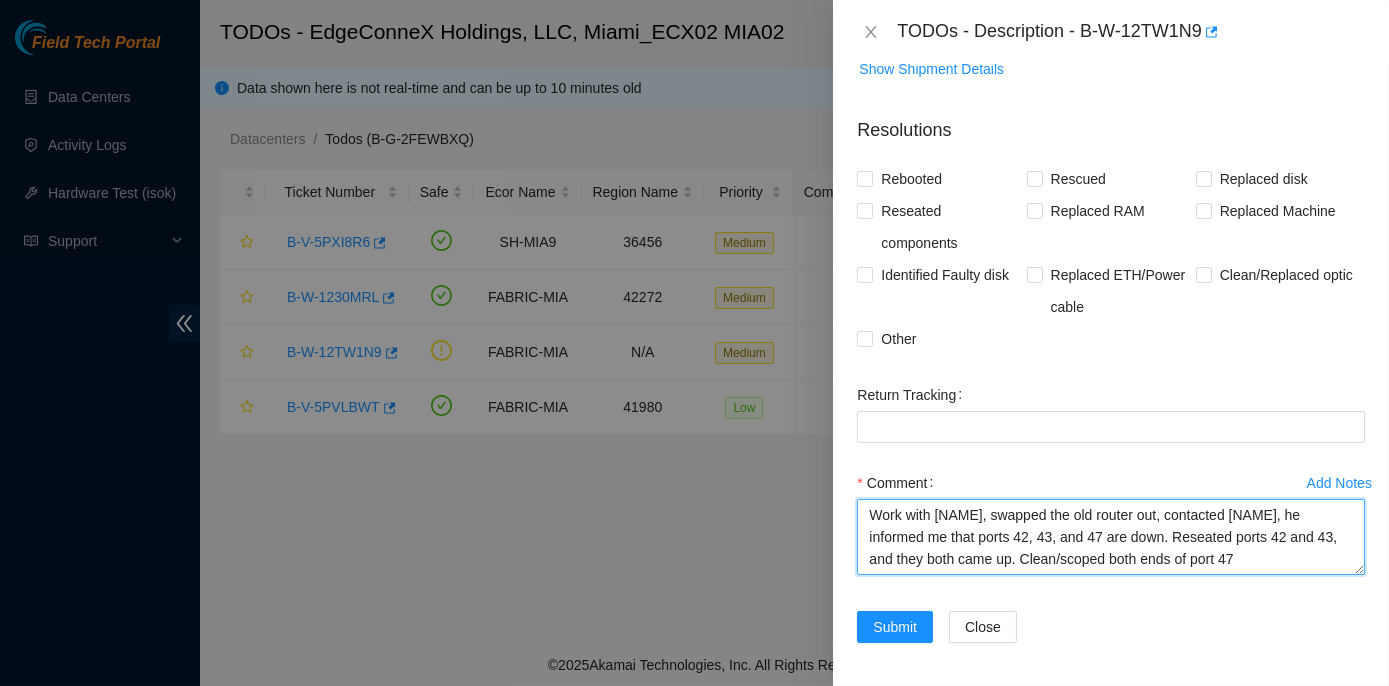 click on "Work with nverdi, swapped the old router out, contacted nverdi, he informed me that ports 42, 43, and 47 are down. Reseated ports 42 and 43, and they both came up. Clean/scoped both ends of port 47" at bounding box center [1111, 537] 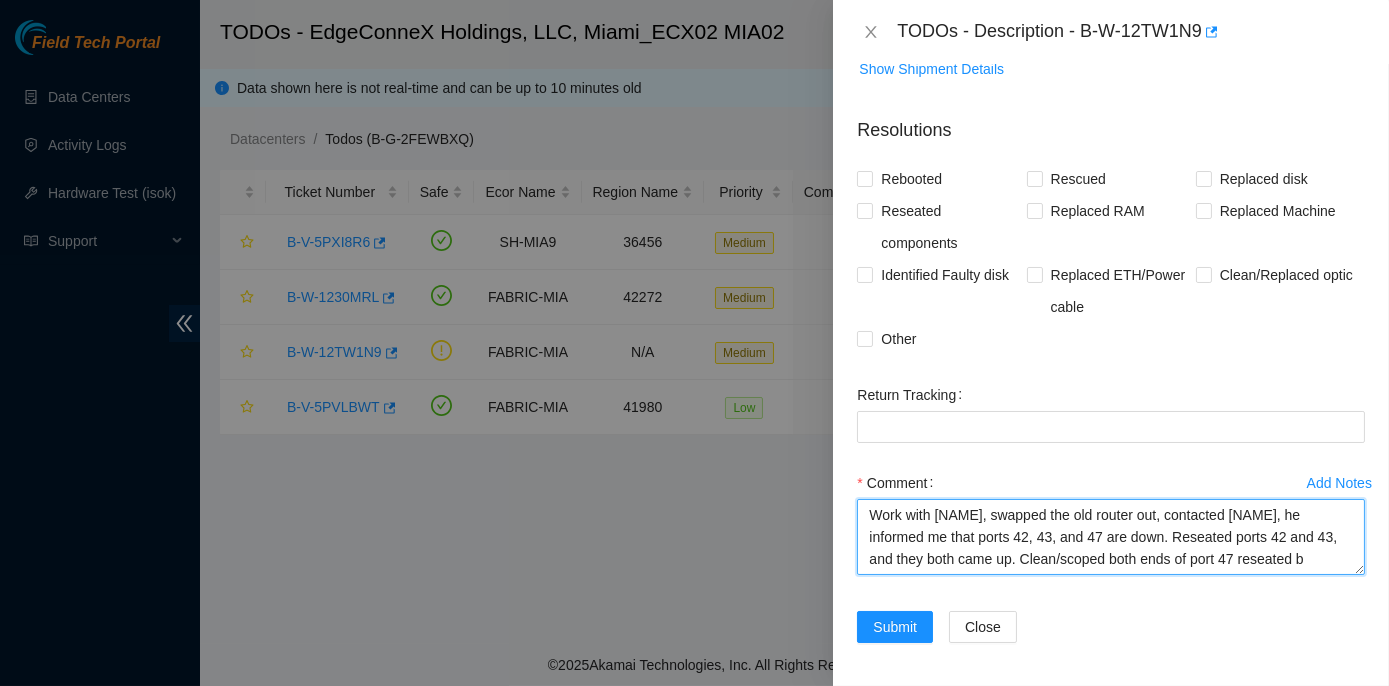 scroll, scrollTop: 16, scrollLeft: 0, axis: vertical 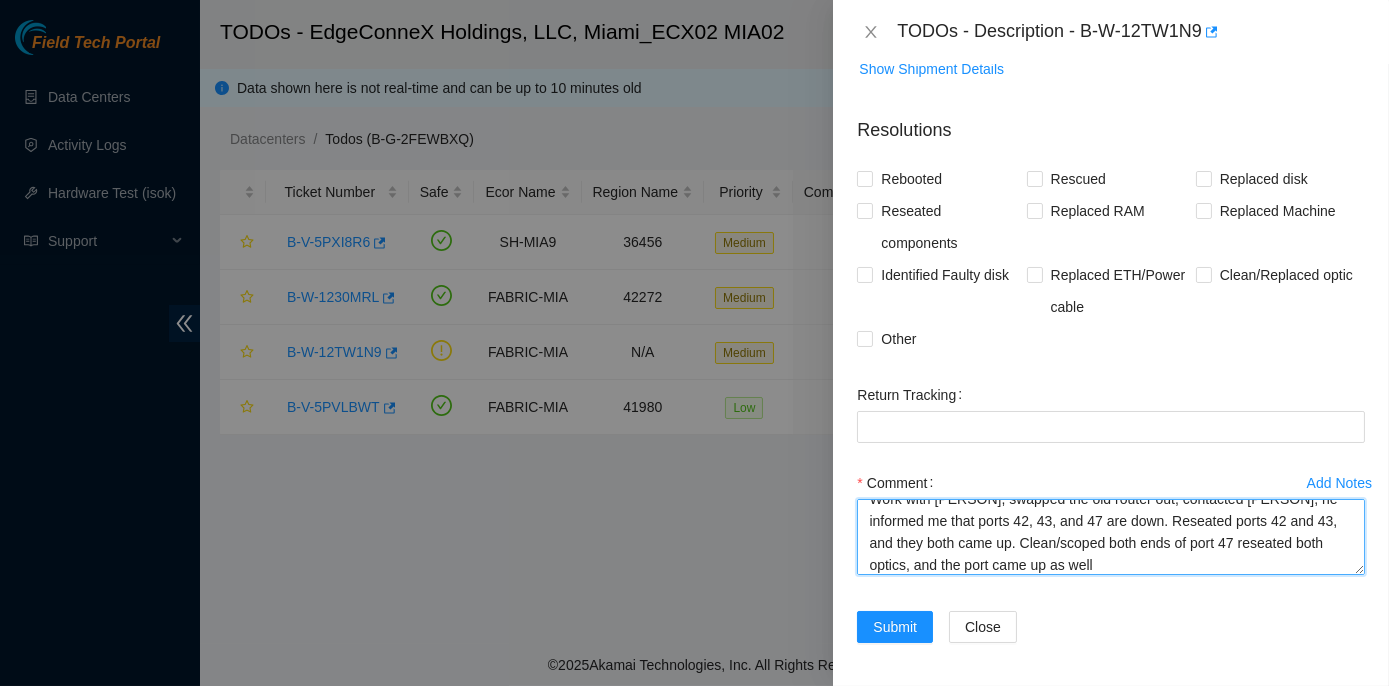 click on "Work with nverdi, swapped the old router out, contacted nverdi, he informed me that ports 42, 43, and 47 are down. Reseated ports 42 and 43, and they both came up. Clean/scoped both ends of port 47 reseated both optics, and the port came up as well" at bounding box center [1111, 537] 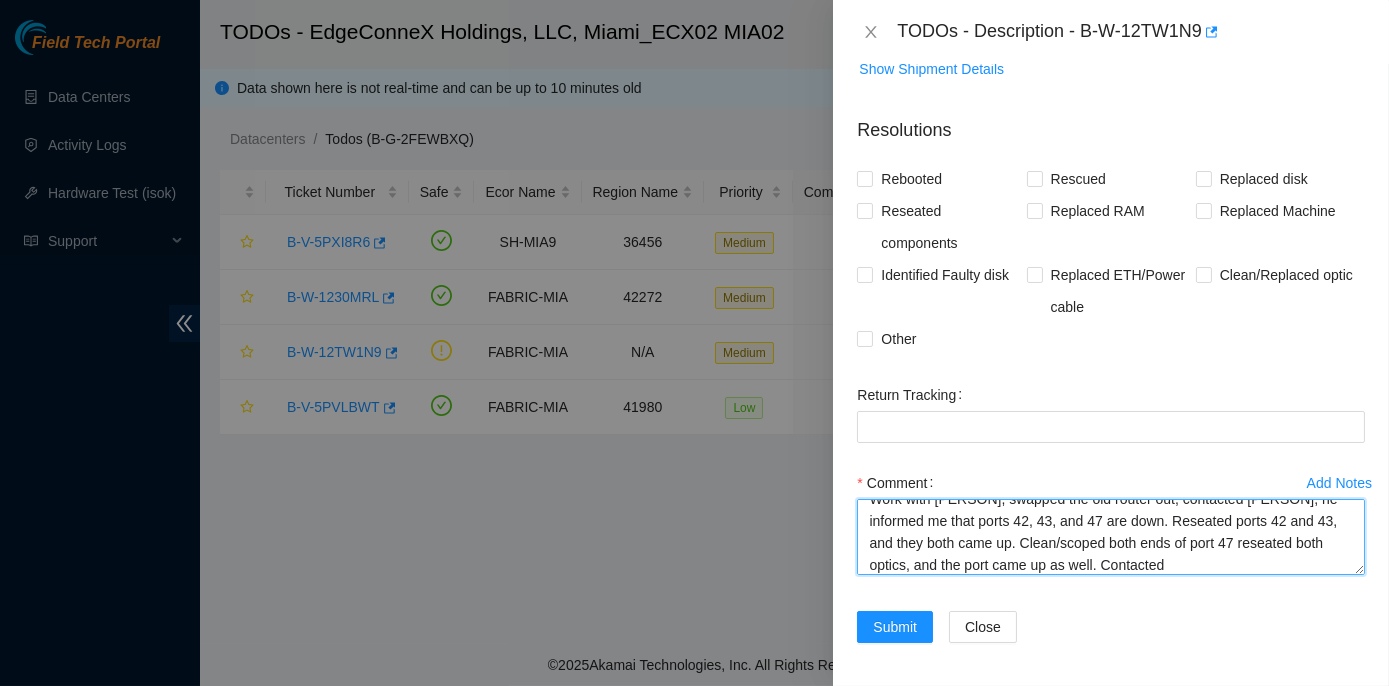 paste on "nverdi" 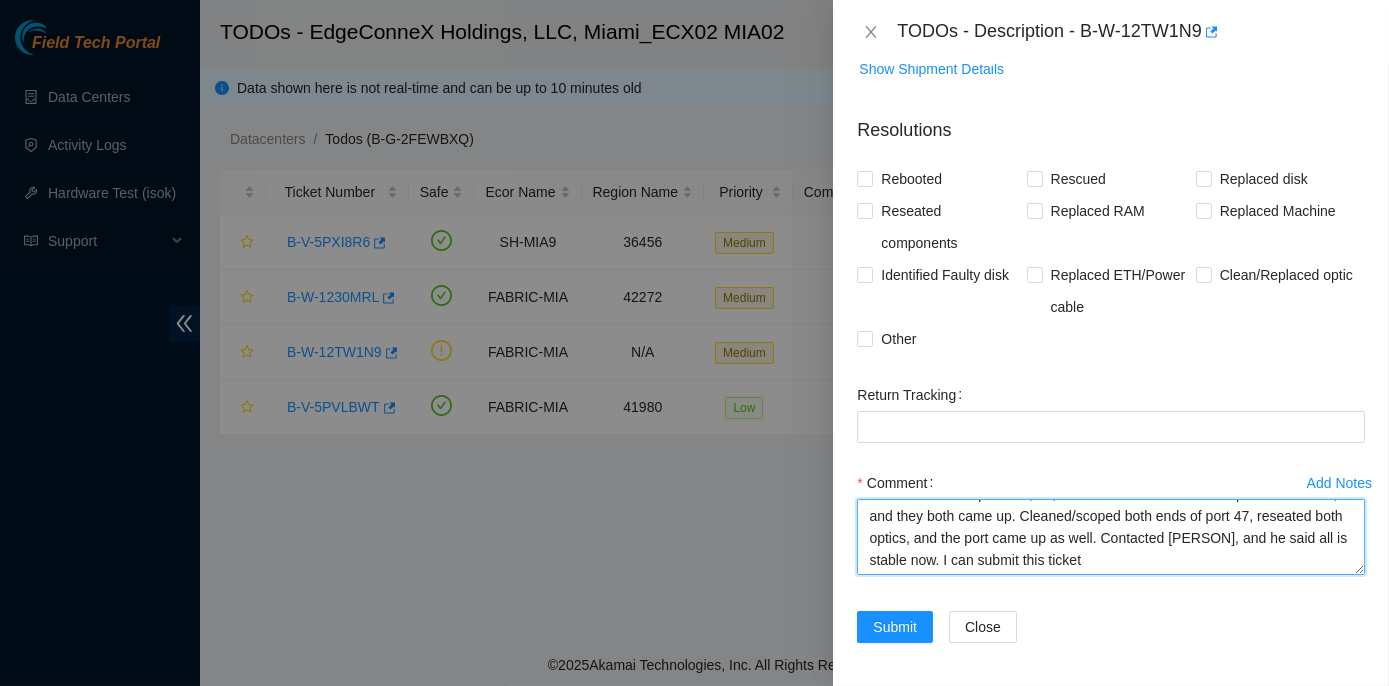 scroll, scrollTop: 0, scrollLeft: 0, axis: both 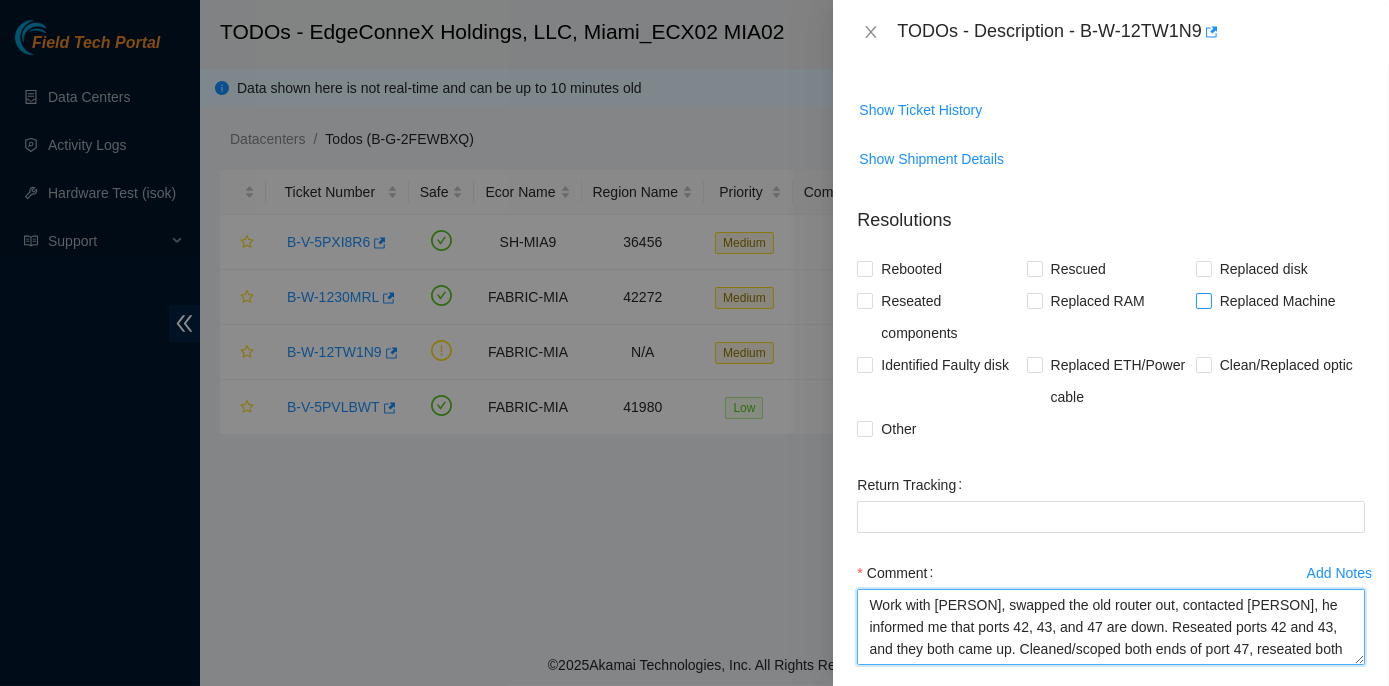 type on "Work with nverdi, swapped the old router out, contacted nverdi, he informed me that ports 42, 43, and 47 are down. Reseated ports 42 and 43, and they both came up. Cleaned/scoped both ends of port 47, reseated both optics, and the port came up as well. Contacted Neverdi, and he said all is stable now. I can submit this ticket" 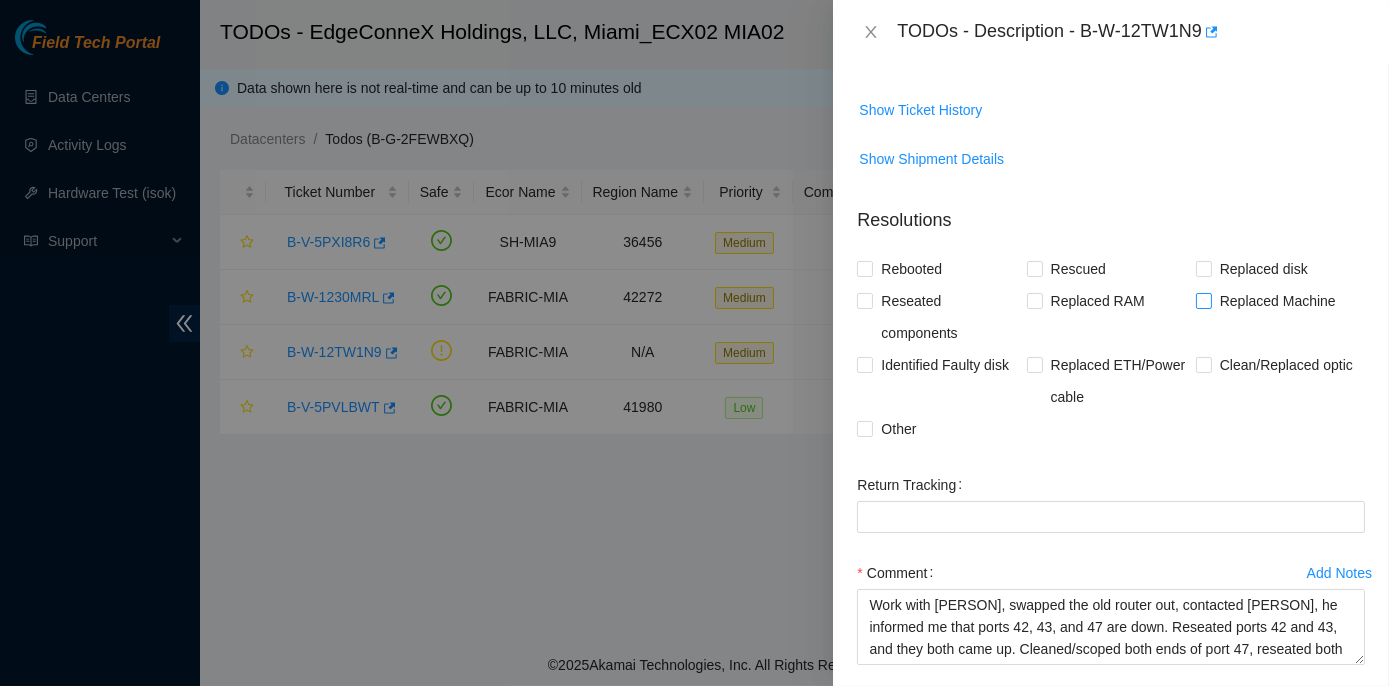 click on "Replaced Machine" at bounding box center [1203, 300] 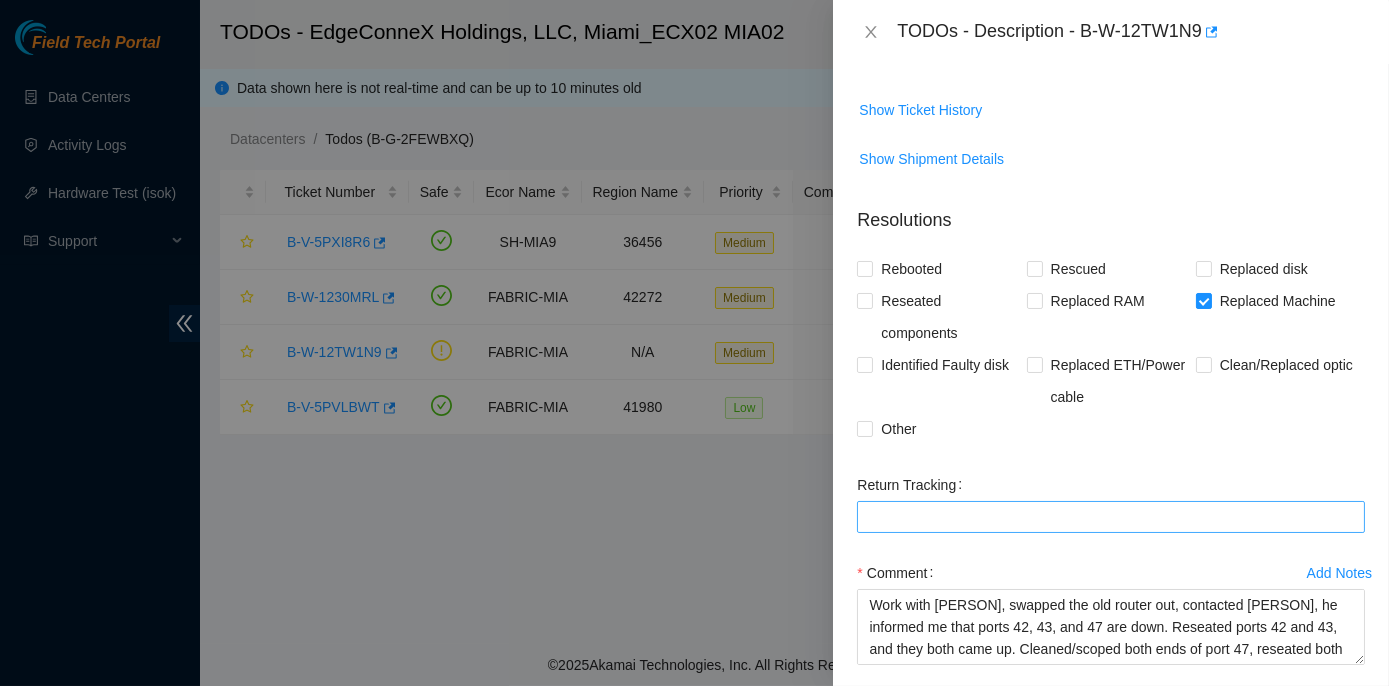 scroll, scrollTop: 1258, scrollLeft: 0, axis: vertical 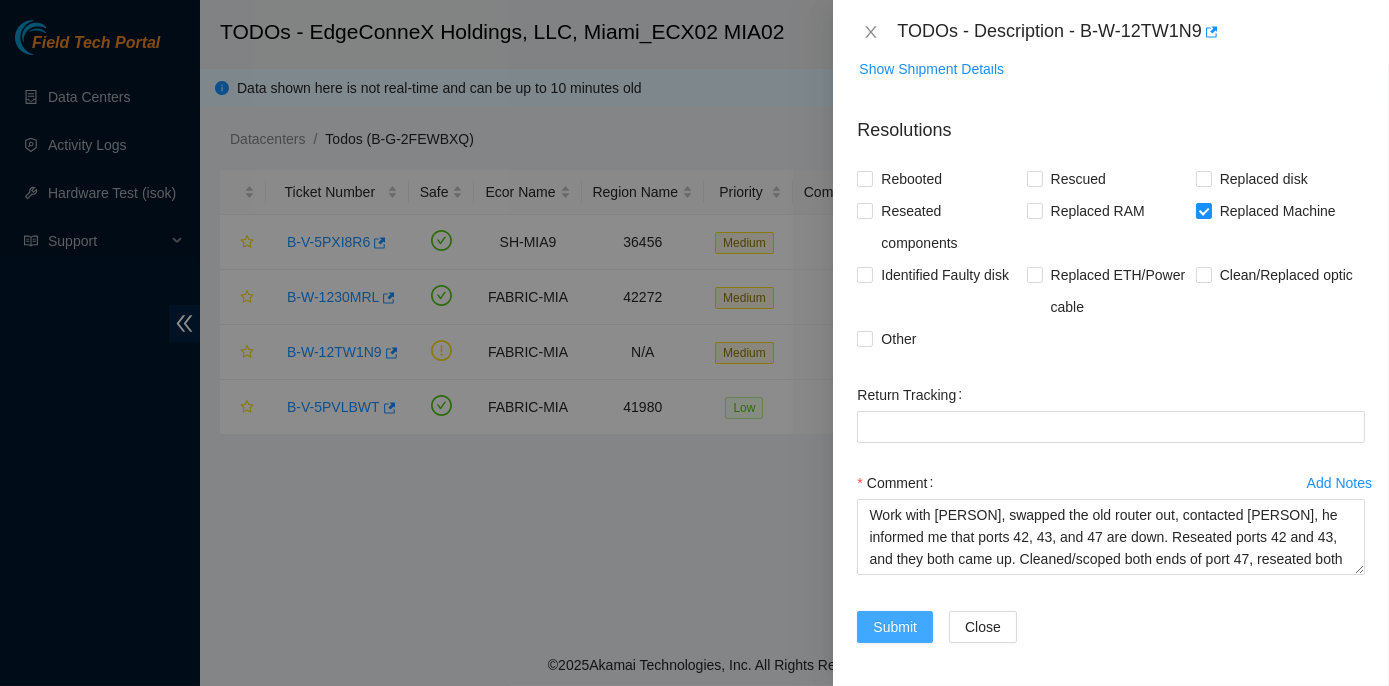 click on "Submit" at bounding box center [895, 627] 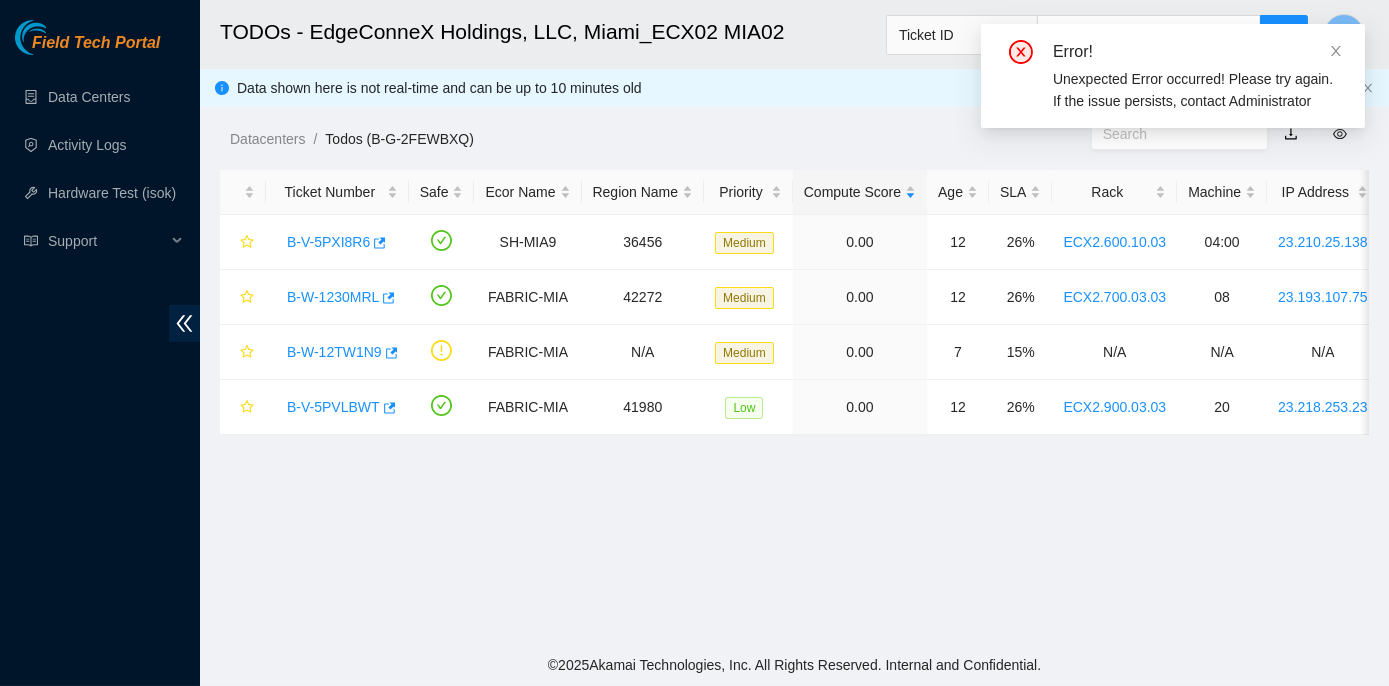 scroll, scrollTop: 492, scrollLeft: 0, axis: vertical 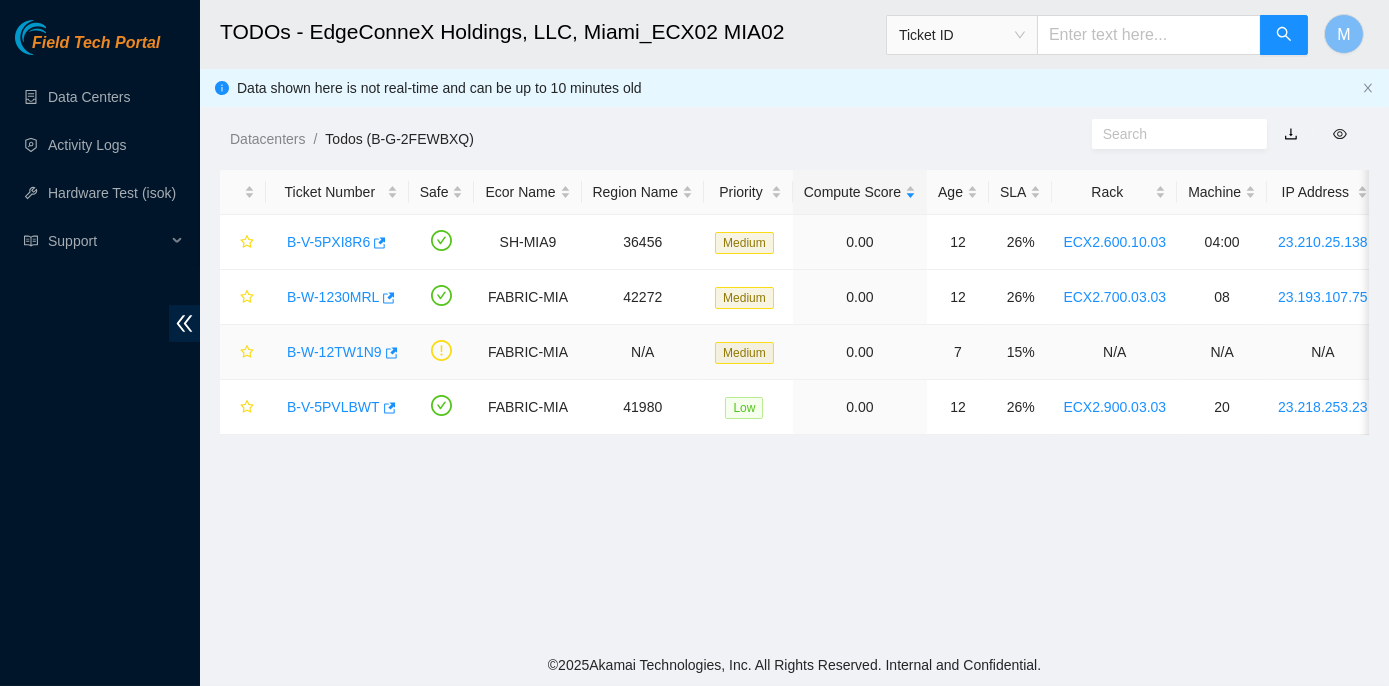 click on "B-W-12TW1N9" at bounding box center [334, 352] 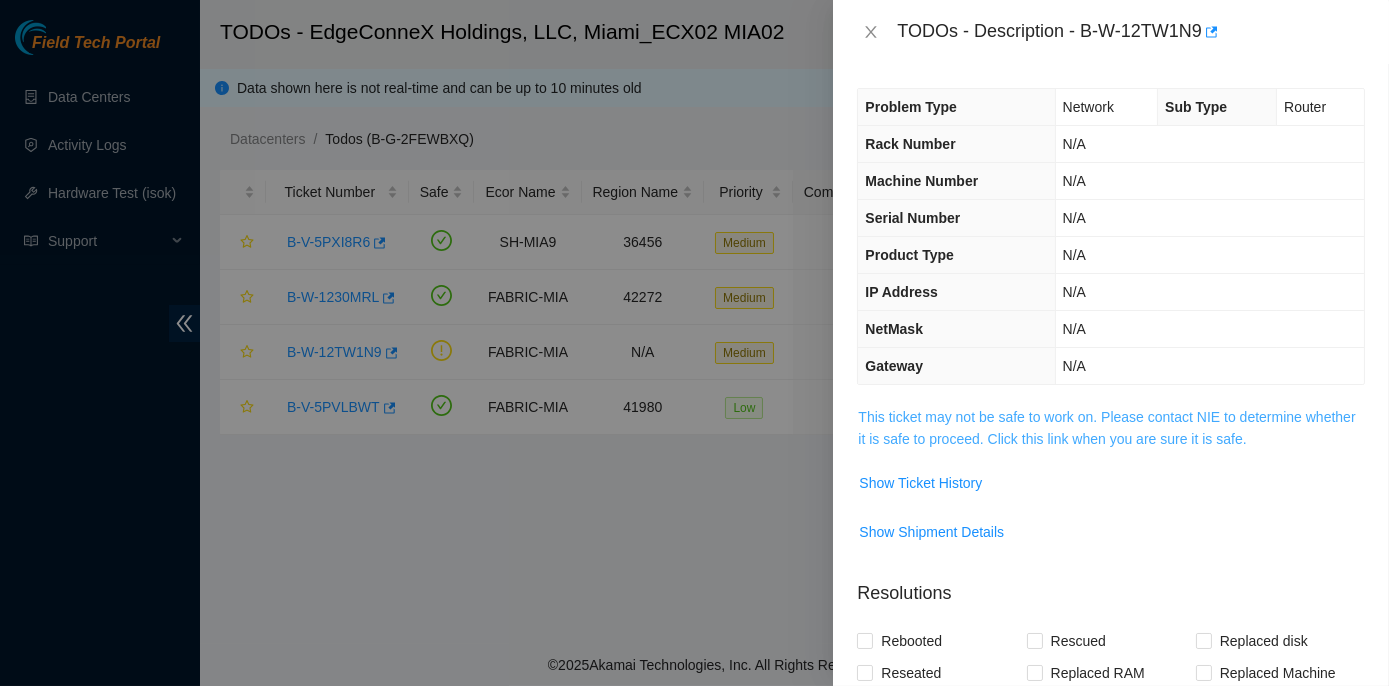 click on "This ticket may not be safe to work on. Please contact NIE to determine whether it is safe to proceed. Click this link when you are sure it is safe." at bounding box center [1106, 428] 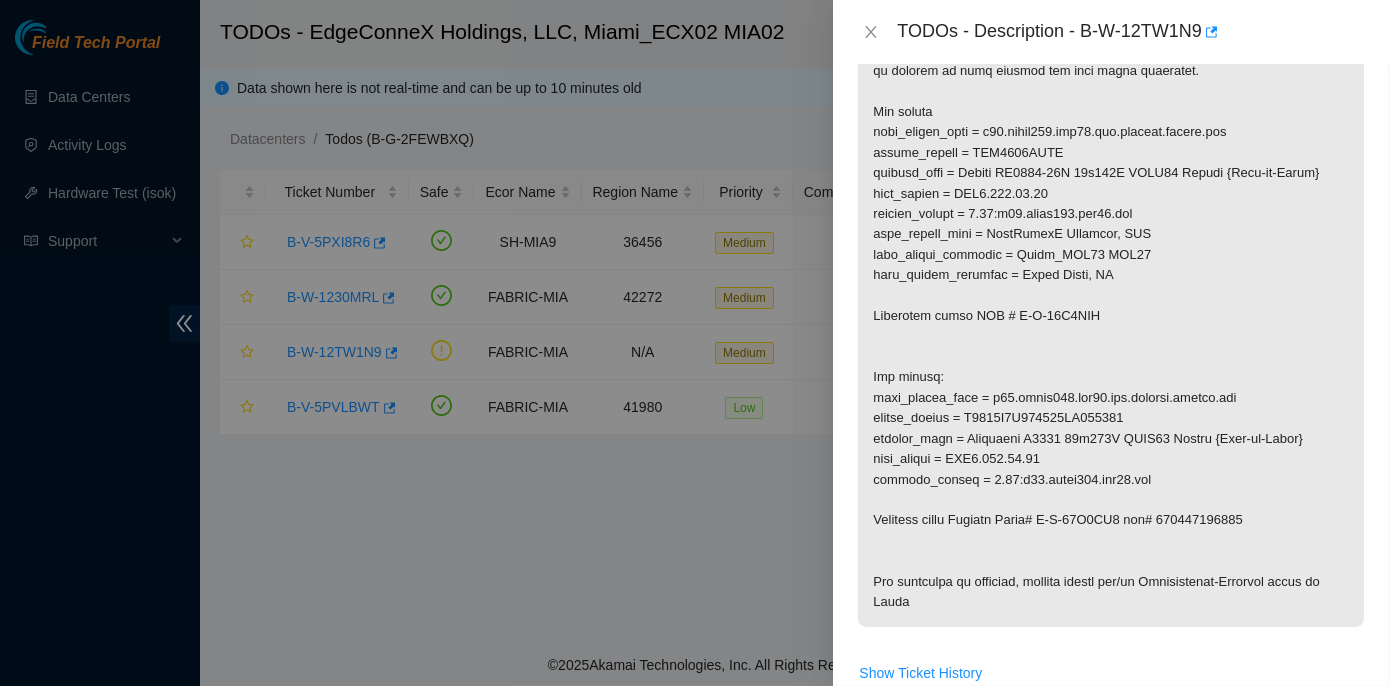 scroll, scrollTop: 636, scrollLeft: 0, axis: vertical 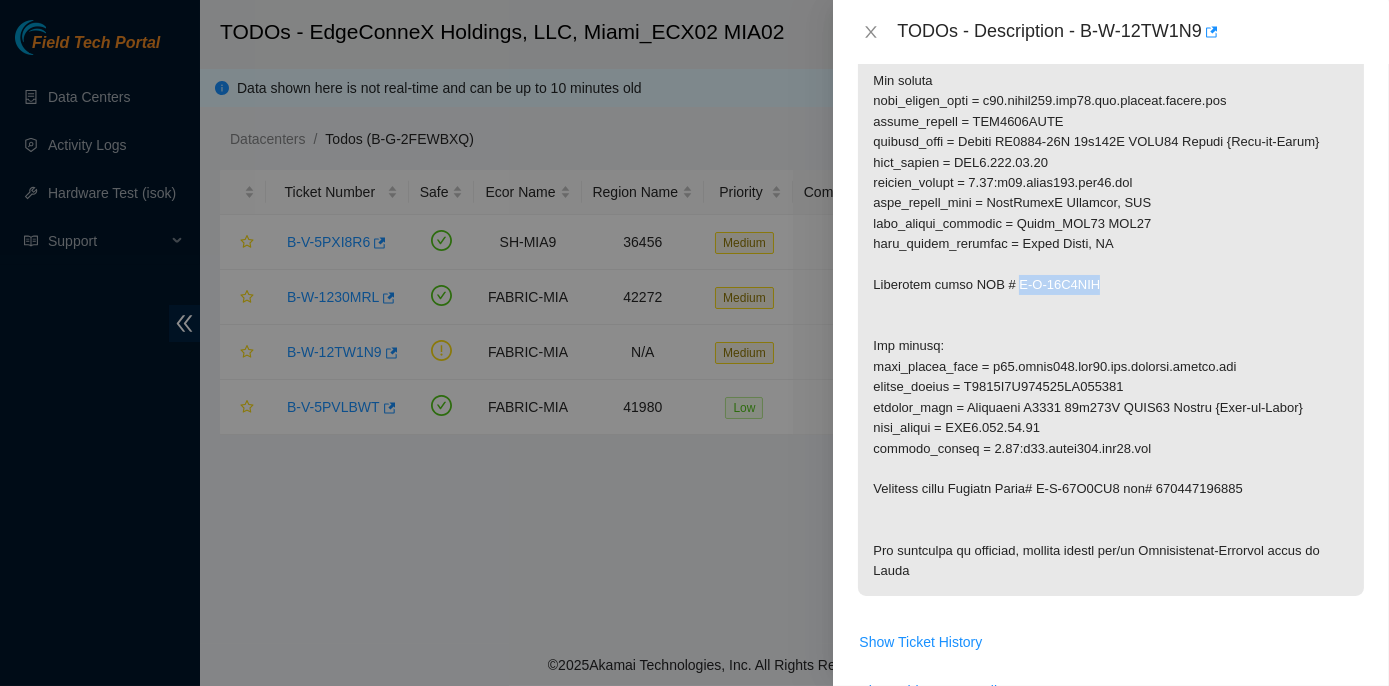 drag, startPoint x: 1013, startPoint y: 282, endPoint x: 1107, endPoint y: 288, distance: 94.19129 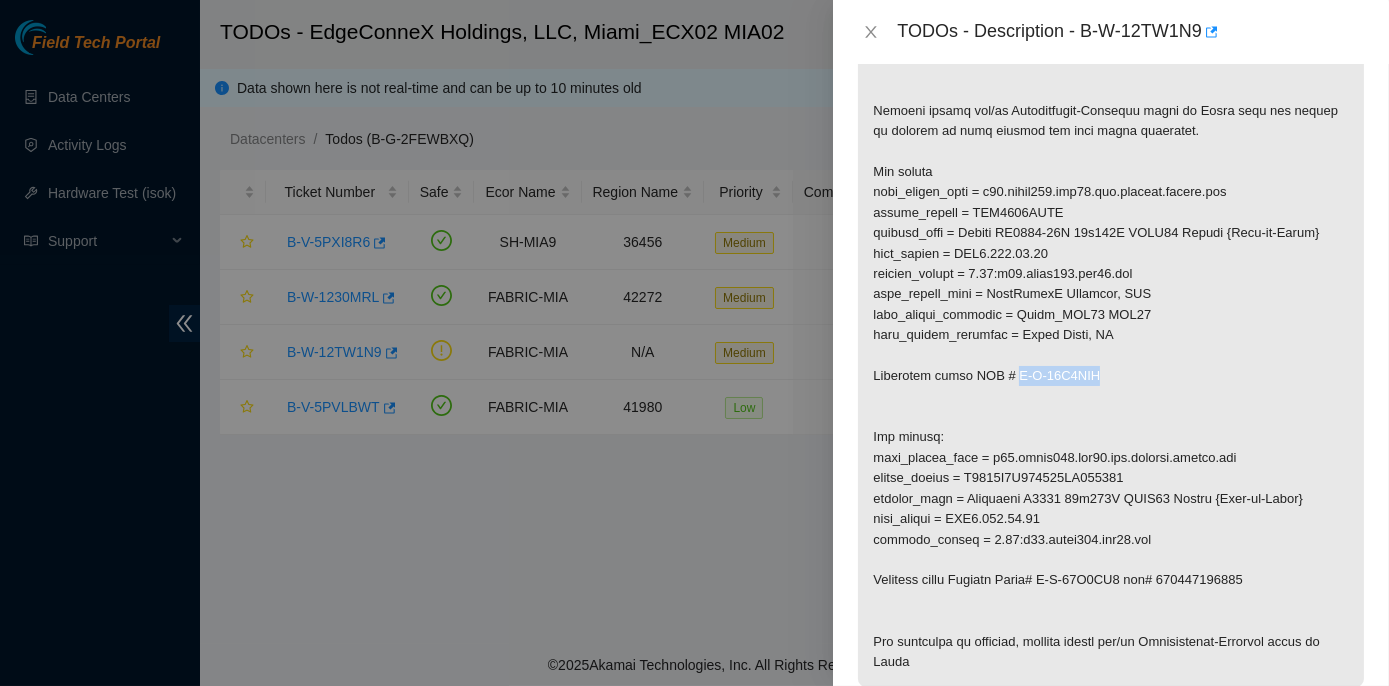 scroll, scrollTop: 454, scrollLeft: 0, axis: vertical 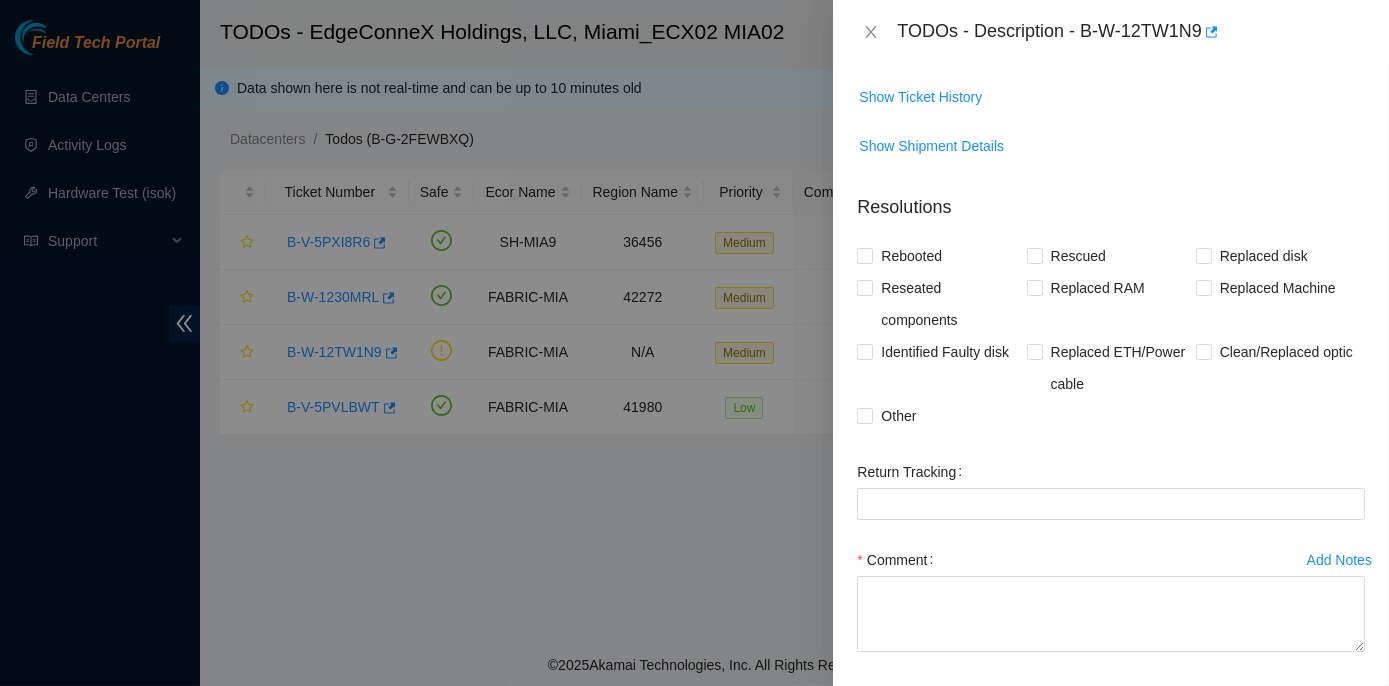 click on "Resolutions Rebooted Rescued Replaced disk Reseated components Replaced RAM Replaced Machine Identified Faulty disk Replaced ETH/Power cable Clean/Replaced optic Other Return Tracking Add Notes    Comment Submit Close" at bounding box center [1111, 460] 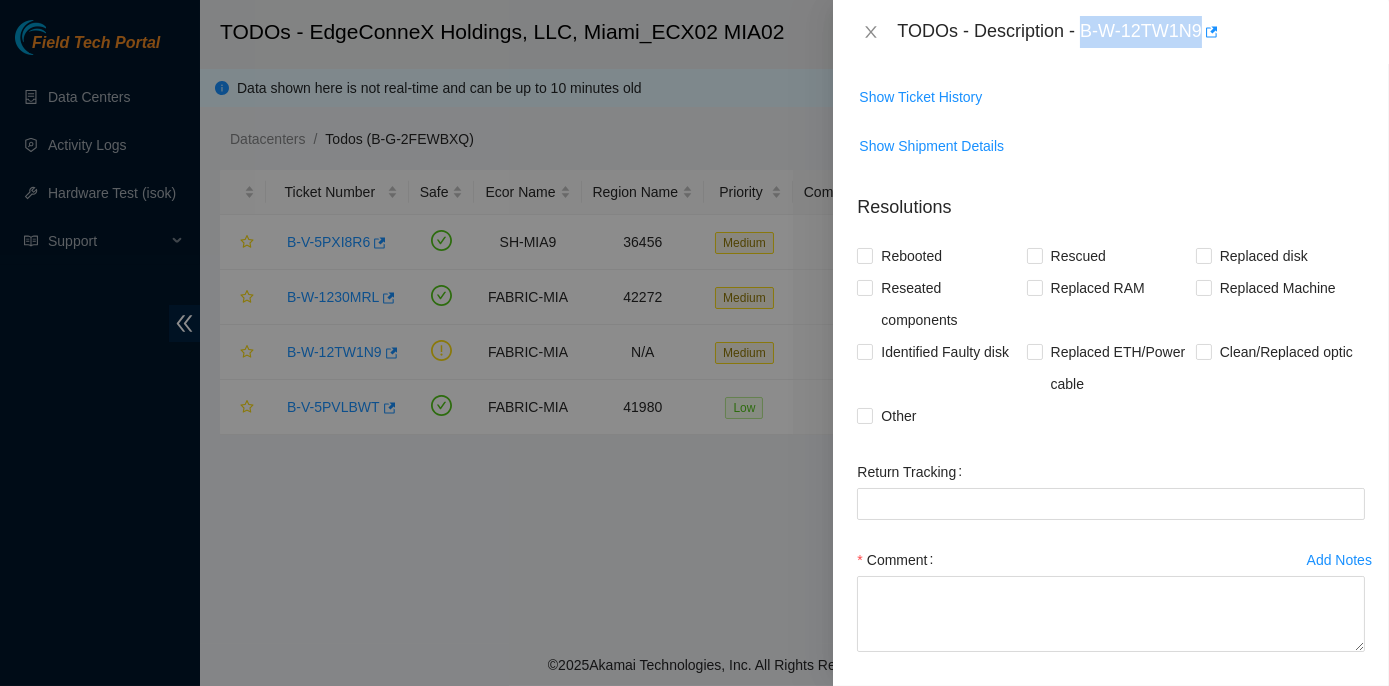 drag, startPoint x: 1080, startPoint y: 28, endPoint x: 1204, endPoint y: 22, distance: 124.14507 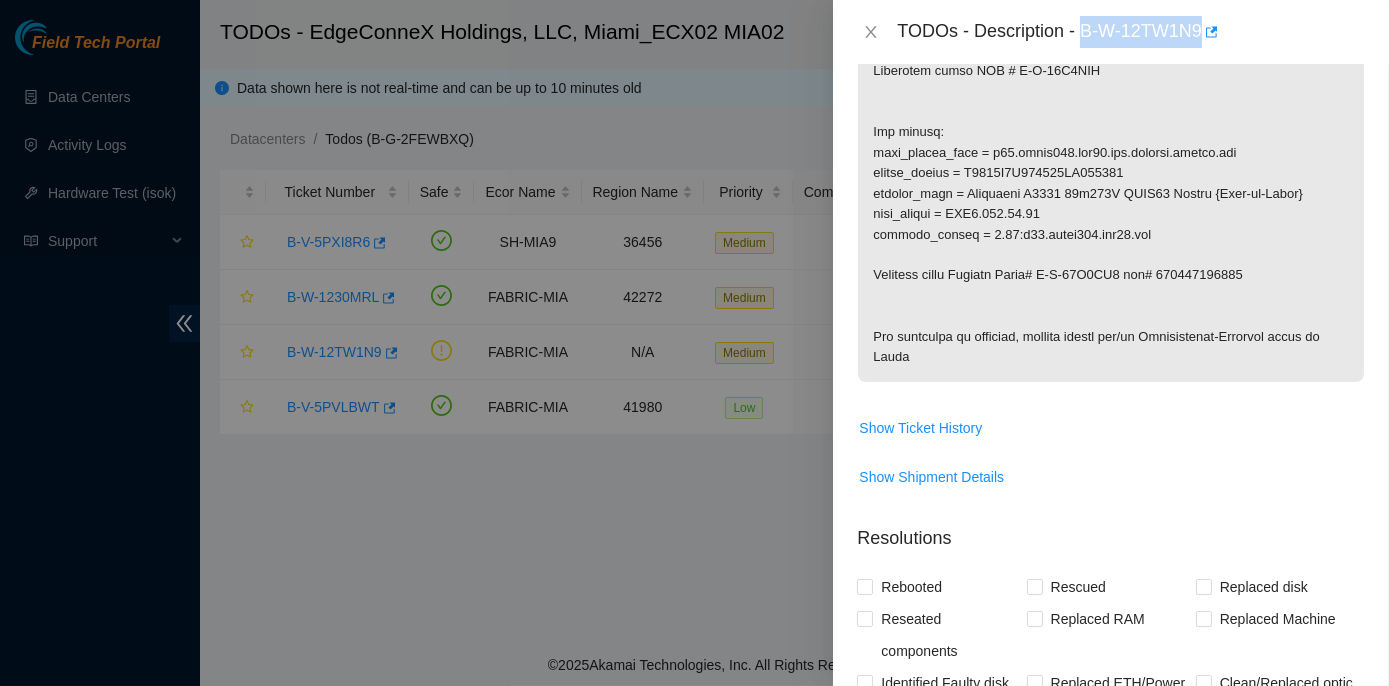 scroll, scrollTop: 818, scrollLeft: 0, axis: vertical 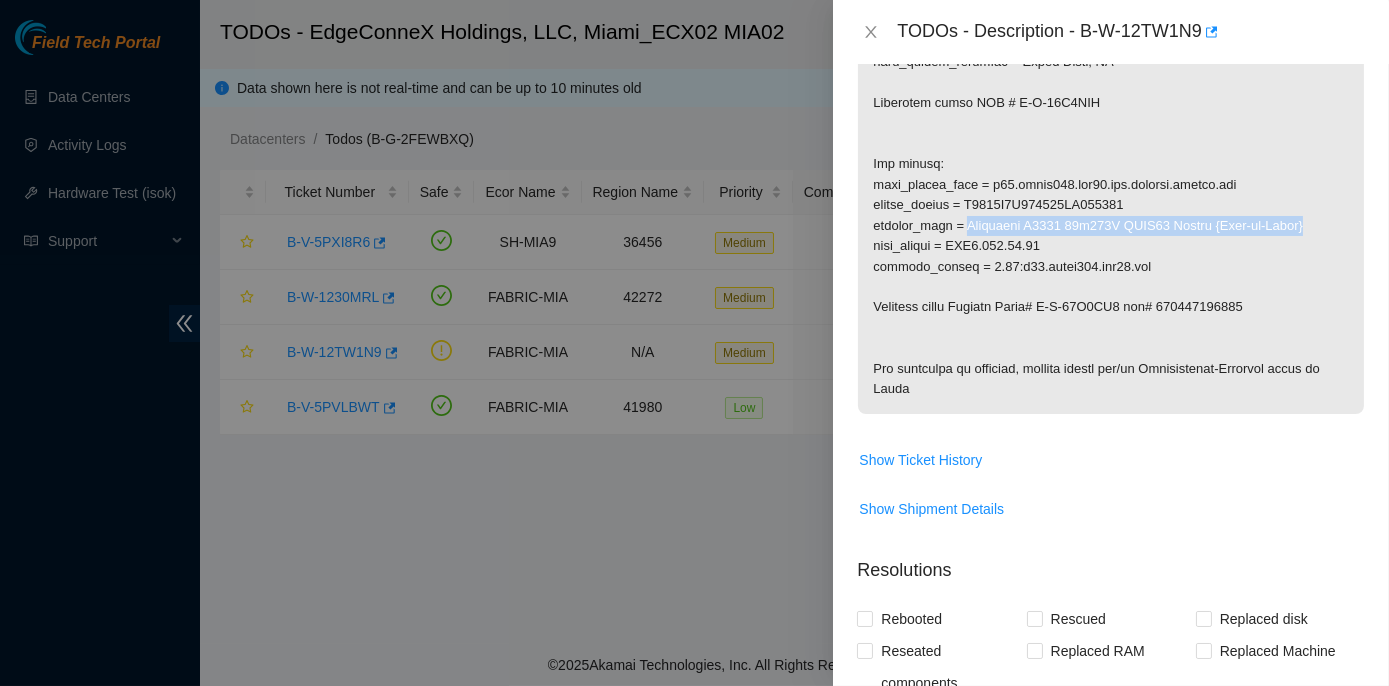 drag, startPoint x: 972, startPoint y: 226, endPoint x: 1298, endPoint y: 218, distance: 326.09814 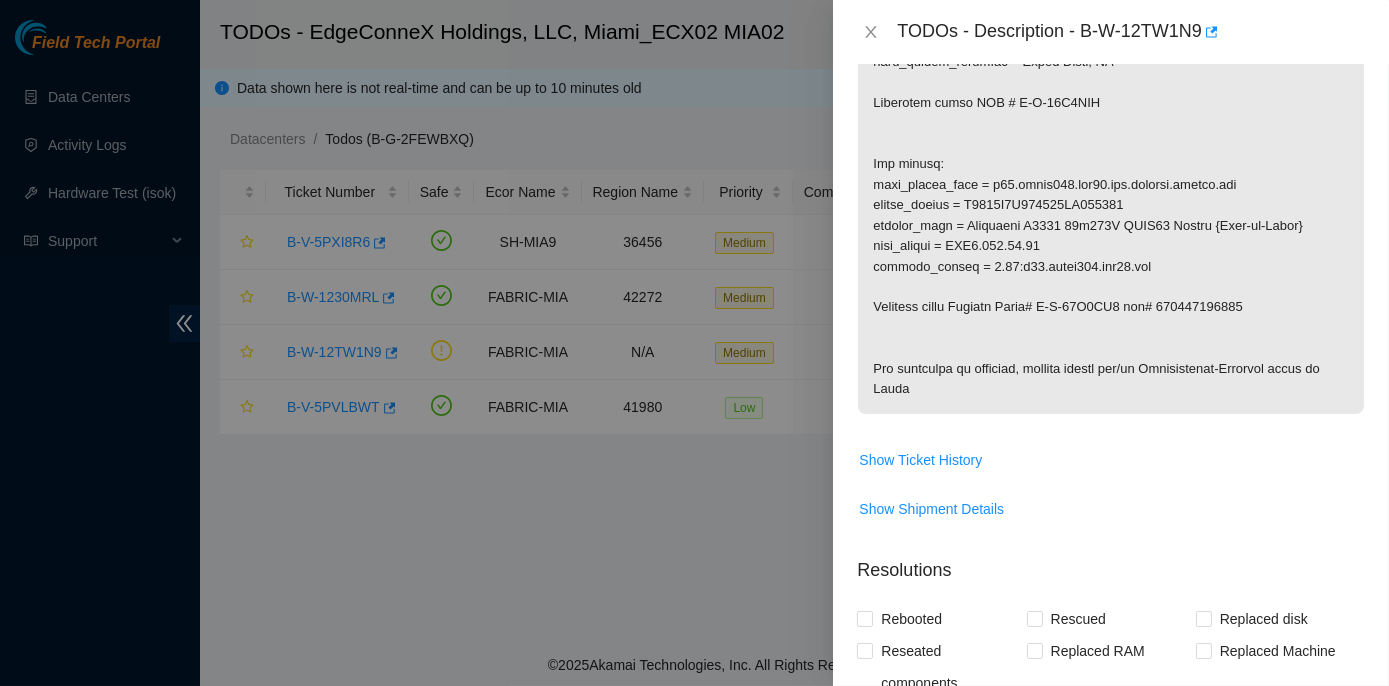 scroll, scrollTop: 909, scrollLeft: 0, axis: vertical 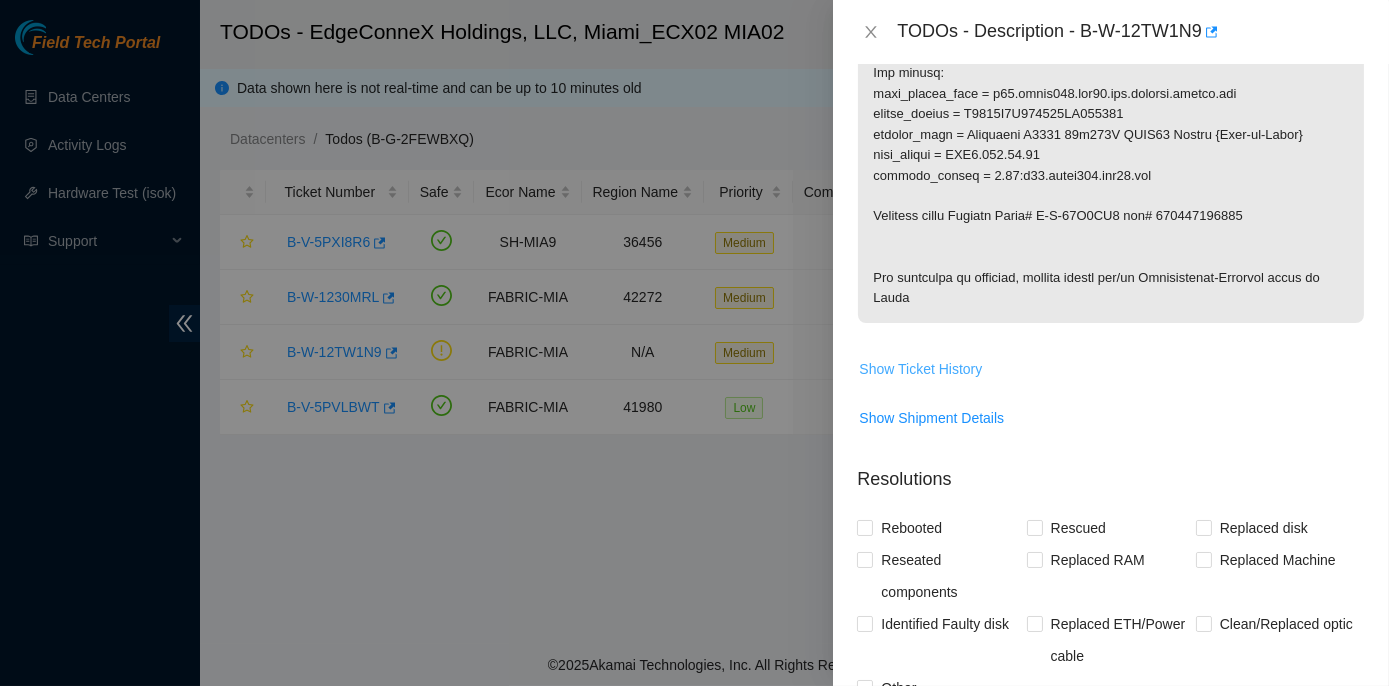 click on "Show Ticket History" at bounding box center (920, 369) 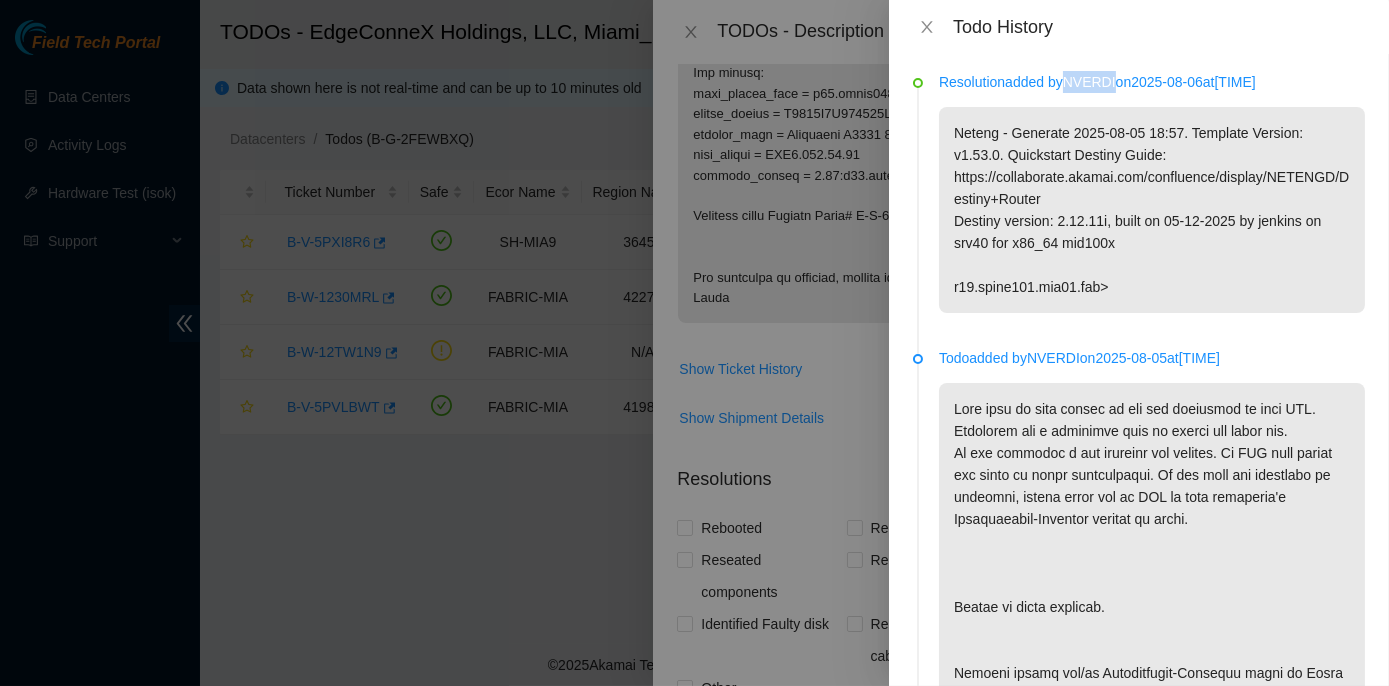 drag, startPoint x: 1074, startPoint y: 82, endPoint x: 1124, endPoint y: 81, distance: 50.01 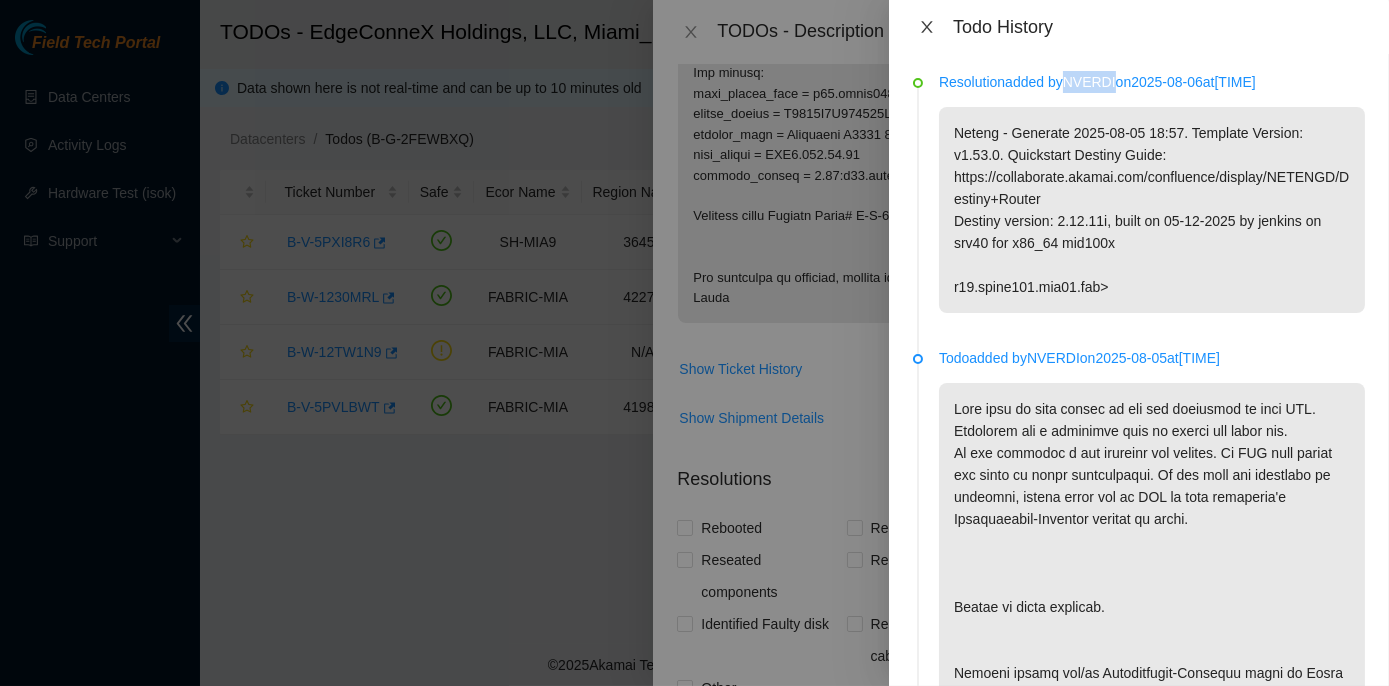 click 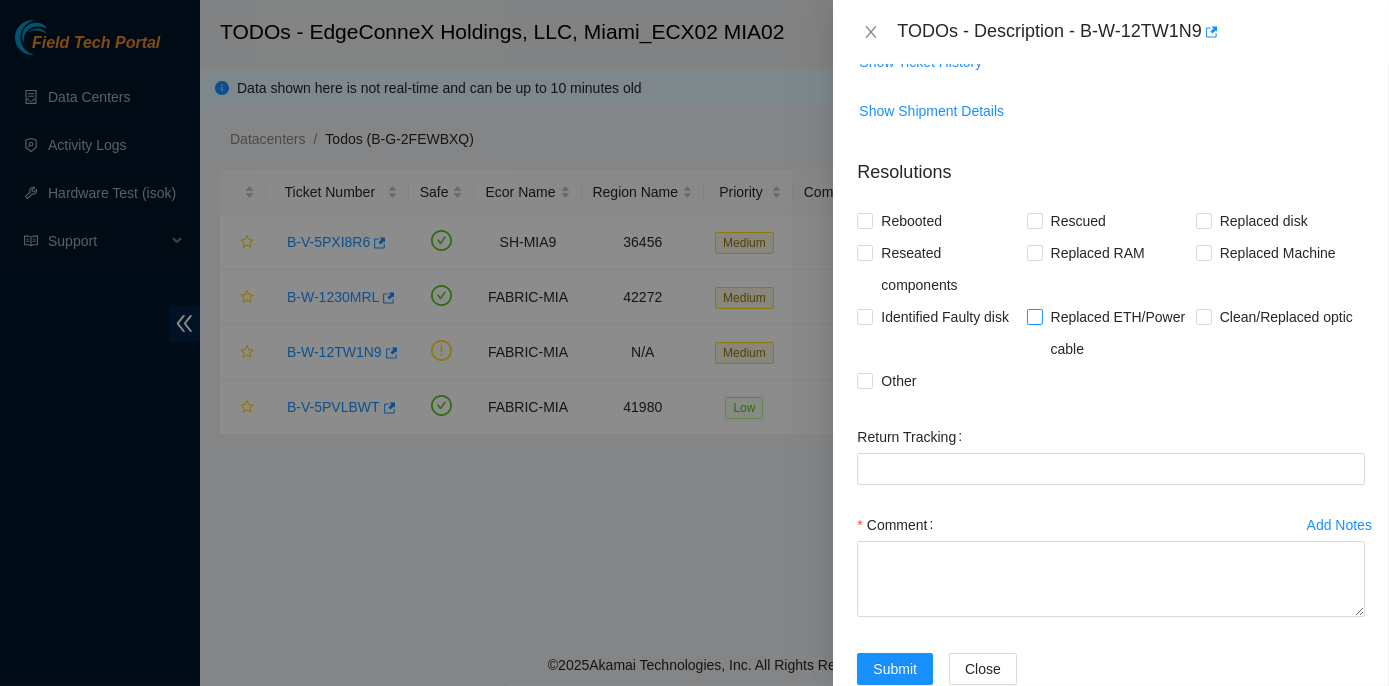 scroll, scrollTop: 1258, scrollLeft: 0, axis: vertical 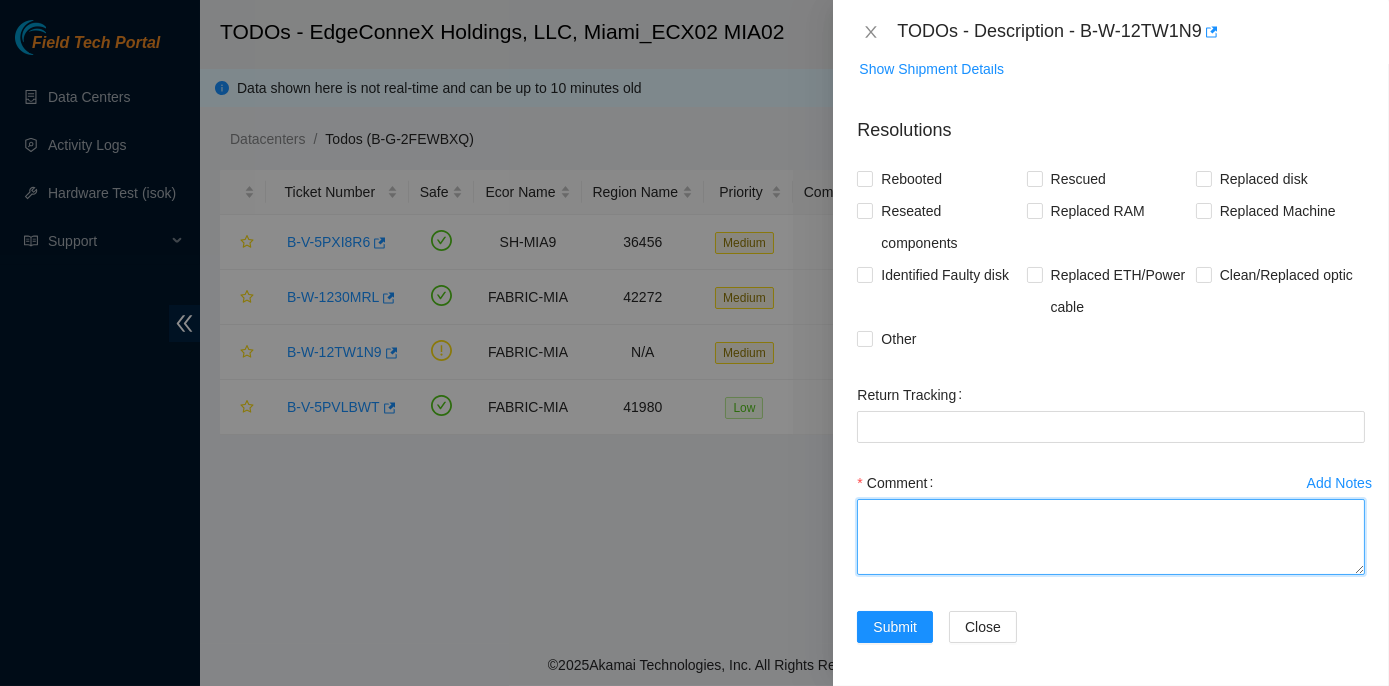 click on "Comment" at bounding box center (1111, 537) 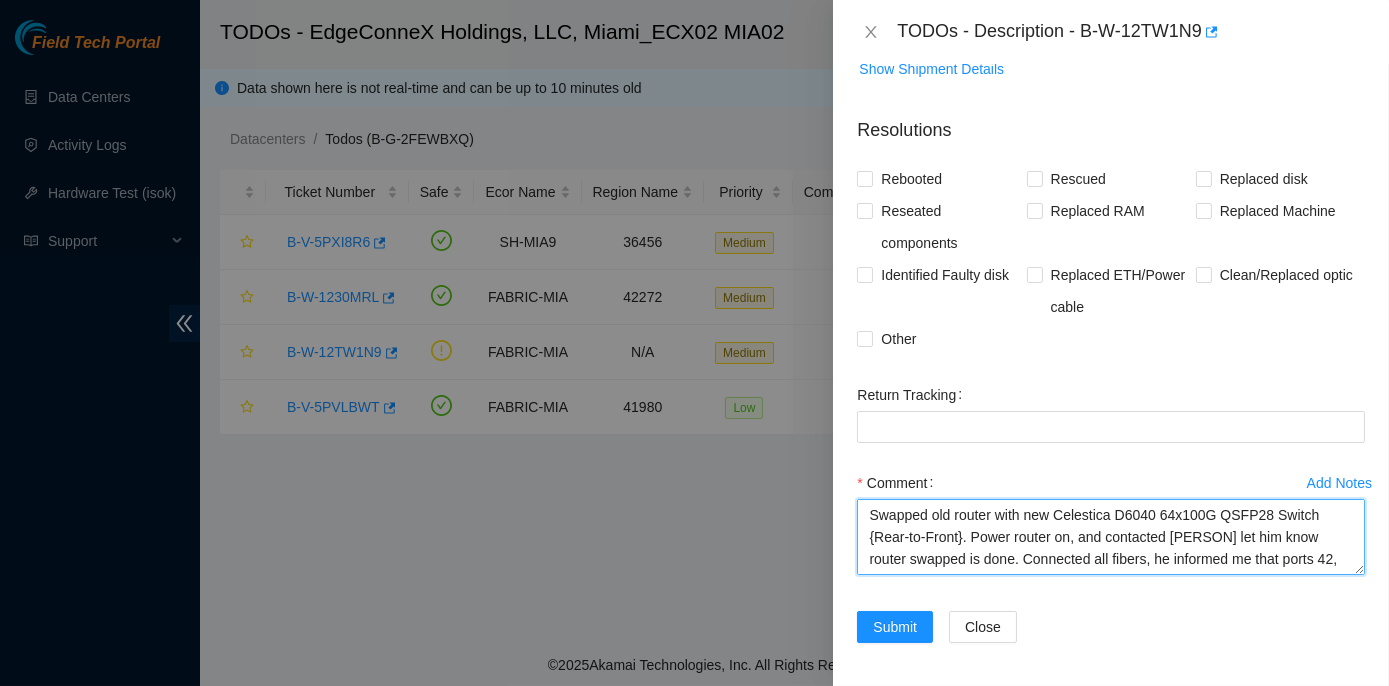 scroll, scrollTop: 82, scrollLeft: 0, axis: vertical 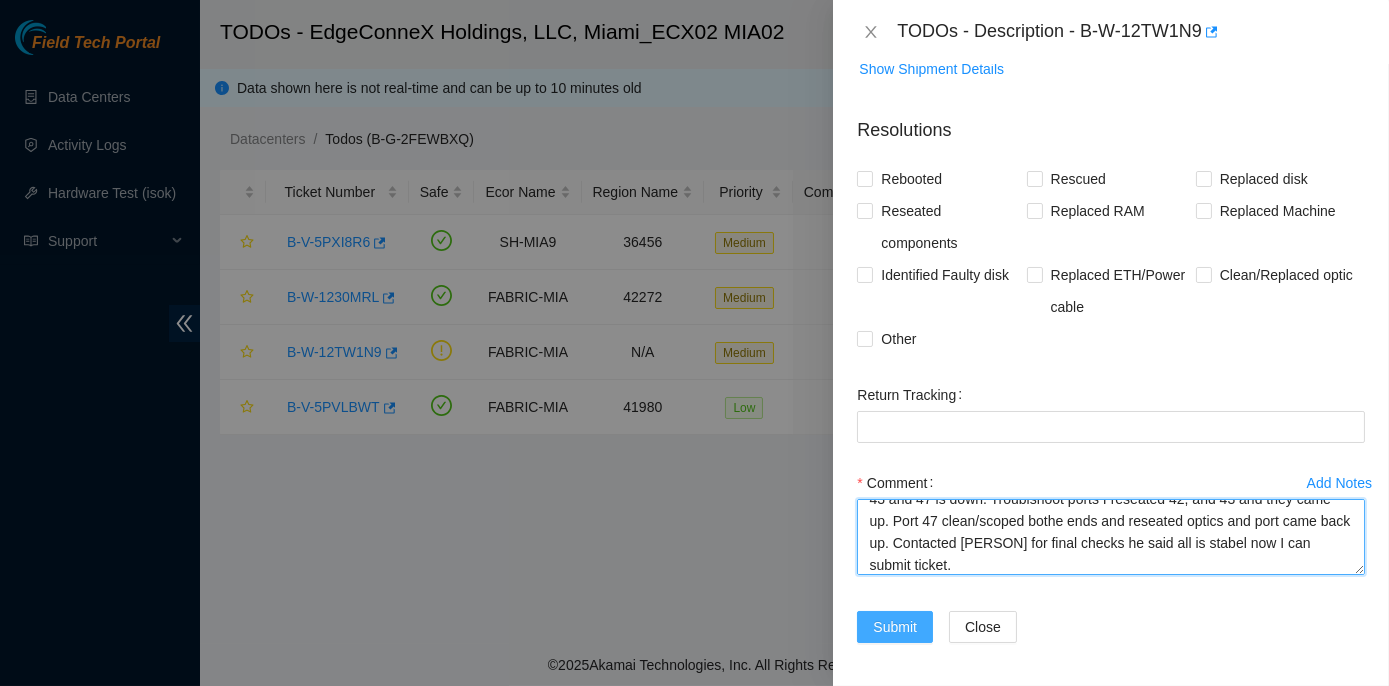 type on "Swapped old router with new Celestica D6040 64x100G QSFP28 Switch {Rear-to-Front}. Power router on, and contacted NVERDI let him know router swapped is done. Connected all fibers, he informed me that ports 42, 43 and 47 is down. Troublshoot ports I reseated 42, and 43 and they came up. Port 47 clean/scoped bothe ends and reseated optics and port came back up. Contacted NVERDI for final checks he said all is stabel now I can submit ticket." 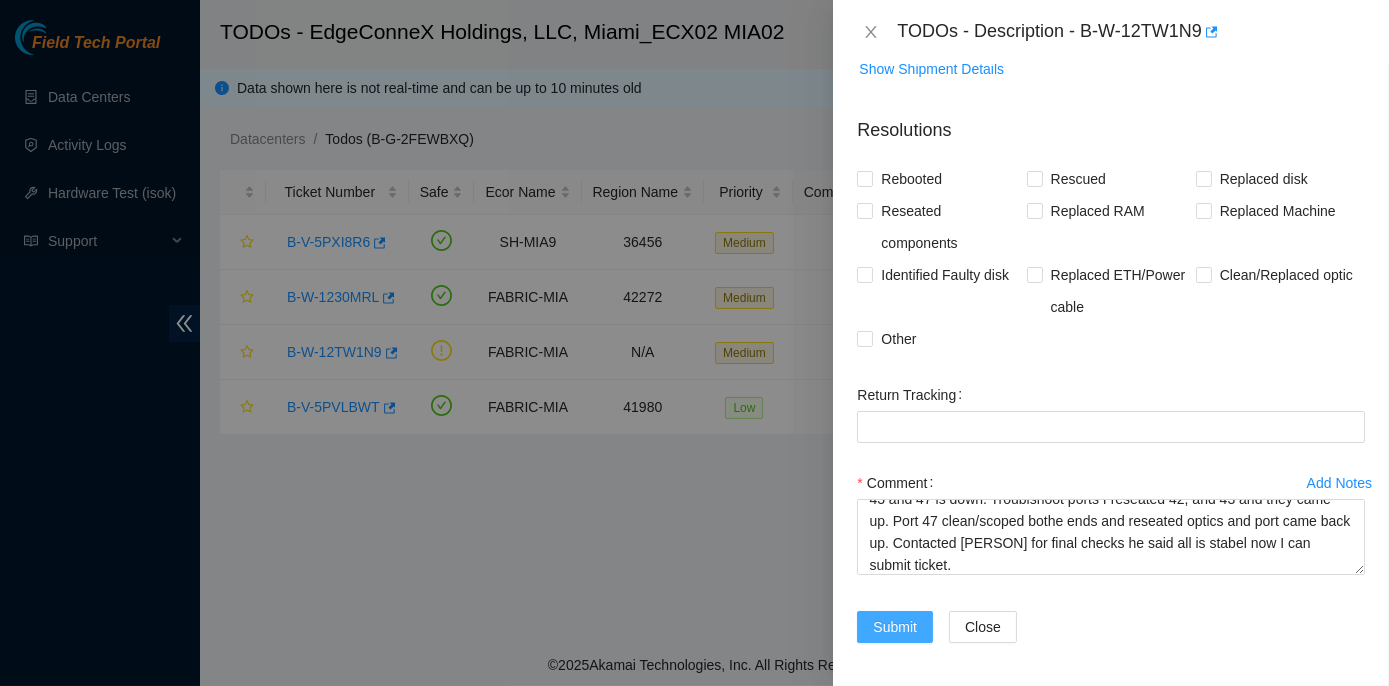 click on "Submit" at bounding box center [895, 627] 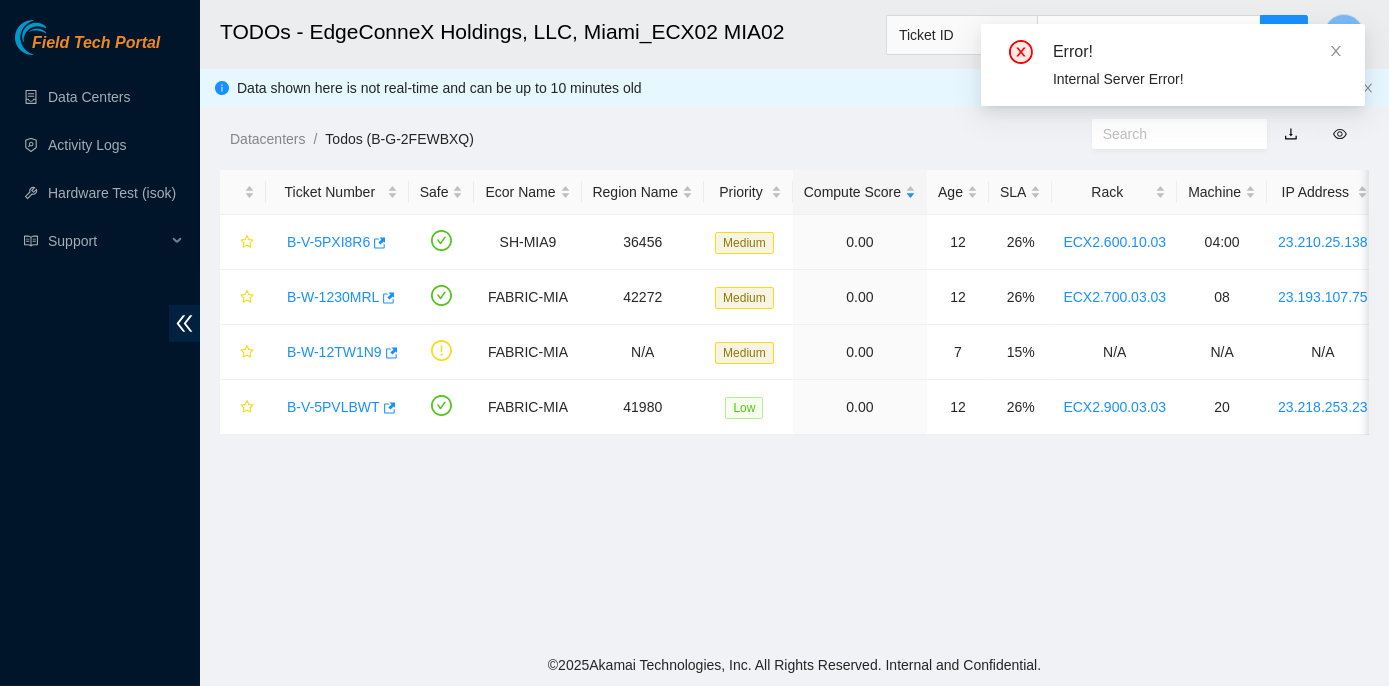 scroll, scrollTop: 492, scrollLeft: 0, axis: vertical 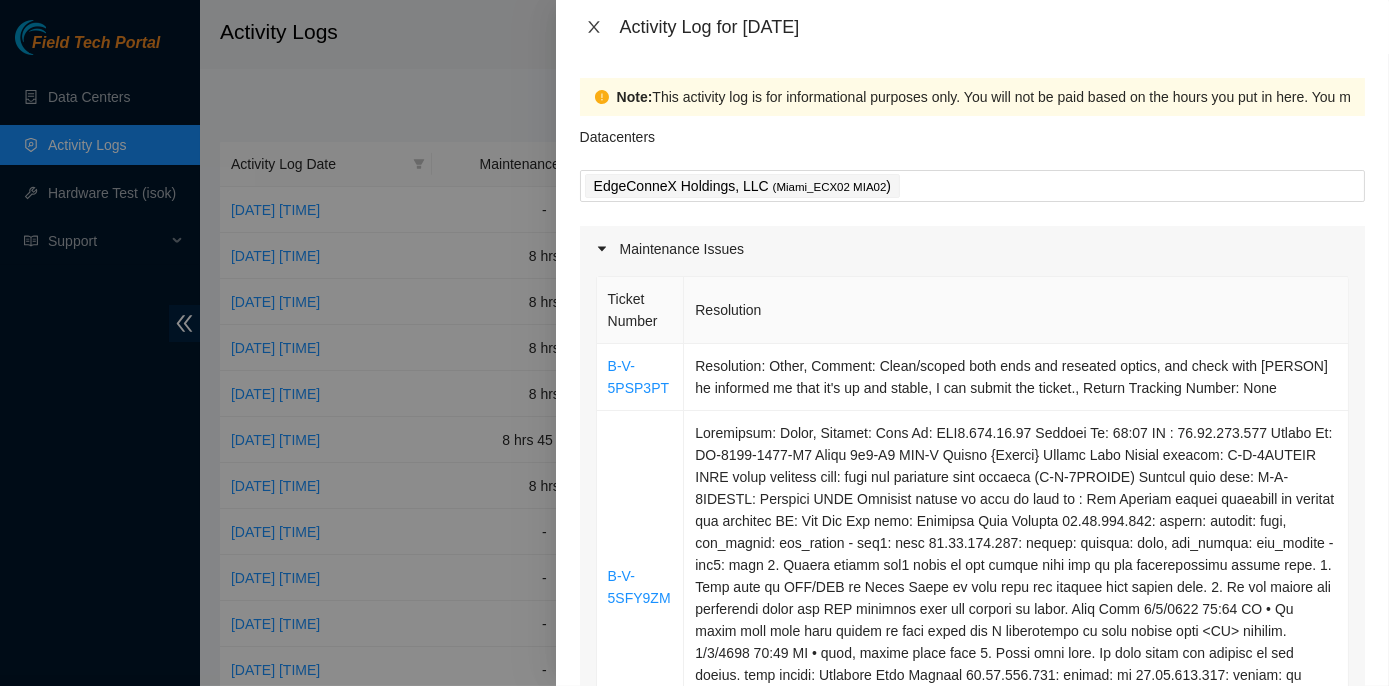 click 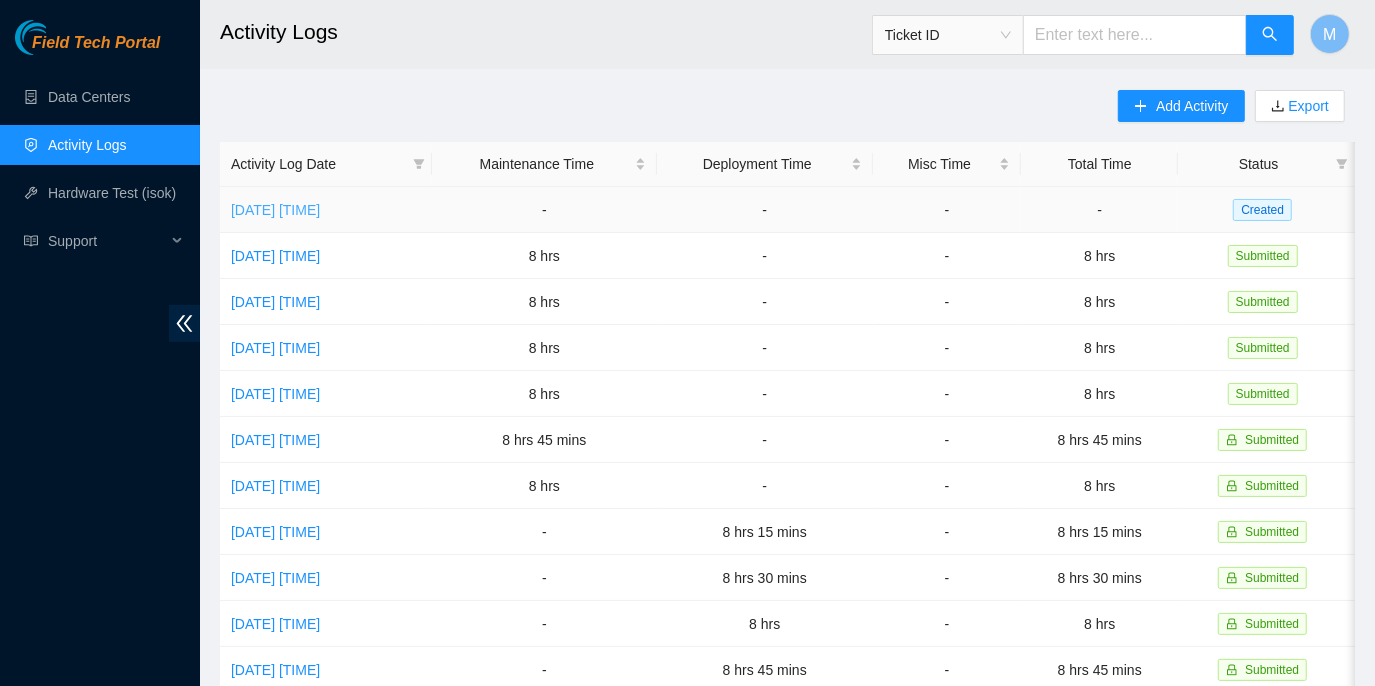 click on "Wed, 06 Aug 2025 12:08" at bounding box center (275, 210) 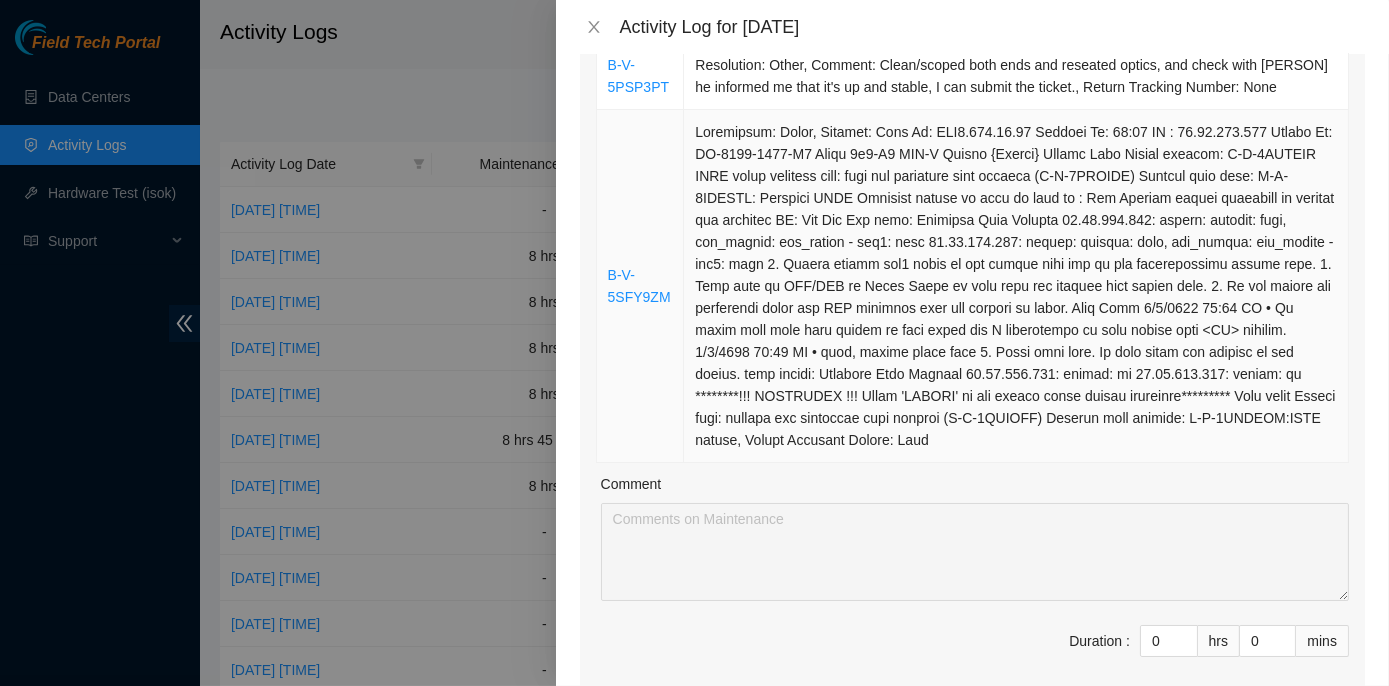 scroll, scrollTop: 90, scrollLeft: 0, axis: vertical 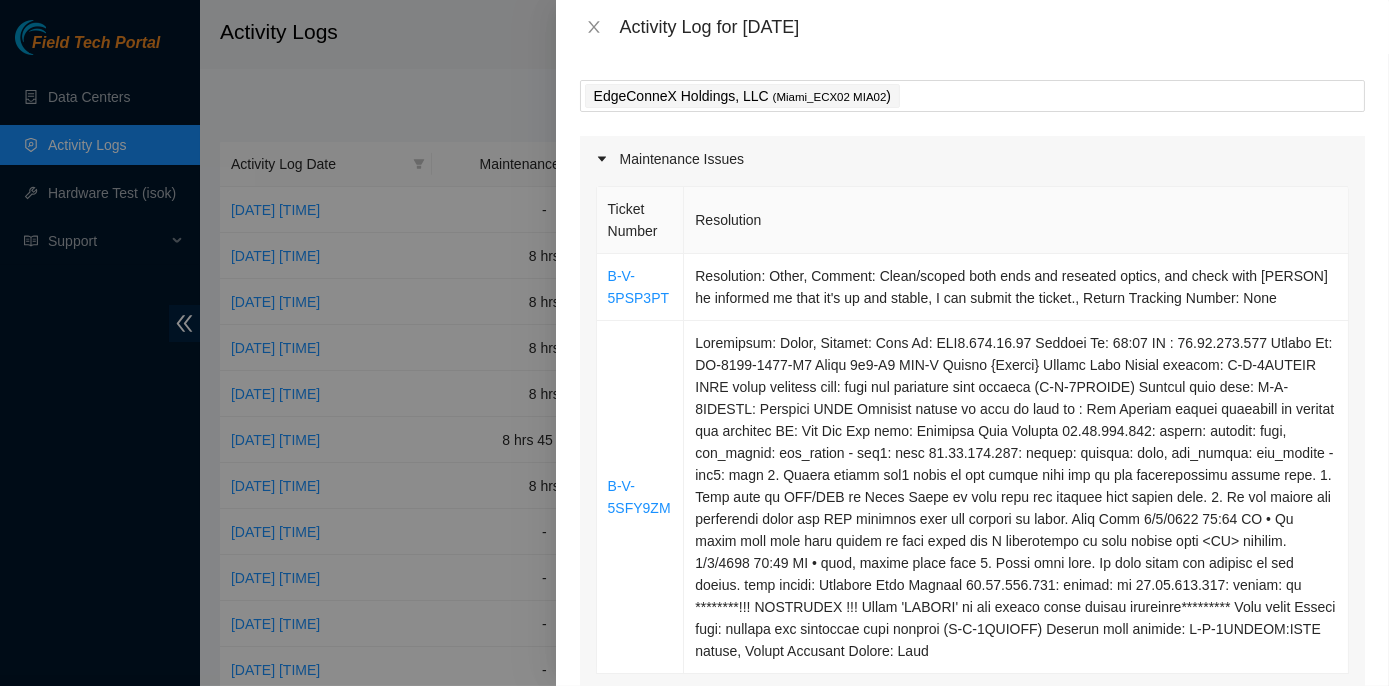 click on "Datacenters EdgeConneX Holdings, LLC   ( Miami_ECX02 MIA02 )   Maintenance Issues Ticket Number Resolution B-V-5PSP3PT Resolution: Other, Comment: Clean/scoped both ends and reseated optics, and check with Nicholas he informed me that it's up and stable, I can submit the ticket., Return Tracking Number: None B-V-5SFY9ZM Comment Duration : 0 hrs 0 mins Deployment Issues Comment Duration : 0 hrs 0 mins Miscellaneous Comment Duration : 0 hrs 0 mins After the log is submitted, editing is allowed for 7 days from the date of creation.  After the log is submitted, editing is allowed for 7 days from the date of creation.  Total Duration : 0 hrs 0 mins Submit Delete" at bounding box center (972, 859) 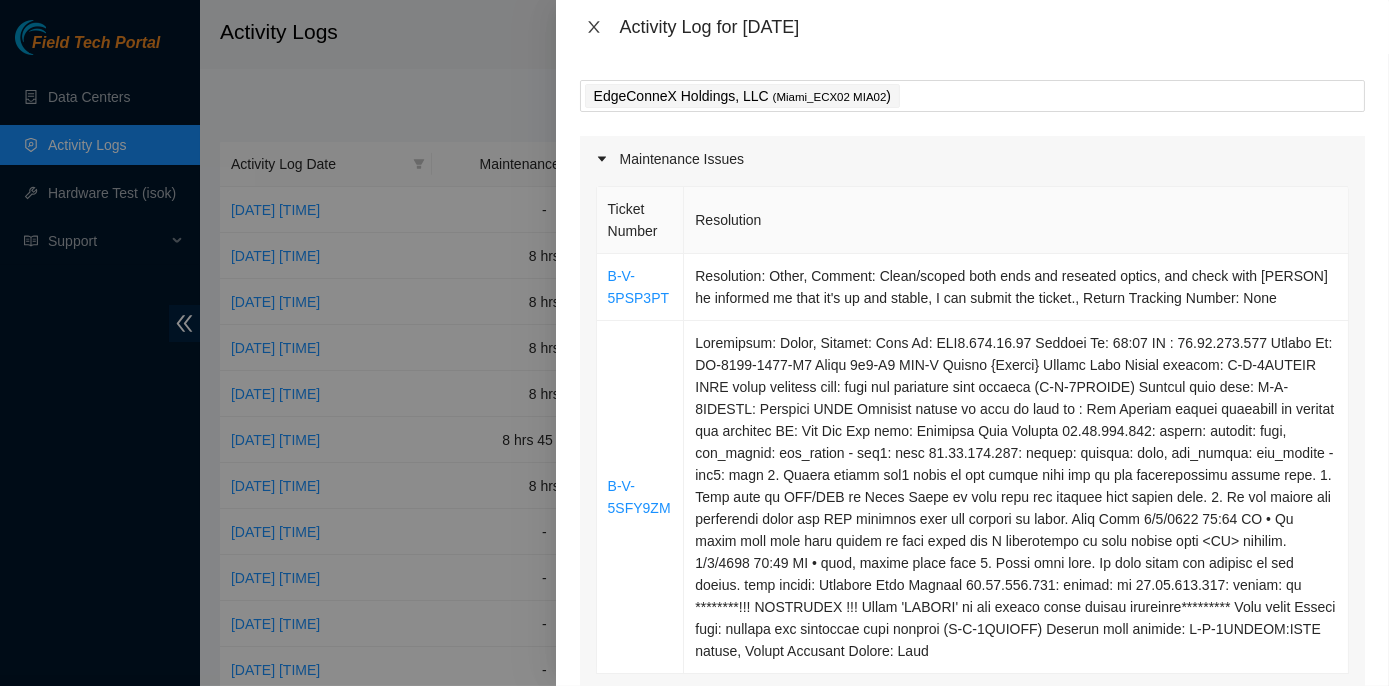 click 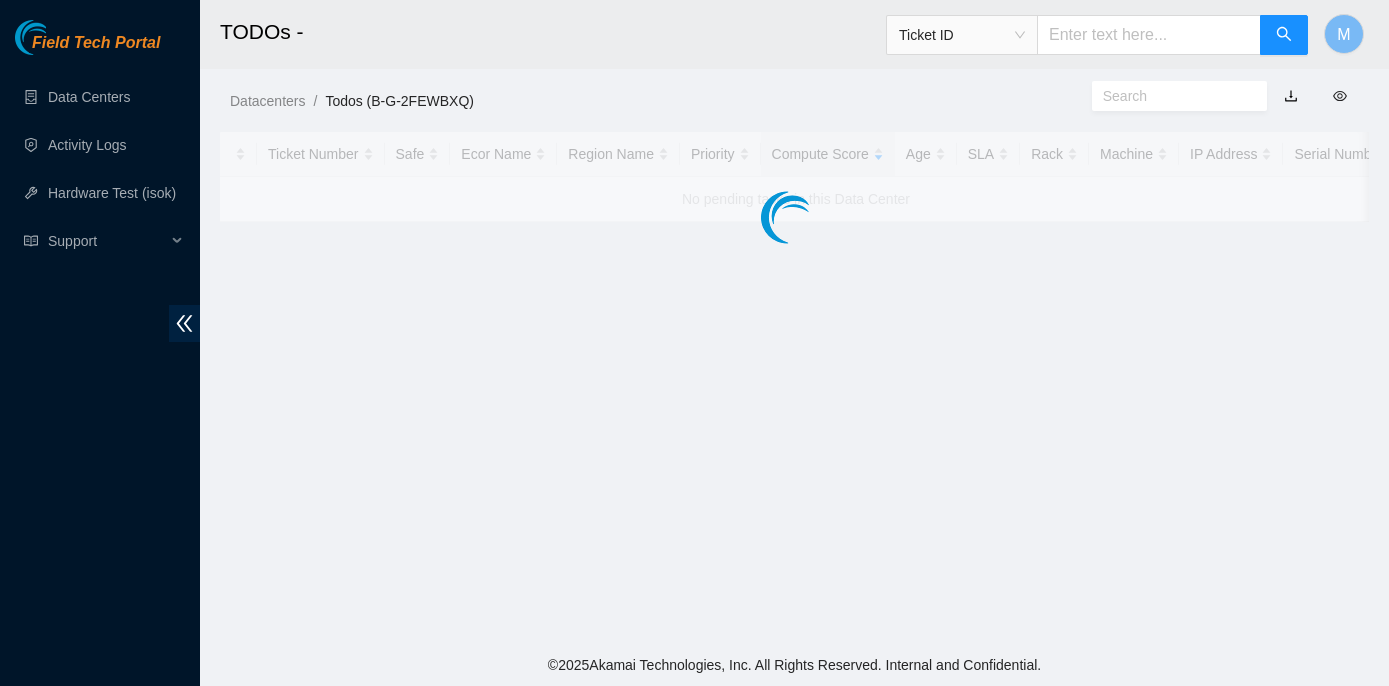 scroll, scrollTop: 0, scrollLeft: 0, axis: both 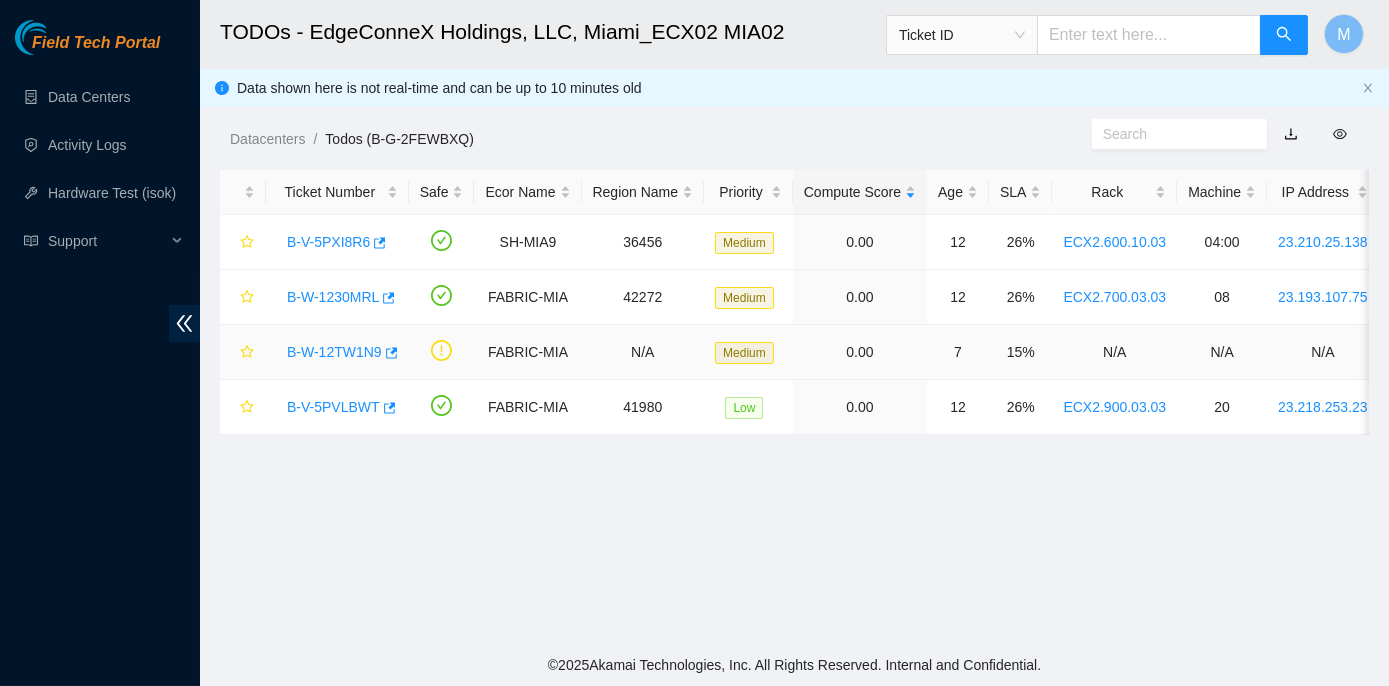 click on "B-W-12TW1N9" at bounding box center [334, 352] 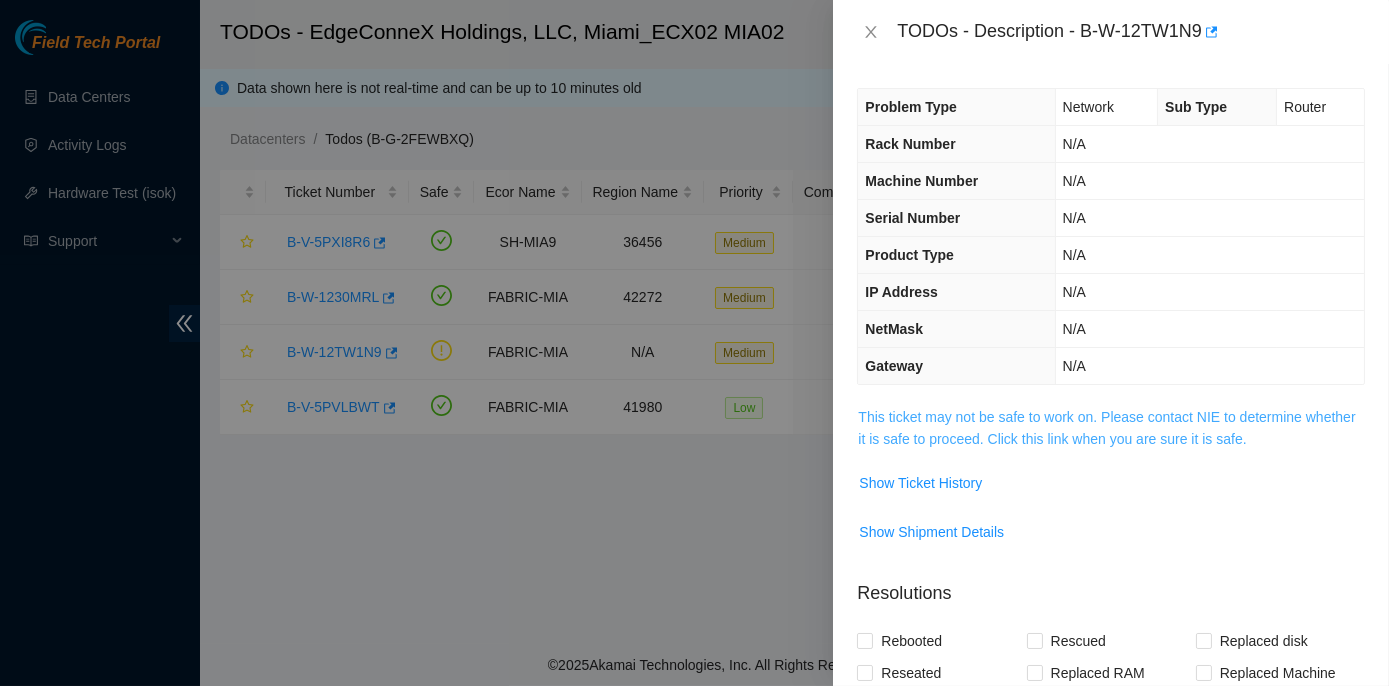 click on "This ticket may not be safe to work on. Please contact NIE to determine whether it is safe to proceed. Click this link when you are sure it is safe." at bounding box center [1106, 428] 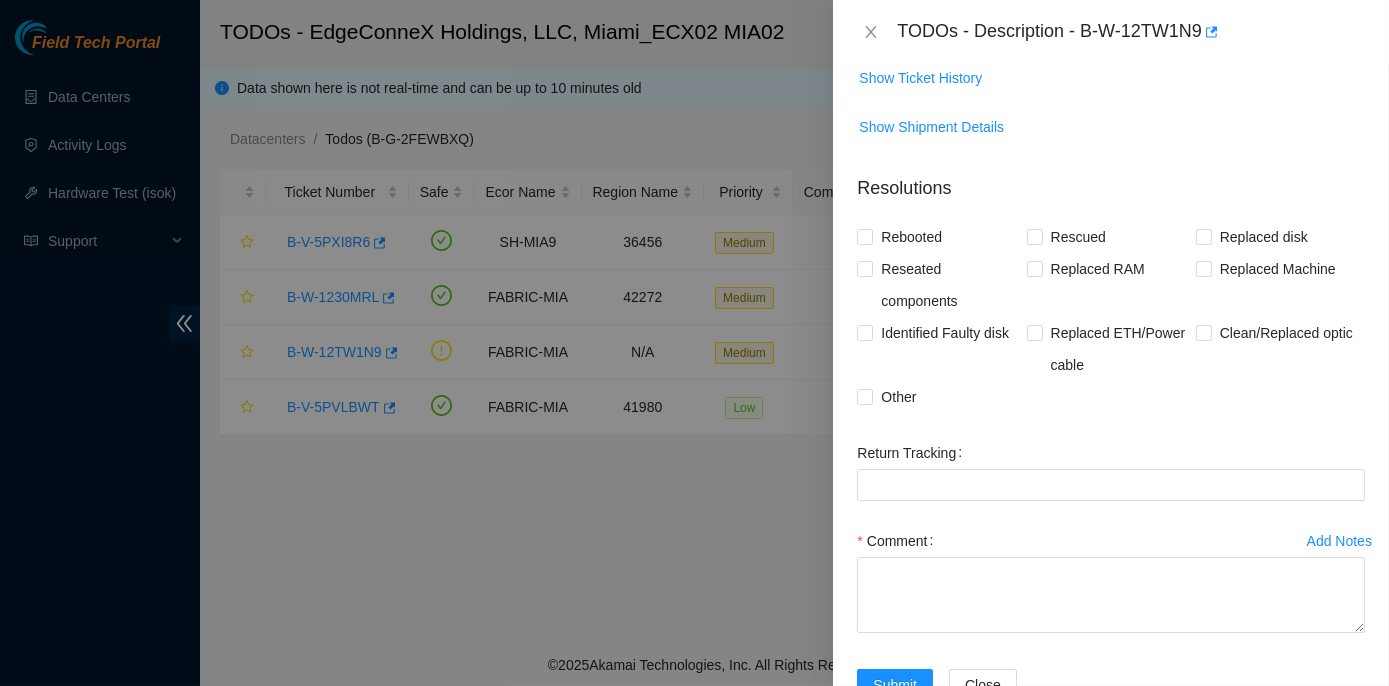 scroll, scrollTop: 1258, scrollLeft: 0, axis: vertical 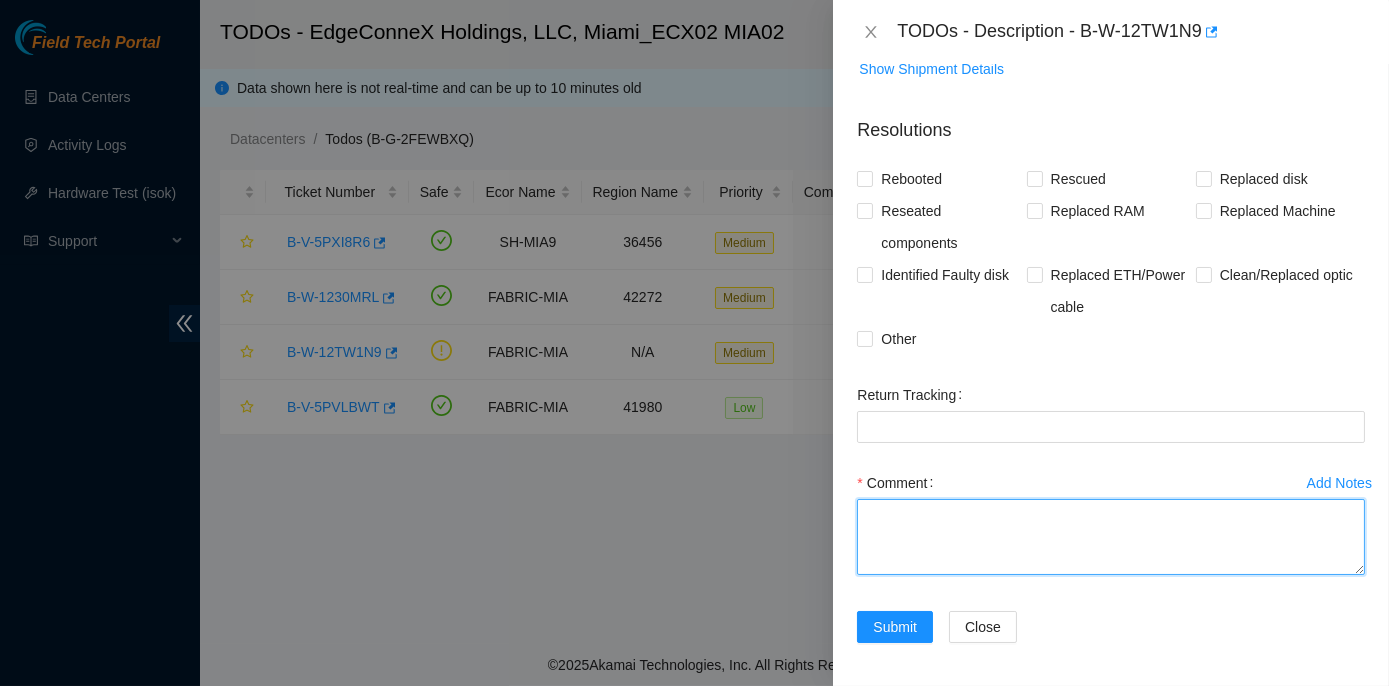 click on "Comment" at bounding box center (1111, 537) 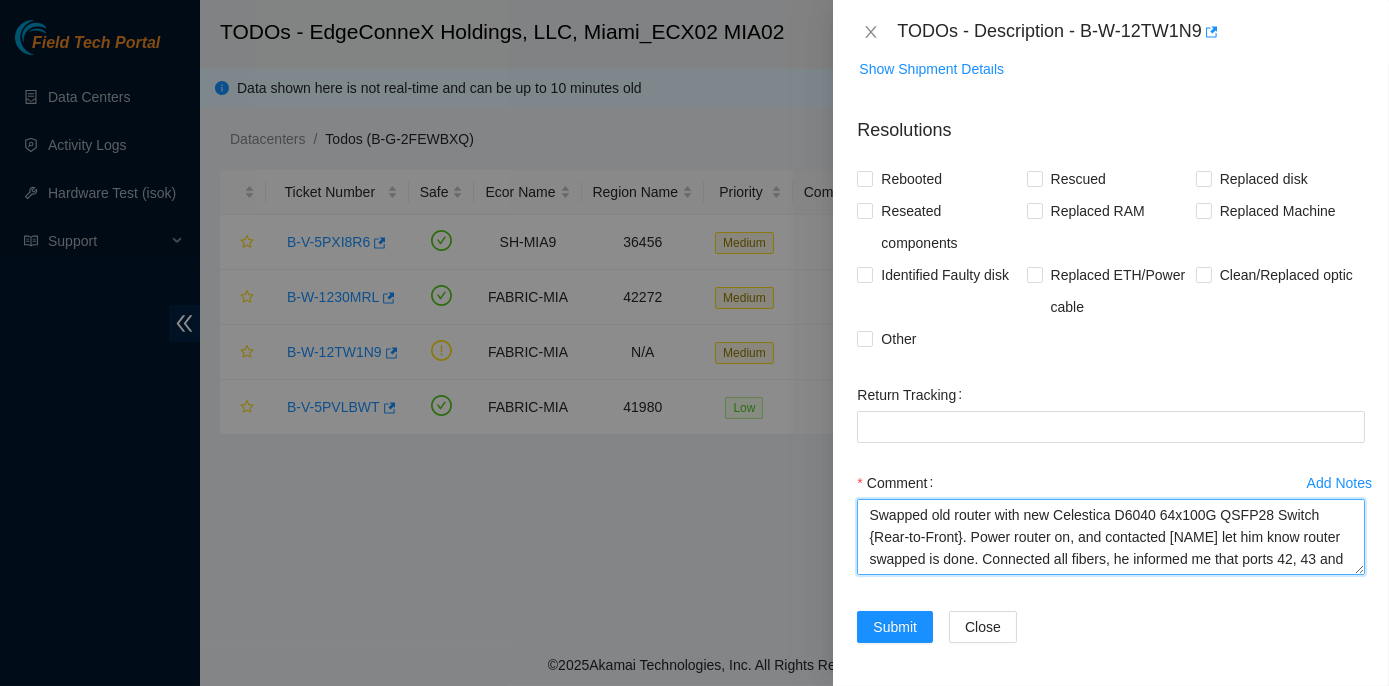 scroll, scrollTop: 82, scrollLeft: 0, axis: vertical 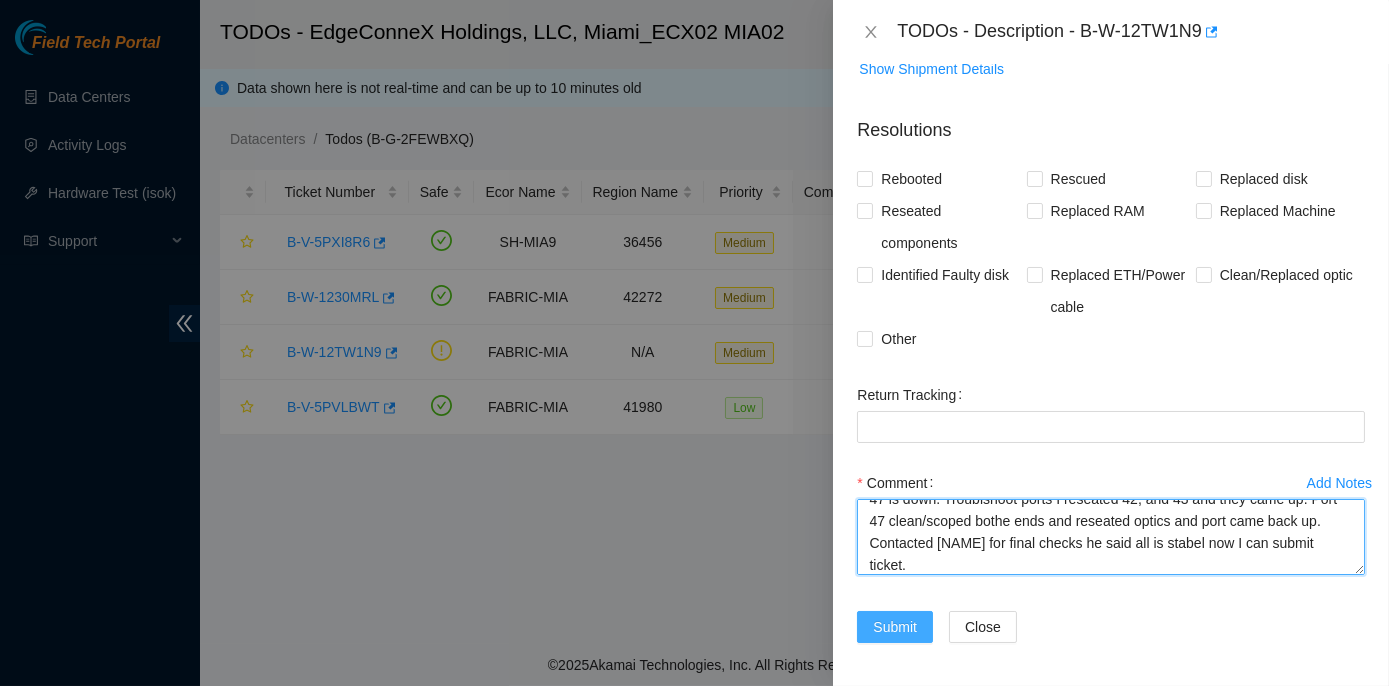 type on "Swapped old router with new Celestica D6040 64x100G QSFP28 Switch {Rear-to-Front}. Power router on, and contacted [NAME] let him know router swapped is done. Connected all fibers, he informed me that ports 42, 43 and 47 is down. Troublshoot ports I reseated 42, and 43 and they came up. Port 47 clean/scoped bothe ends and reseated optics and port came back up. Contacted [NAME] for final checks he said all is stabel now I can submit ticket." 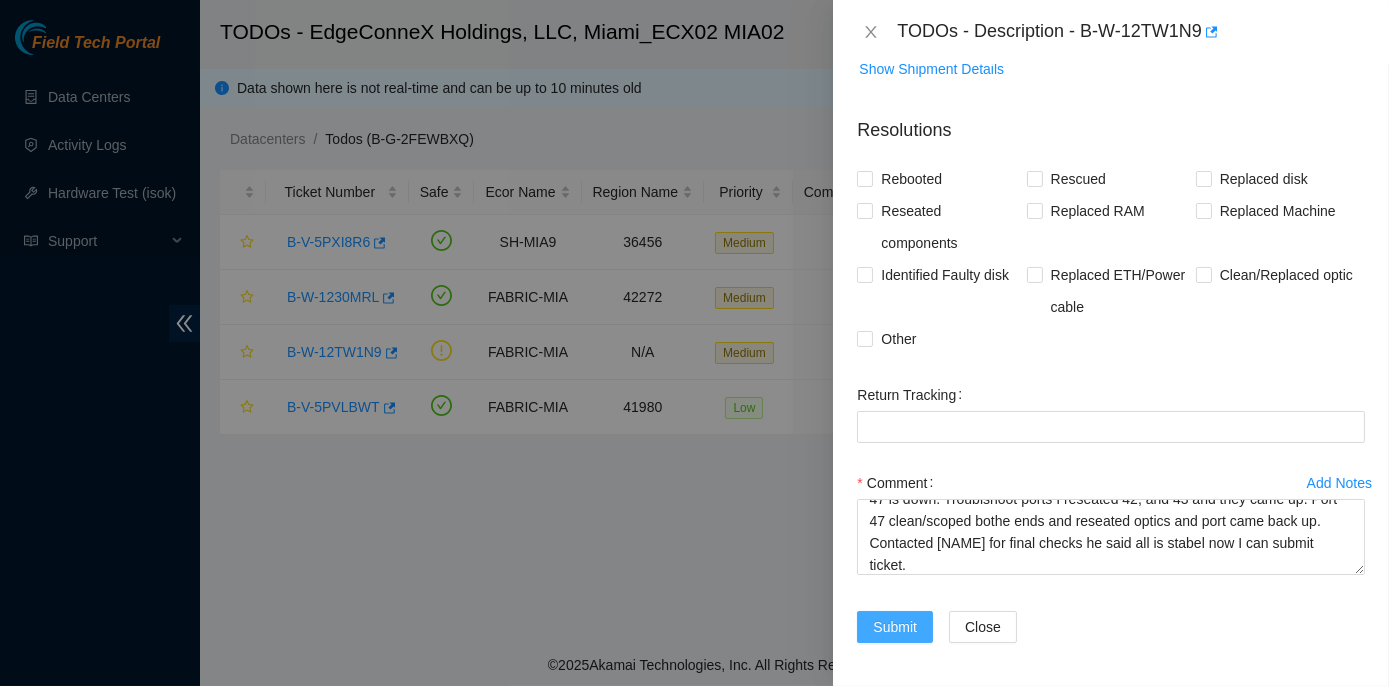 click on "Submit" at bounding box center (895, 627) 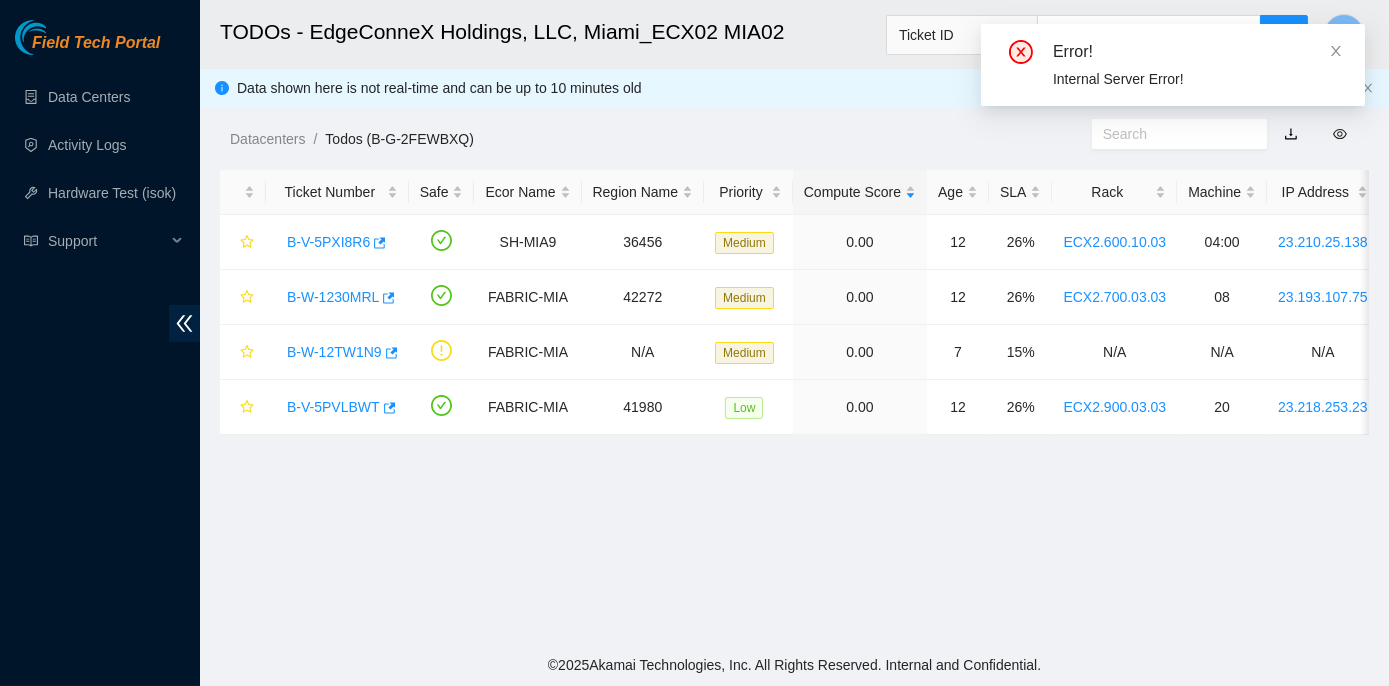 scroll, scrollTop: 492, scrollLeft: 0, axis: vertical 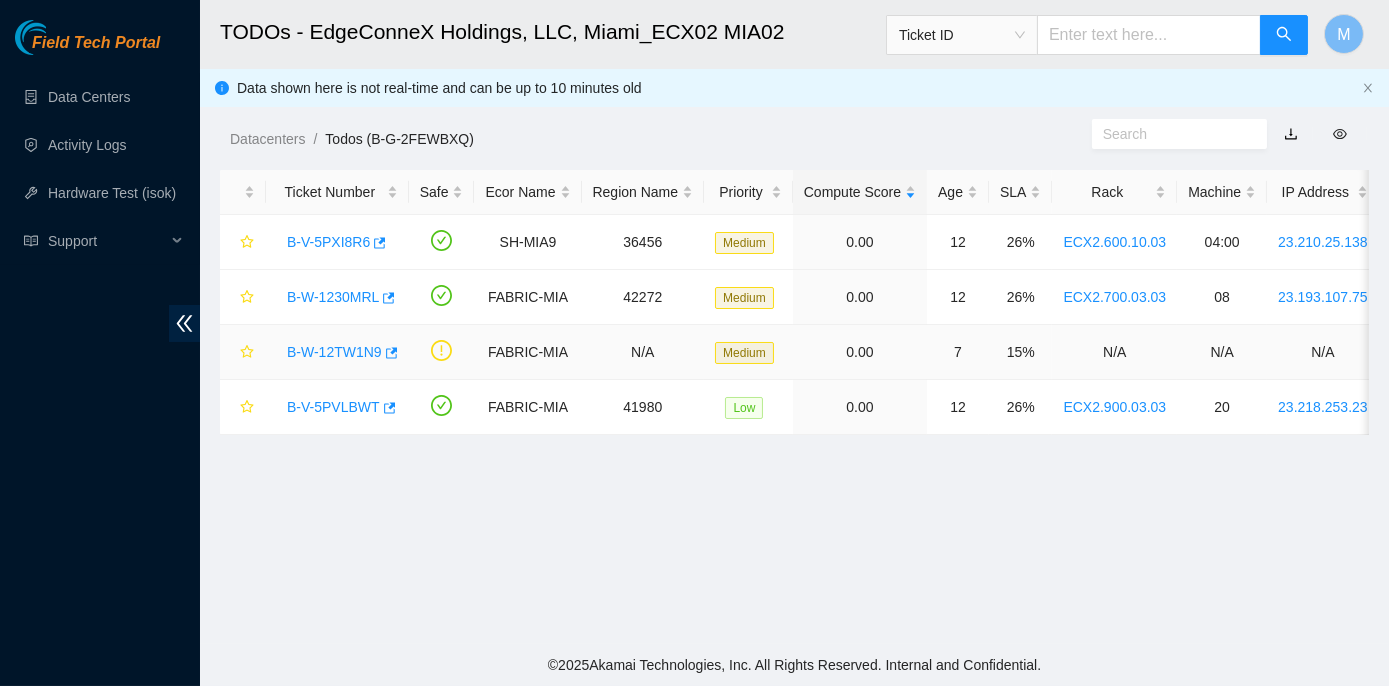 click on "B-W-12TW1N9" at bounding box center [334, 352] 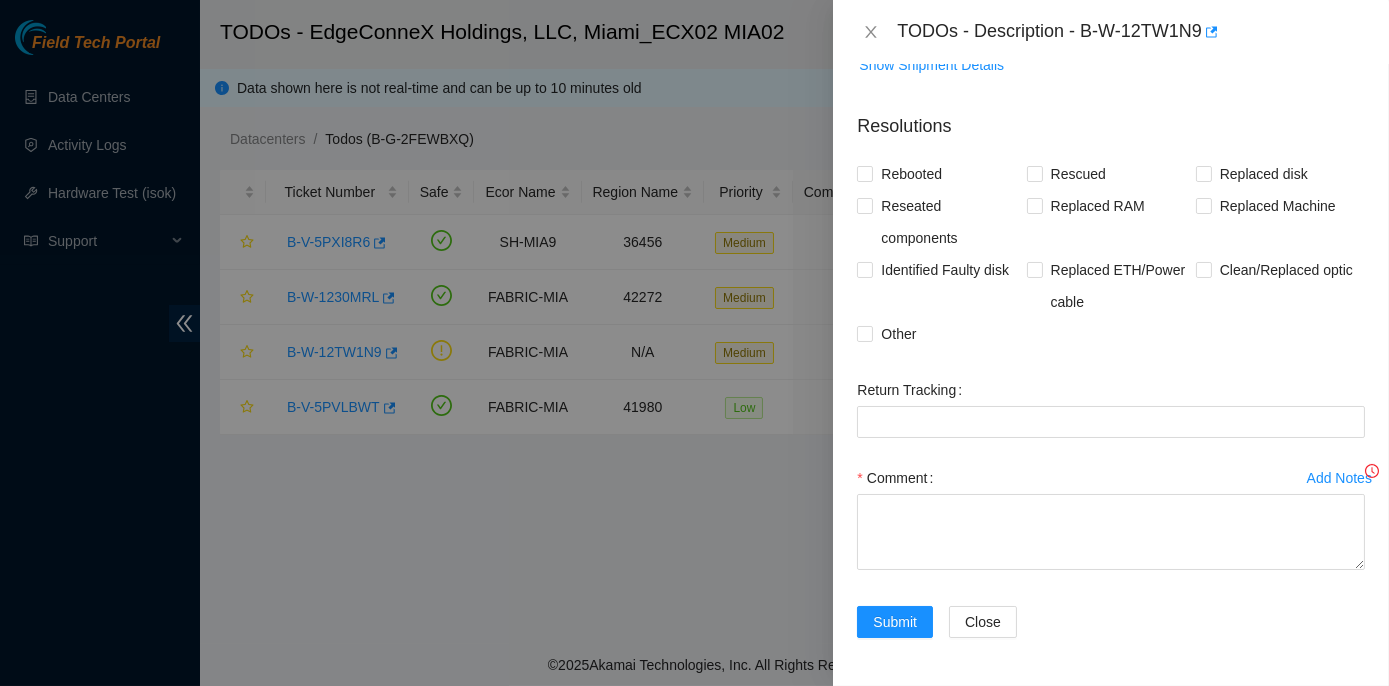 scroll, scrollTop: 463, scrollLeft: 0, axis: vertical 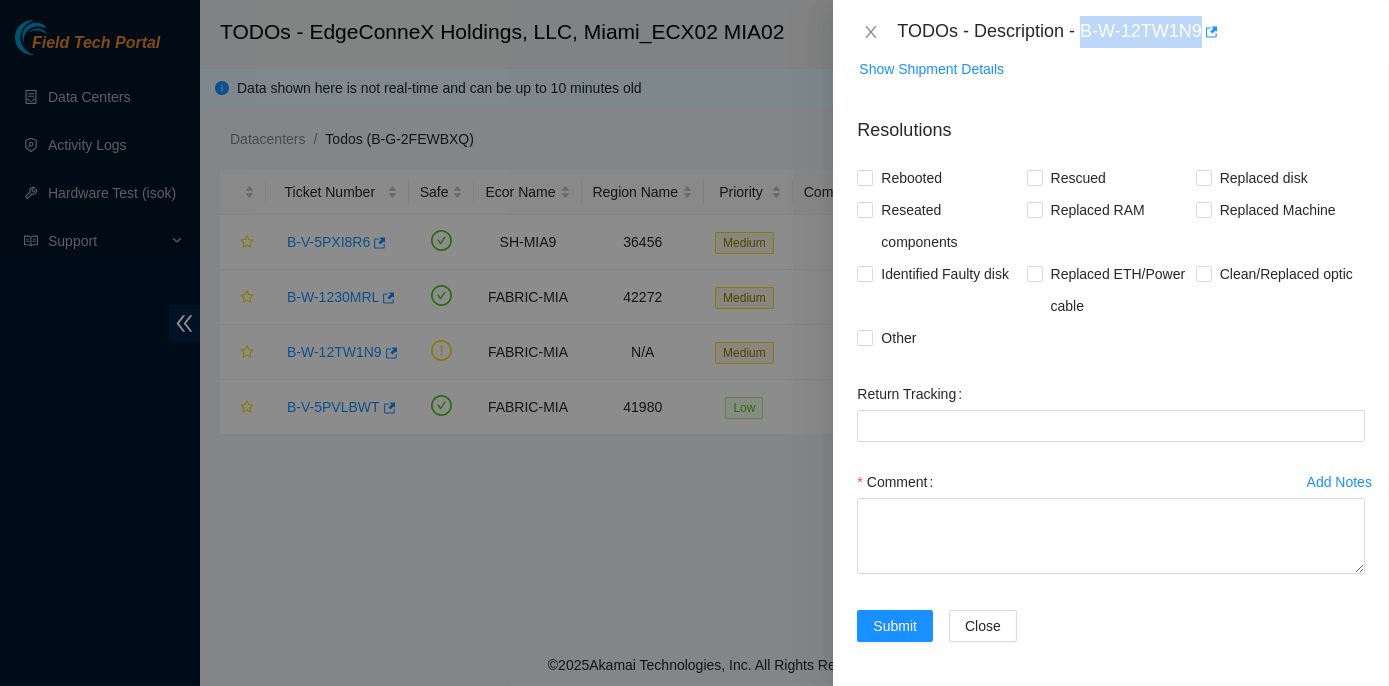 drag, startPoint x: 1081, startPoint y: 29, endPoint x: 1205, endPoint y: 20, distance: 124.32619 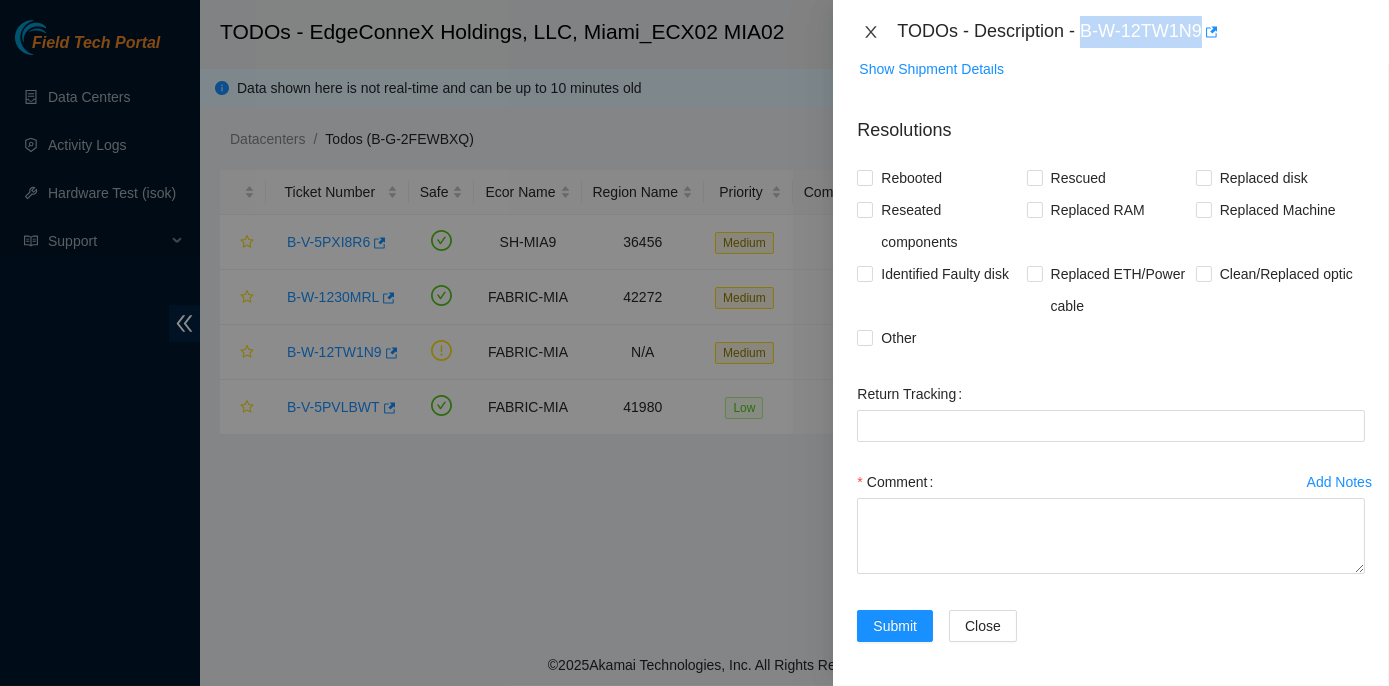 click 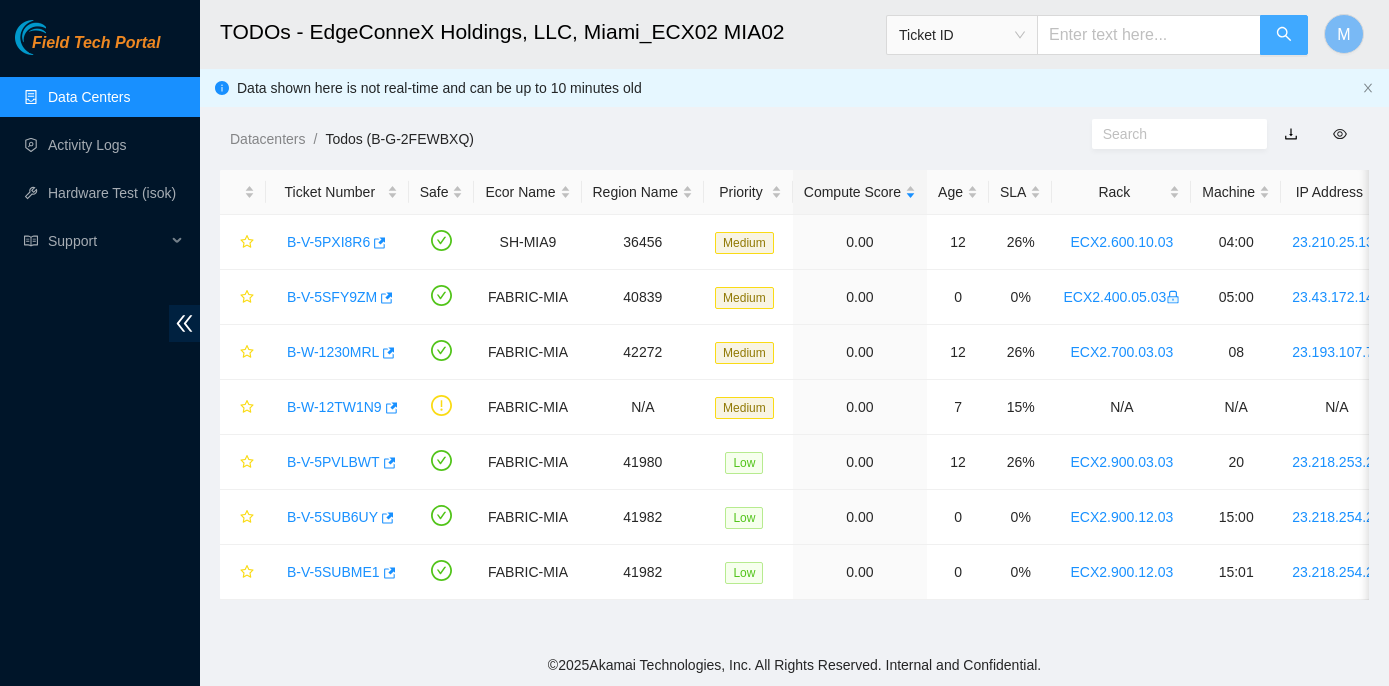 scroll, scrollTop: 0, scrollLeft: 0, axis: both 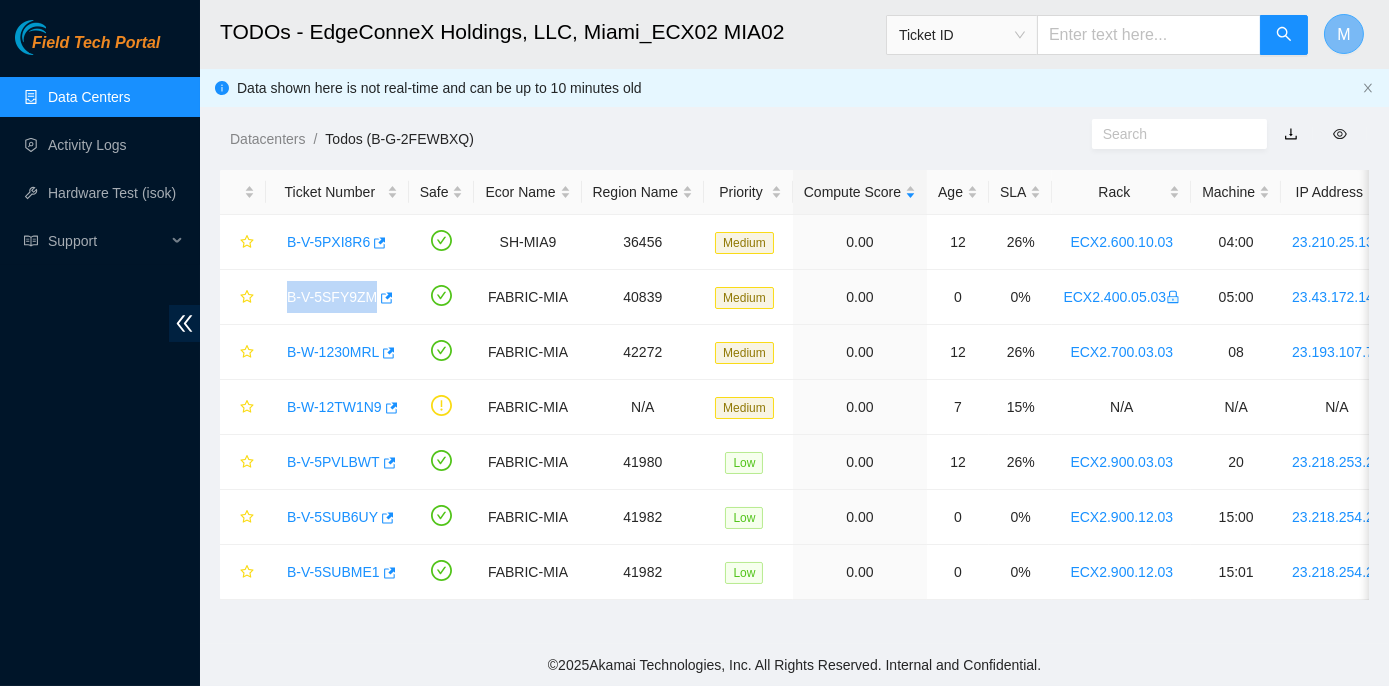 click on "M" at bounding box center [1343, 34] 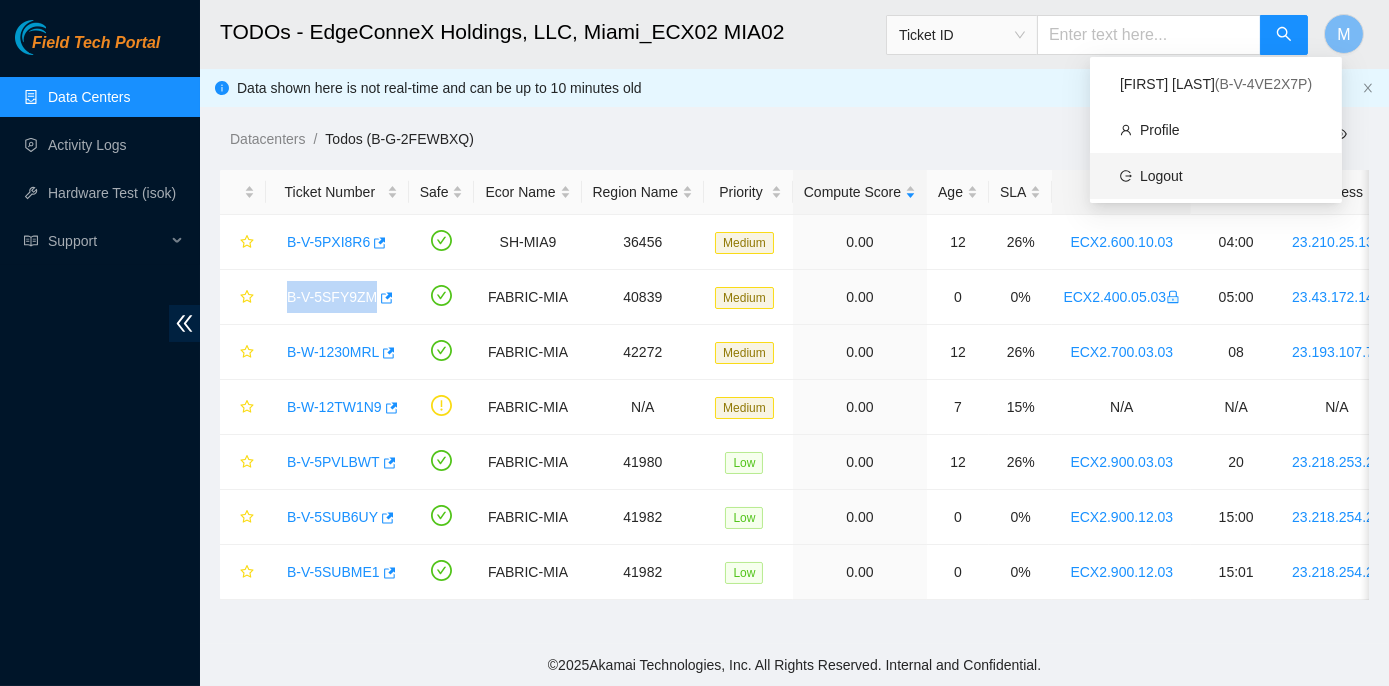 click on "Logout" at bounding box center (1161, 176) 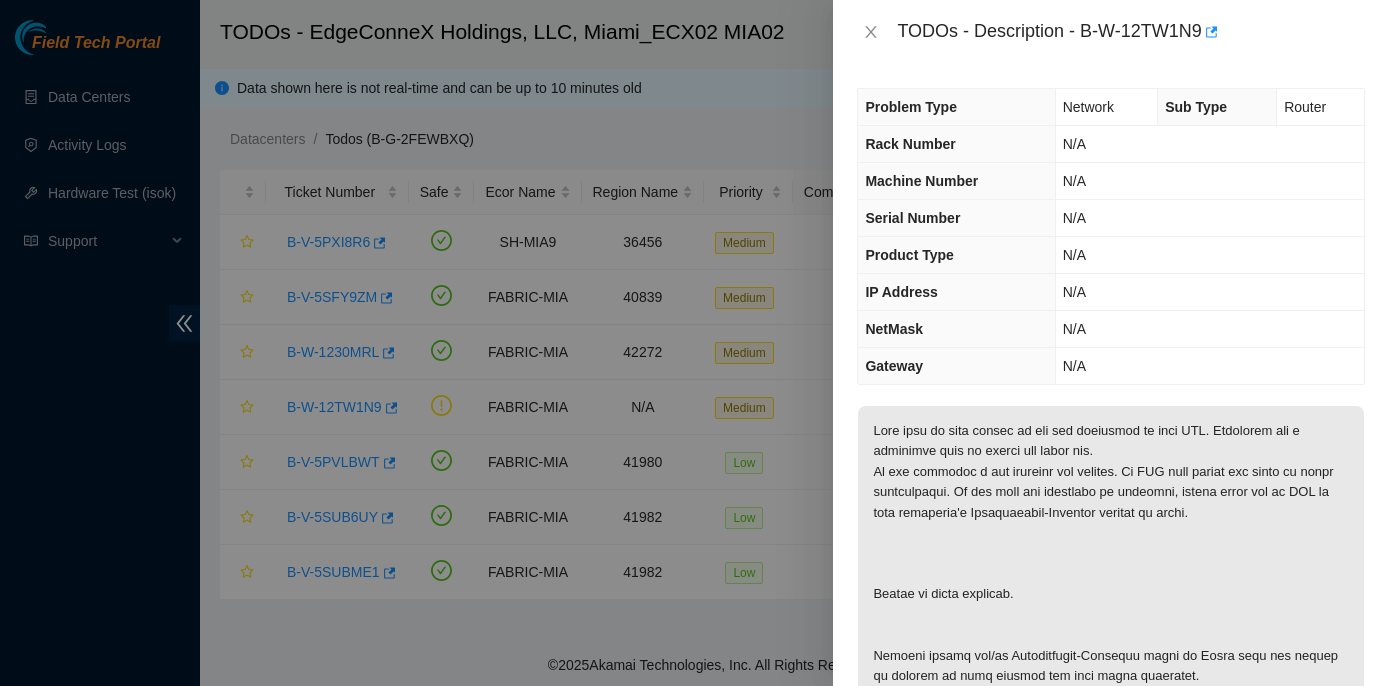 scroll, scrollTop: 0, scrollLeft: 0, axis: both 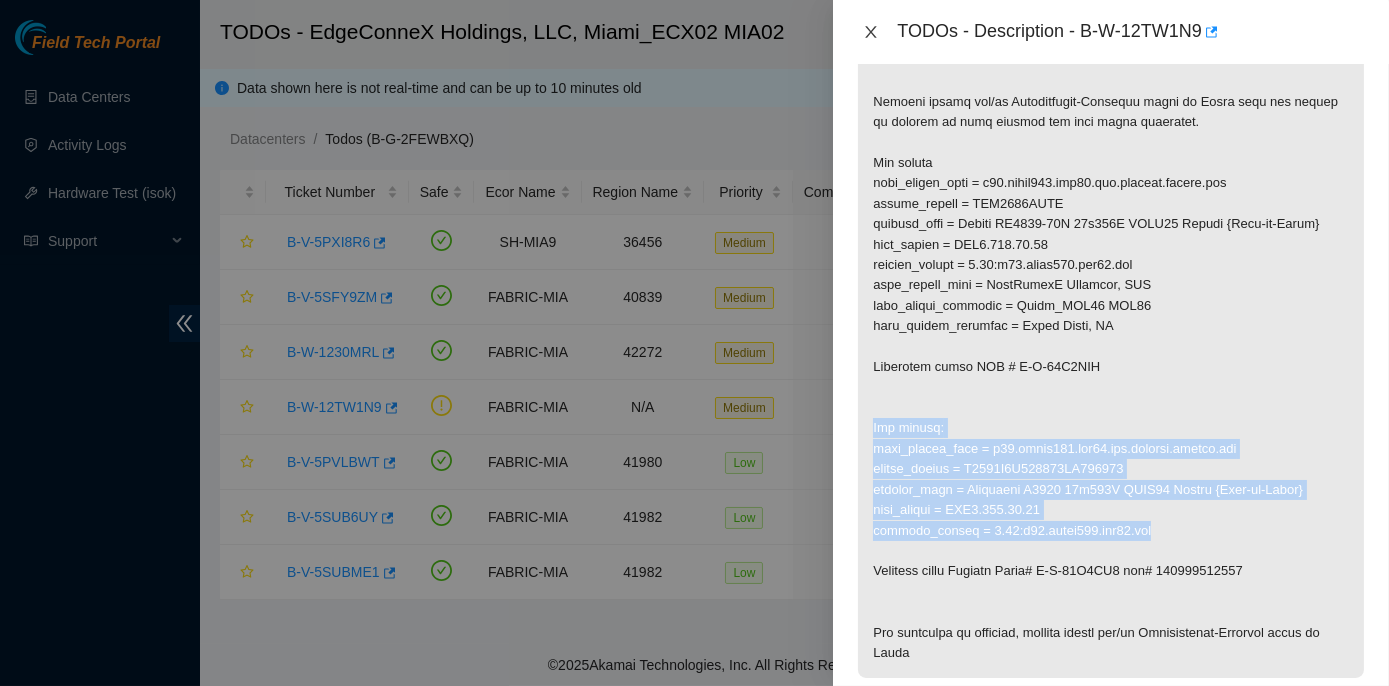 click 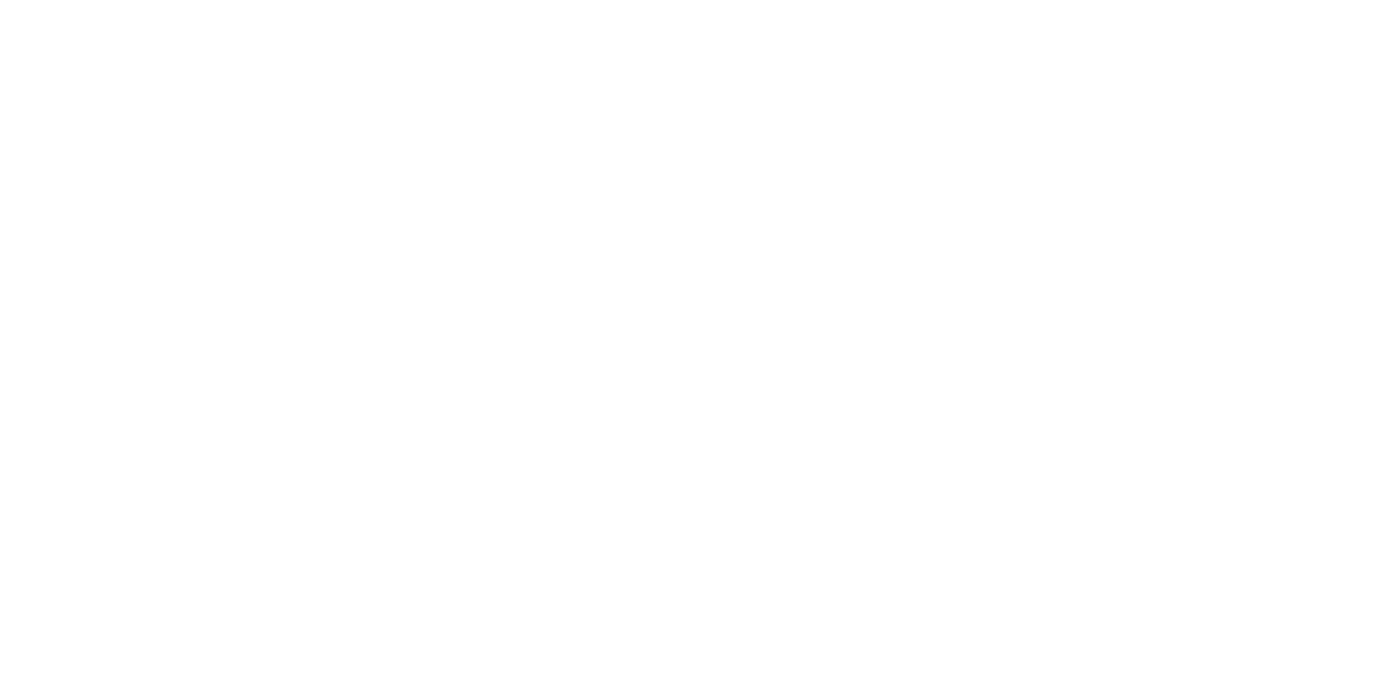 scroll, scrollTop: 0, scrollLeft: 0, axis: both 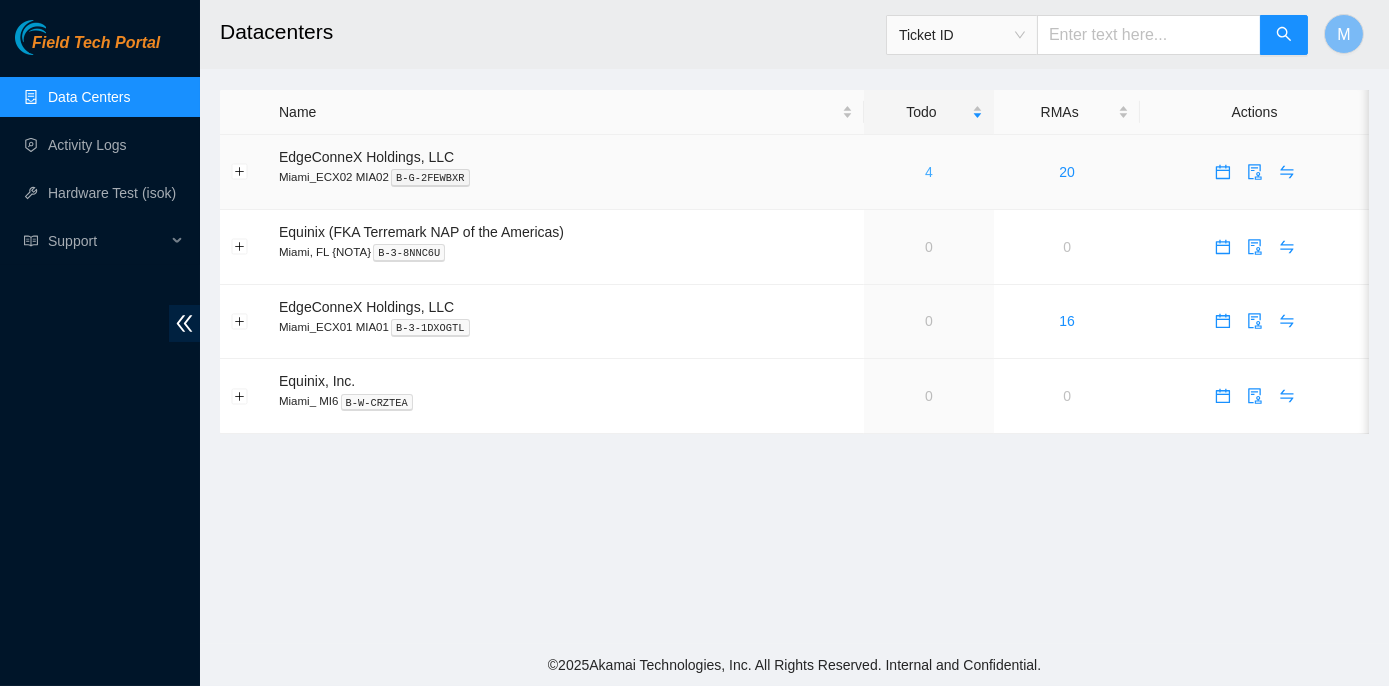 click on "4" at bounding box center [929, 172] 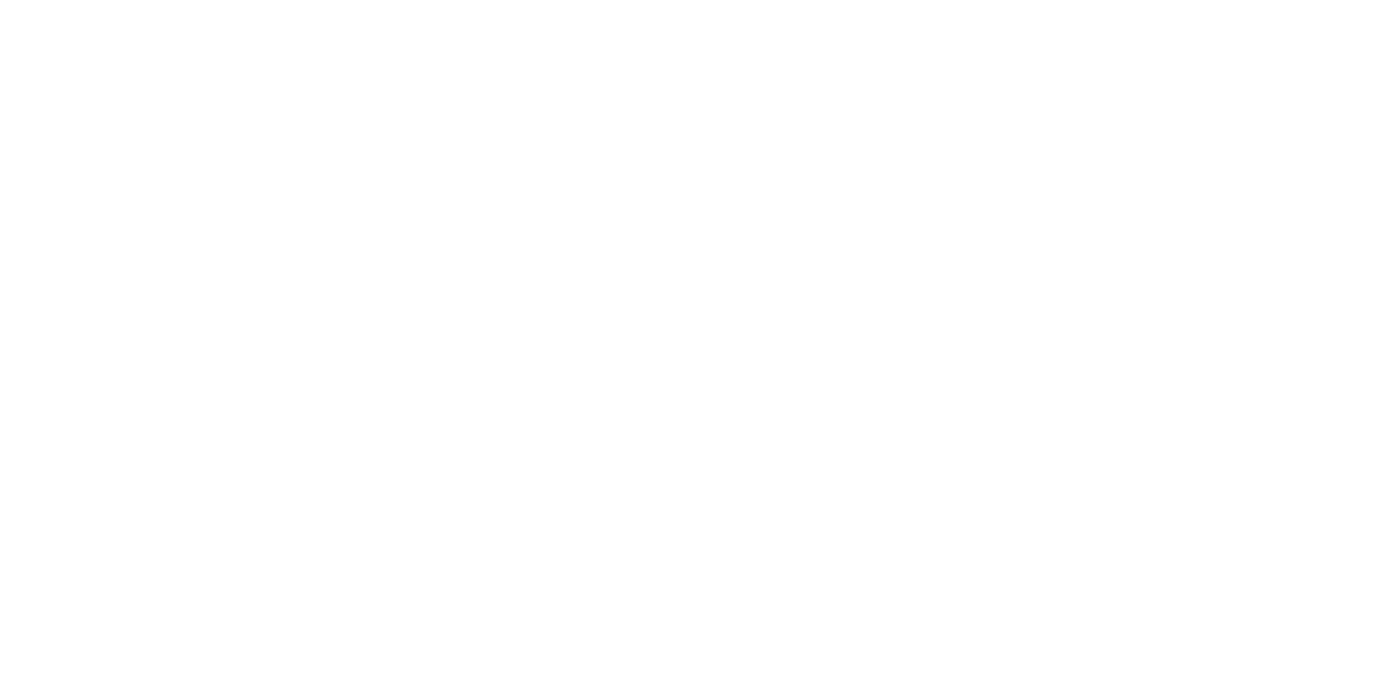 scroll, scrollTop: 0, scrollLeft: 0, axis: both 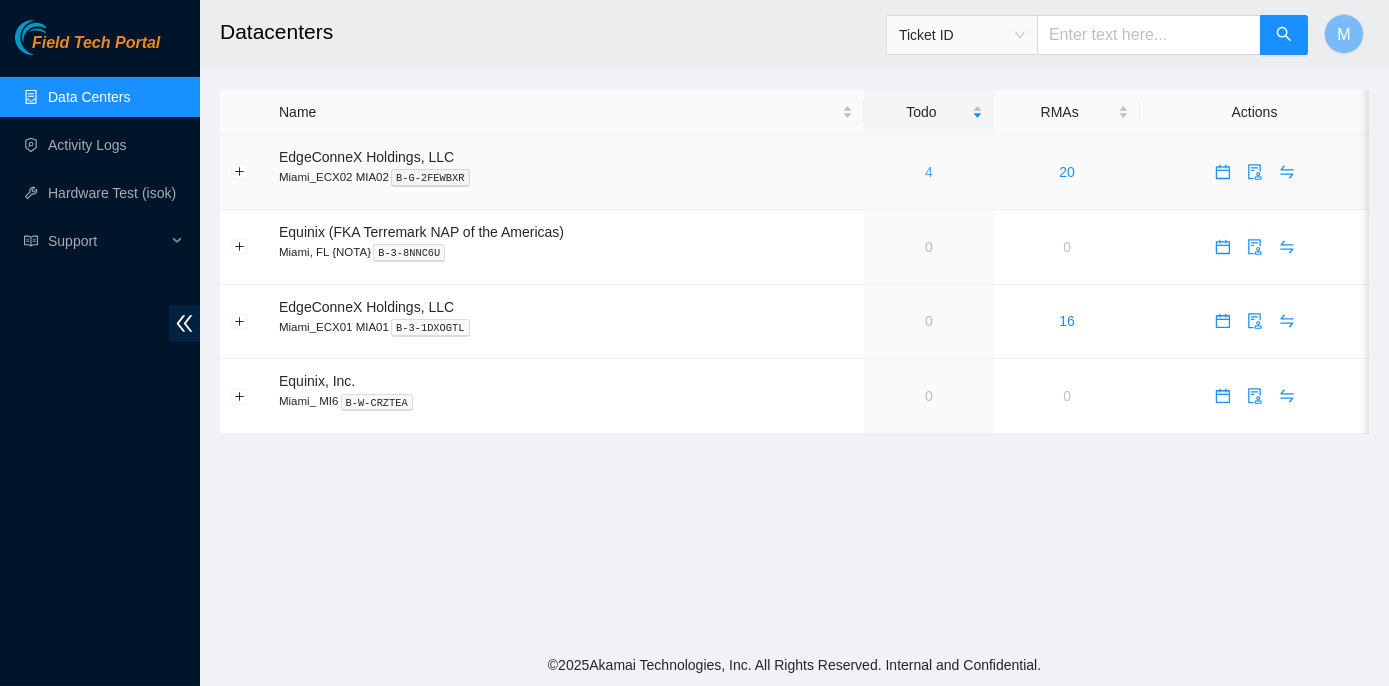 click on "4" at bounding box center [929, 172] 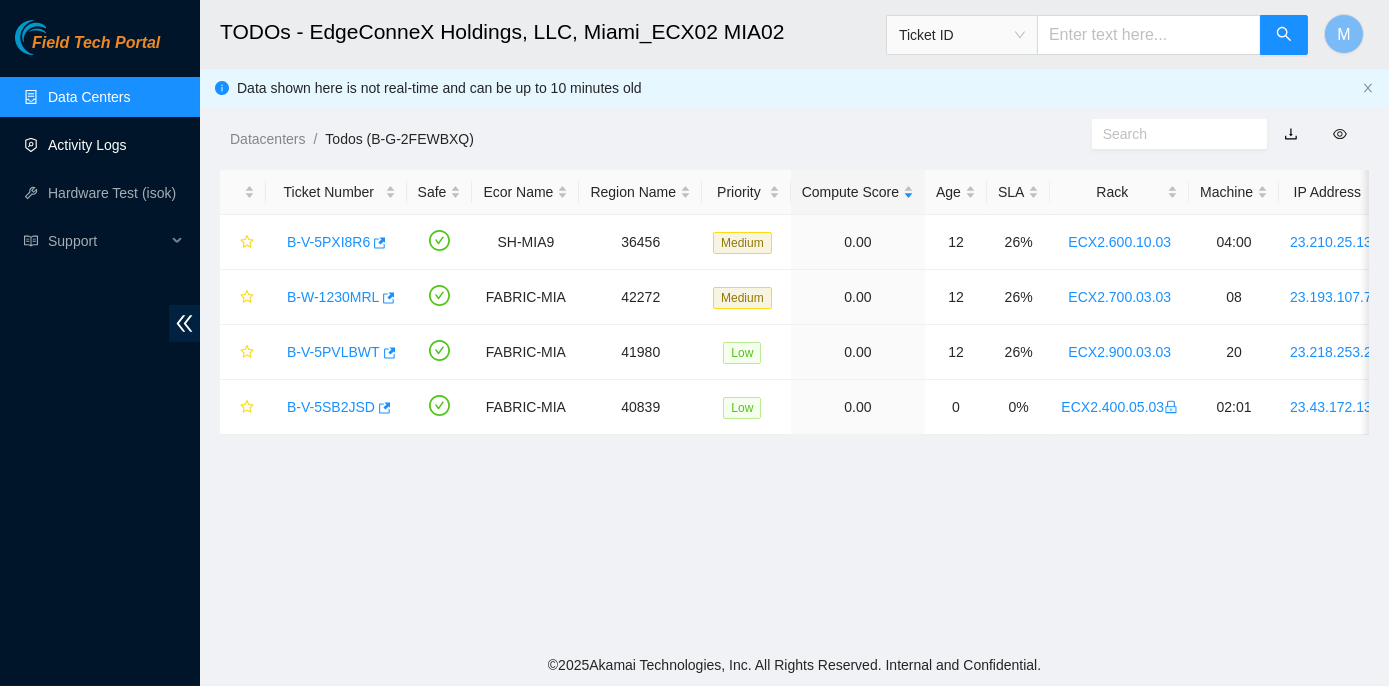 click on "Activity Logs" at bounding box center (87, 145) 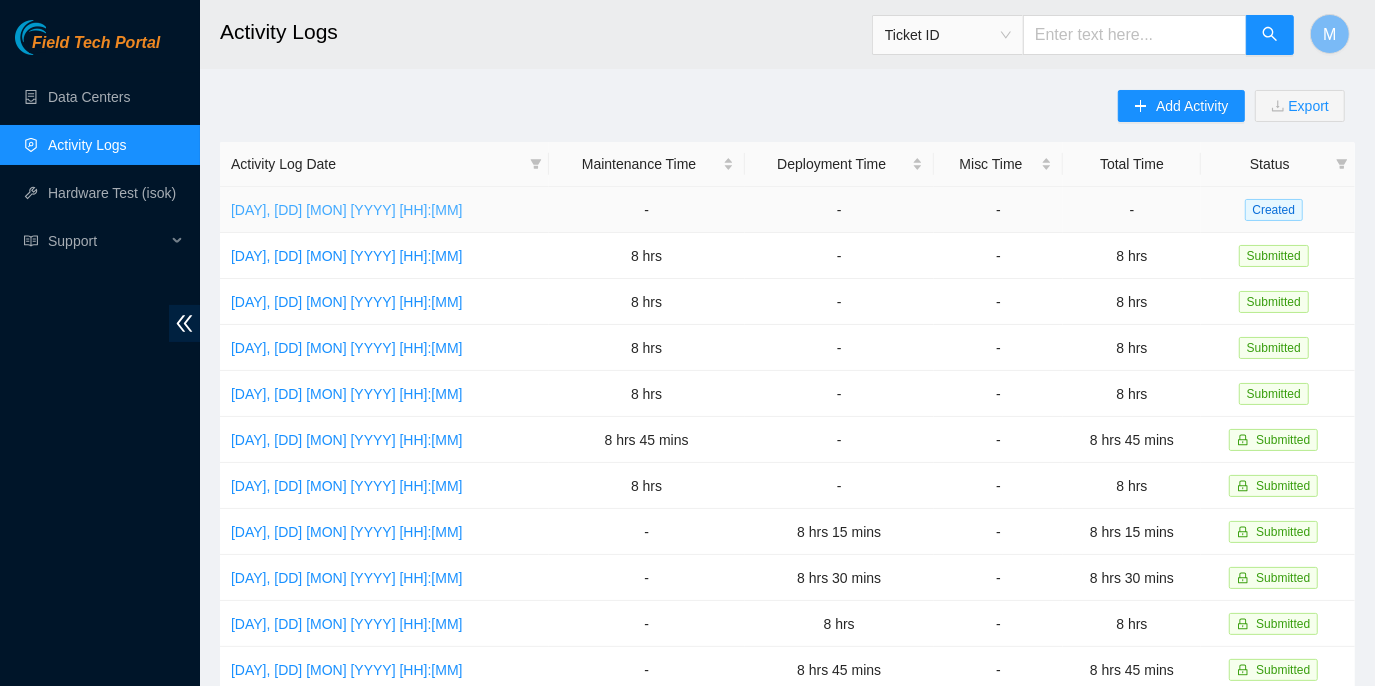 click on "[DAY], [DD] [MON] [YYYY] [HH]:[MM]" at bounding box center [347, 210] 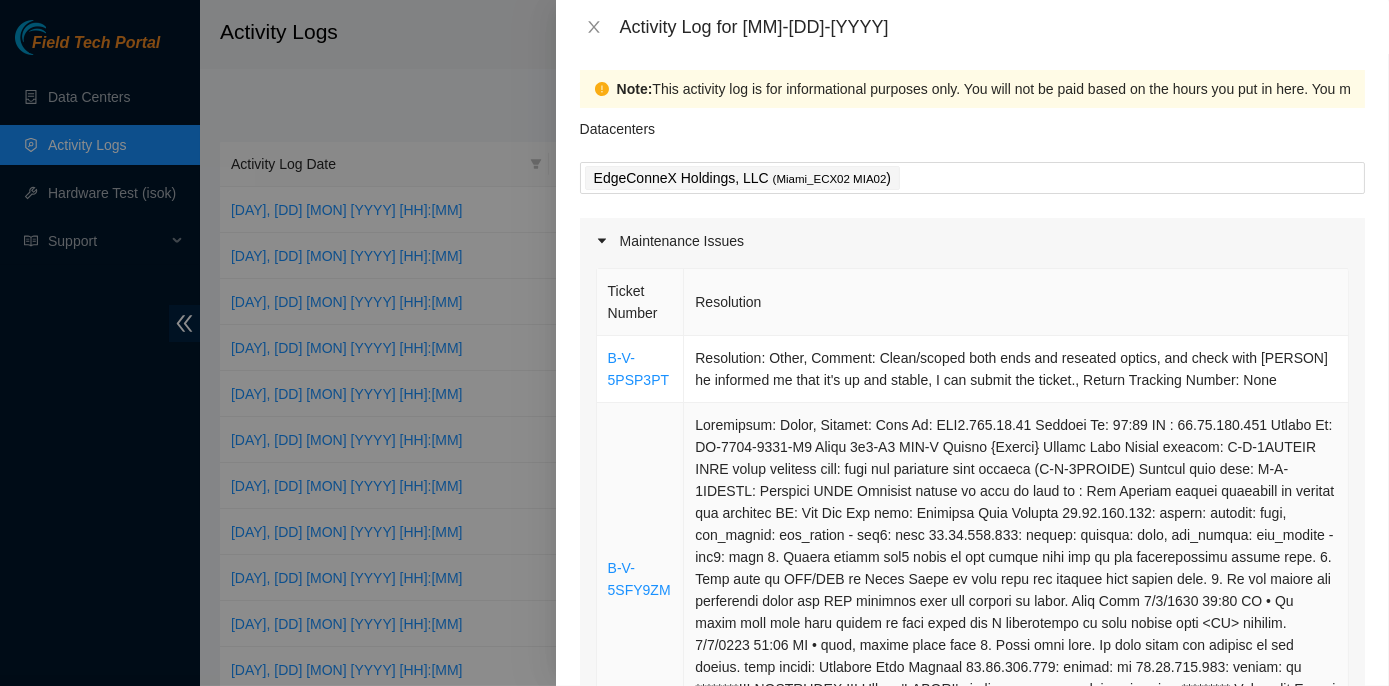 scroll, scrollTop: 0, scrollLeft: 0, axis: both 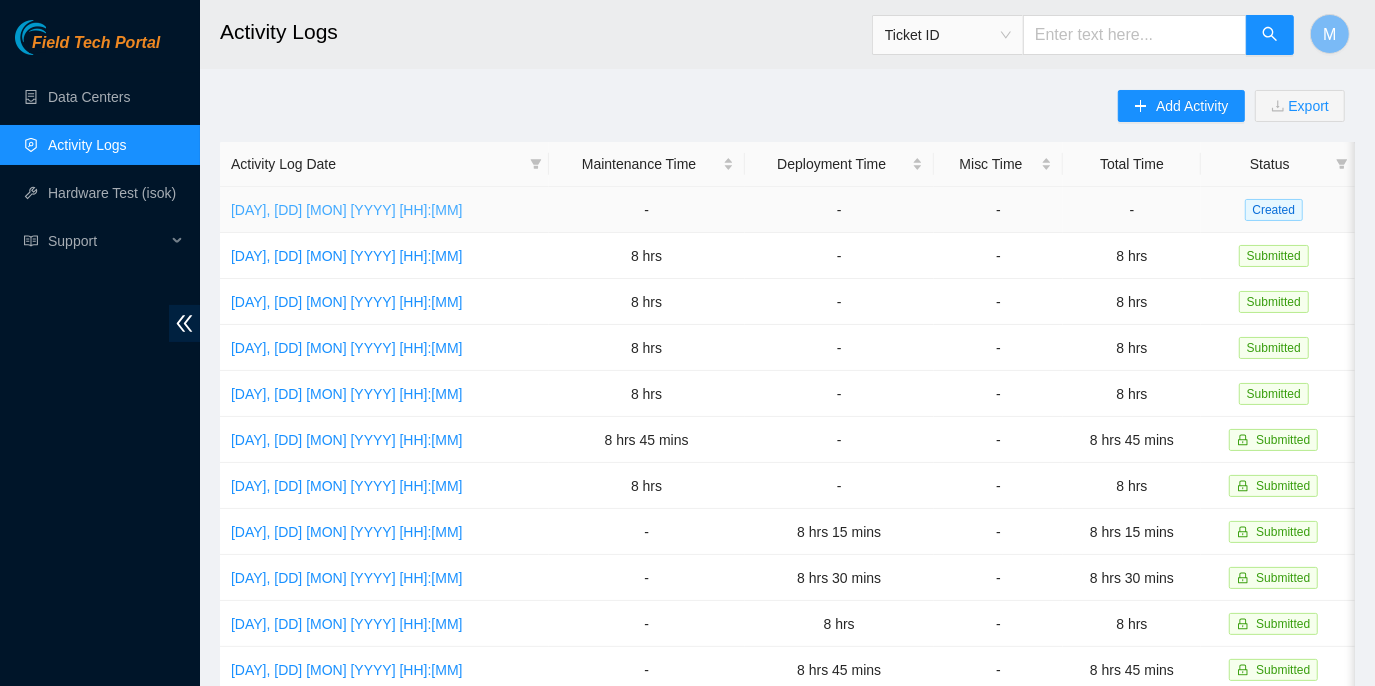 click on "[DAY], [DD] [MON] [YYYY] [HH]:[MM]" at bounding box center (347, 210) 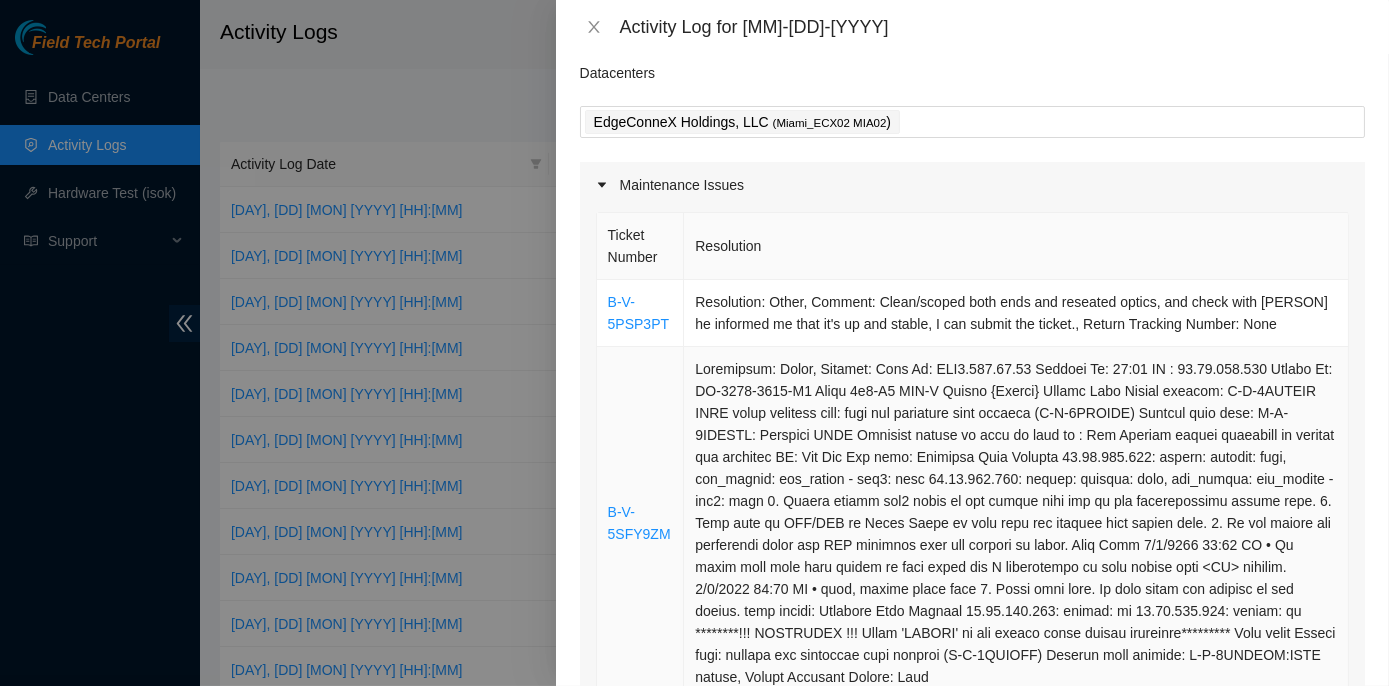 scroll, scrollTop: 0, scrollLeft: 0, axis: both 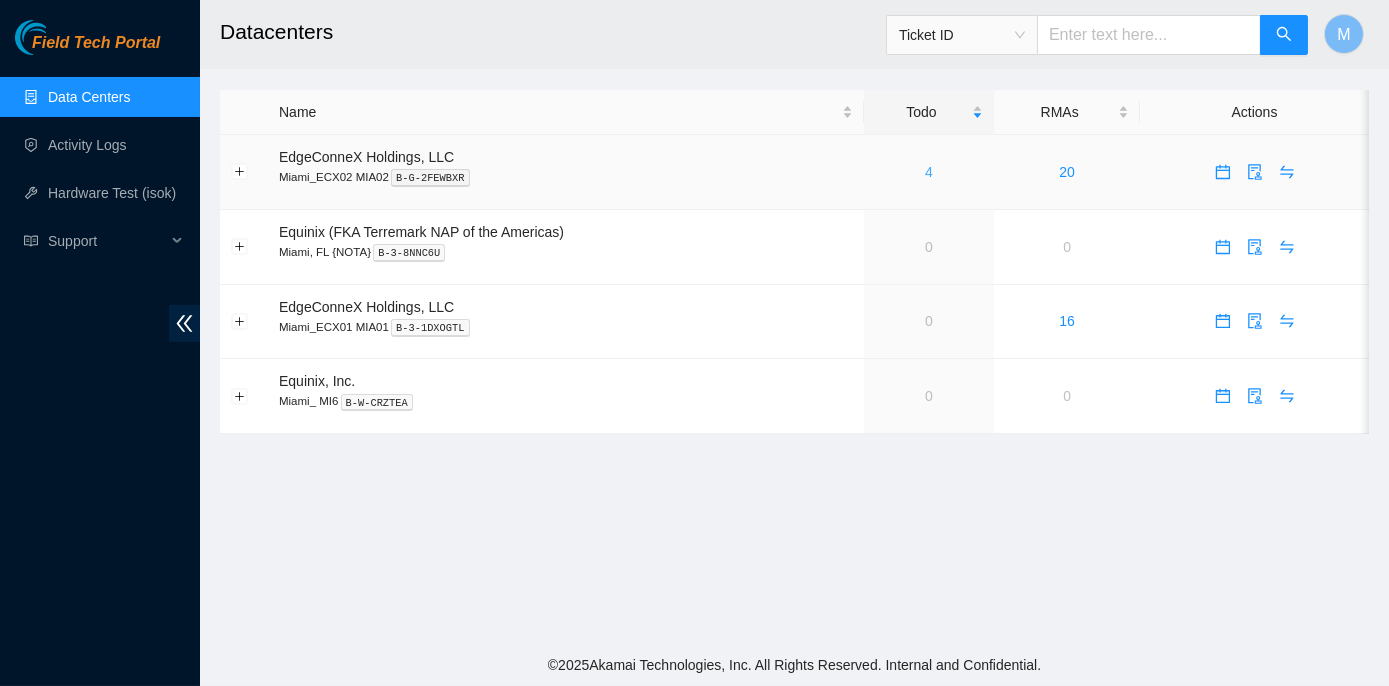 click on "4" at bounding box center [929, 172] 